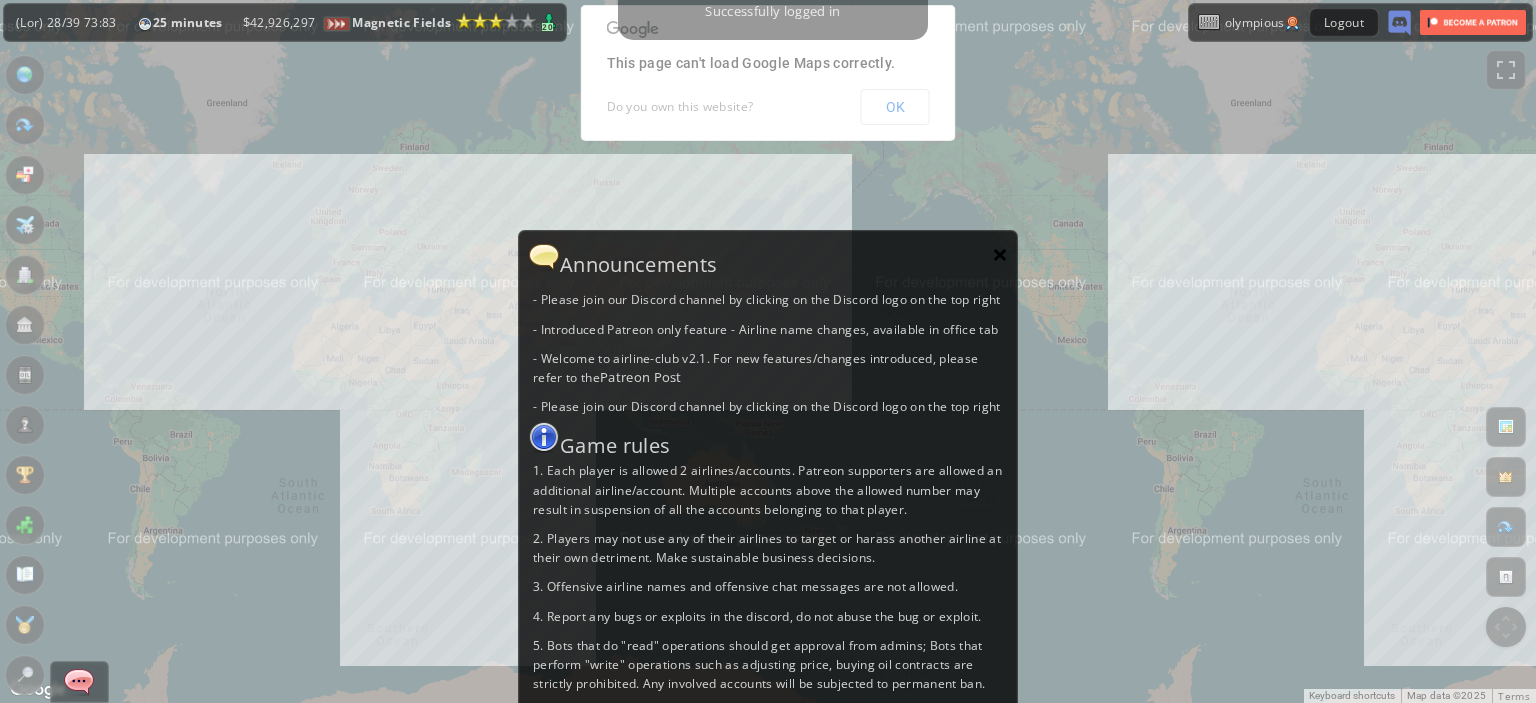 scroll, scrollTop: 0, scrollLeft: 0, axis: both 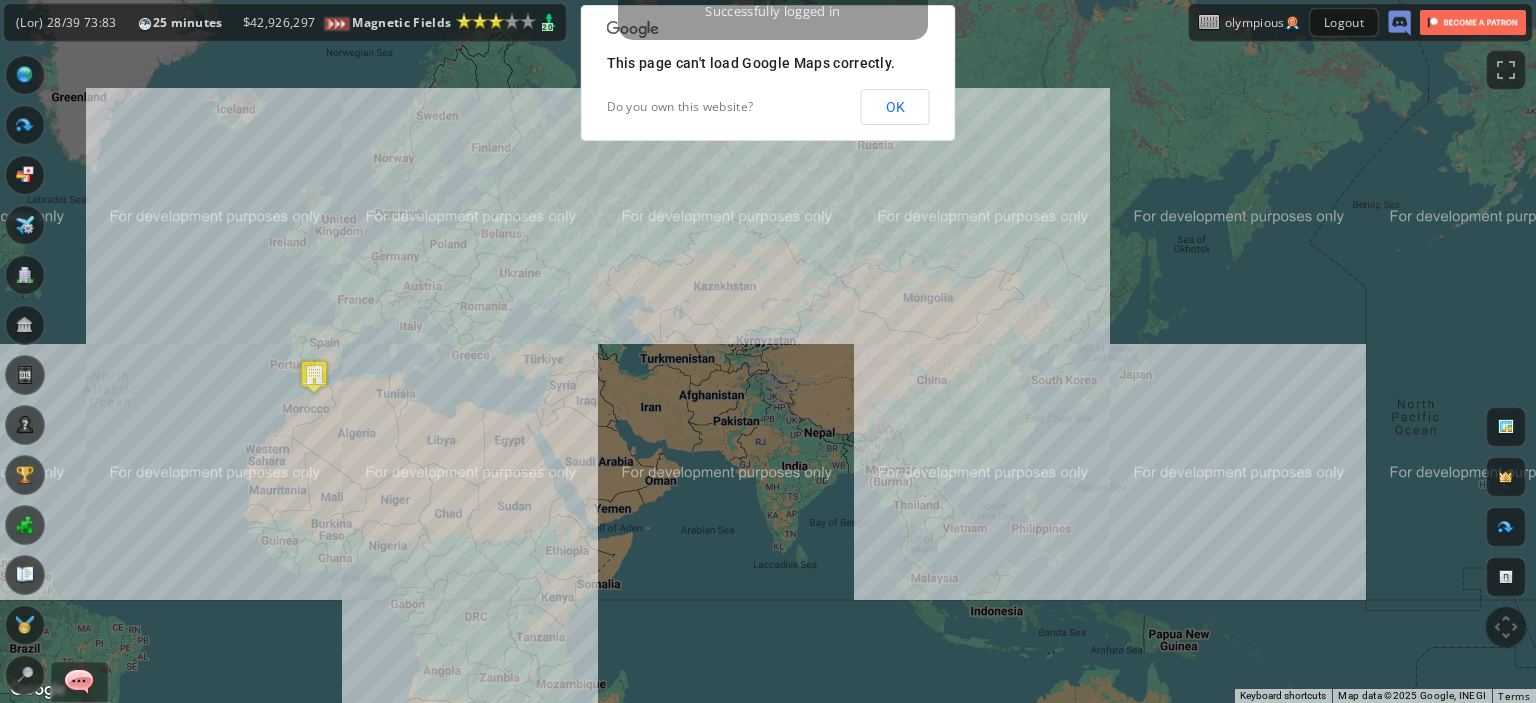 drag, startPoint x: 416, startPoint y: 294, endPoint x: 533, endPoint y: 423, distance: 174.1551 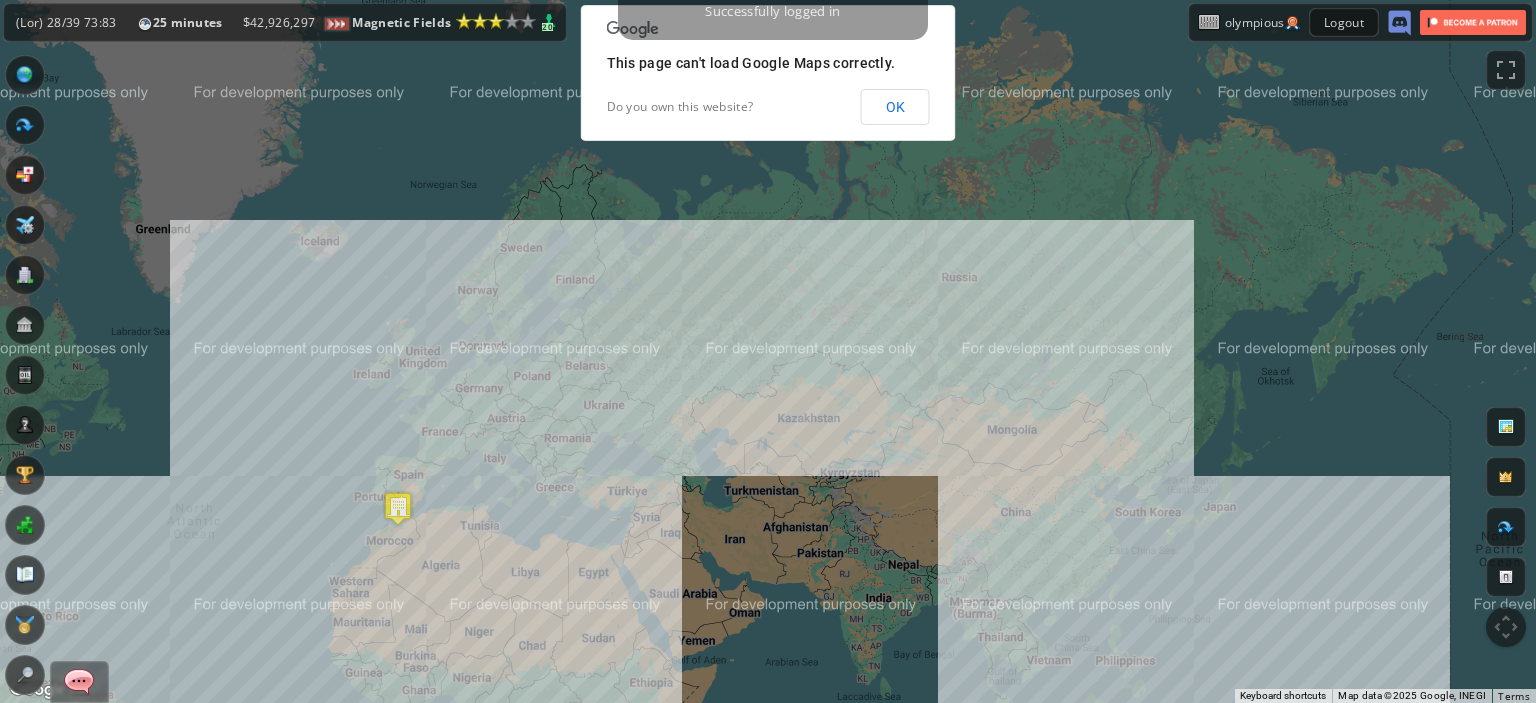 click on "To navigate, press the arrow keys." at bounding box center [768, 351] 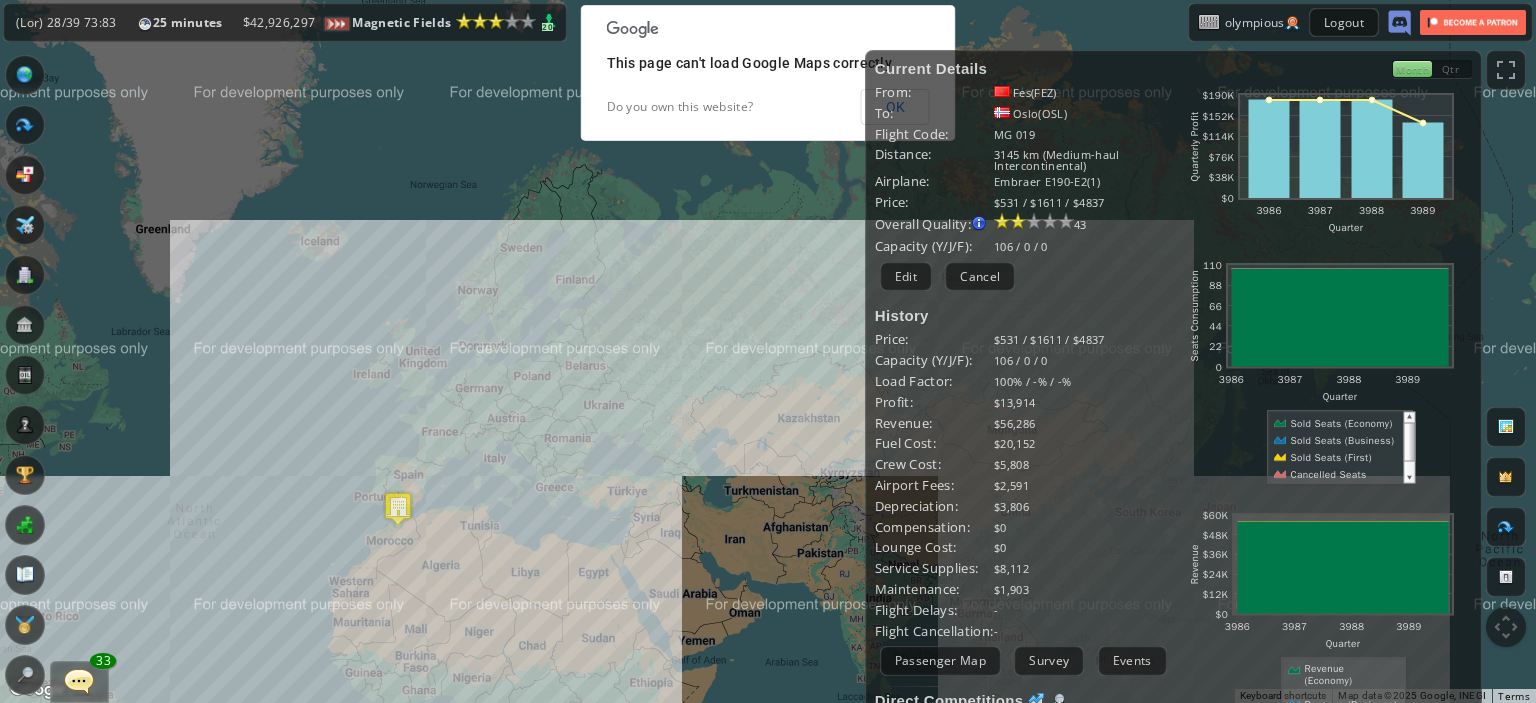 click on "Loremip Dolorsi
Amet:
Con(ADI)
El:
Sedd(EIU)
Tempor Inci:
UT 939
Laboreet:
9965 do (Magnaa-enim Adminimveniamqui)
Nostrude:
Ullamco L454-N4(4)
Aliqu:
$883 / $6379 / $7904
Exeacom Consequ:
Duisaut irurein re voluptatev es:
- Cillu Fug nul Paria
- Excepte Sint occae cup nonpr
- Suntcul quio Deserun Mollita
58
380 / 2 / 9" at bounding box center [1024, 496] 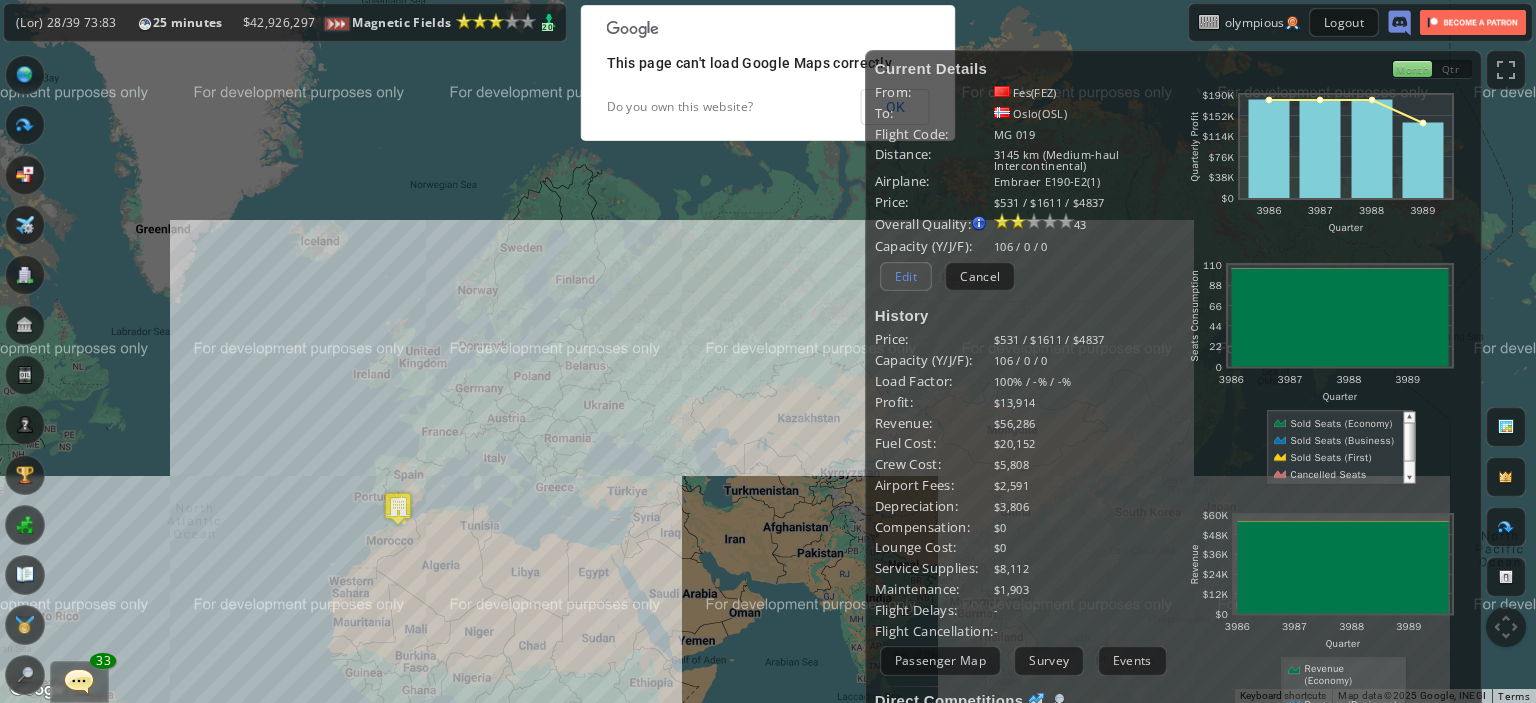 click on "Edit" at bounding box center (906, 276) 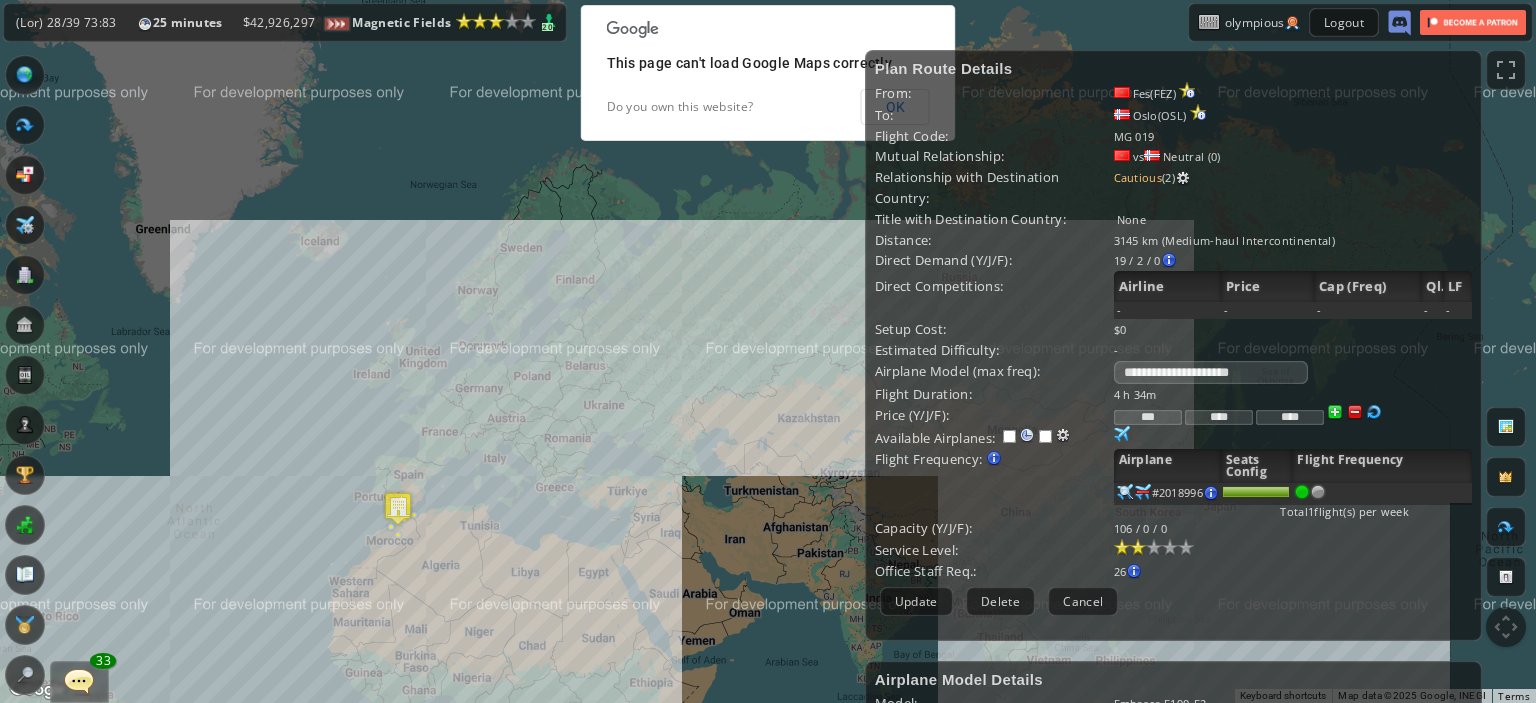 scroll, scrollTop: 362, scrollLeft: 0, axis: vertical 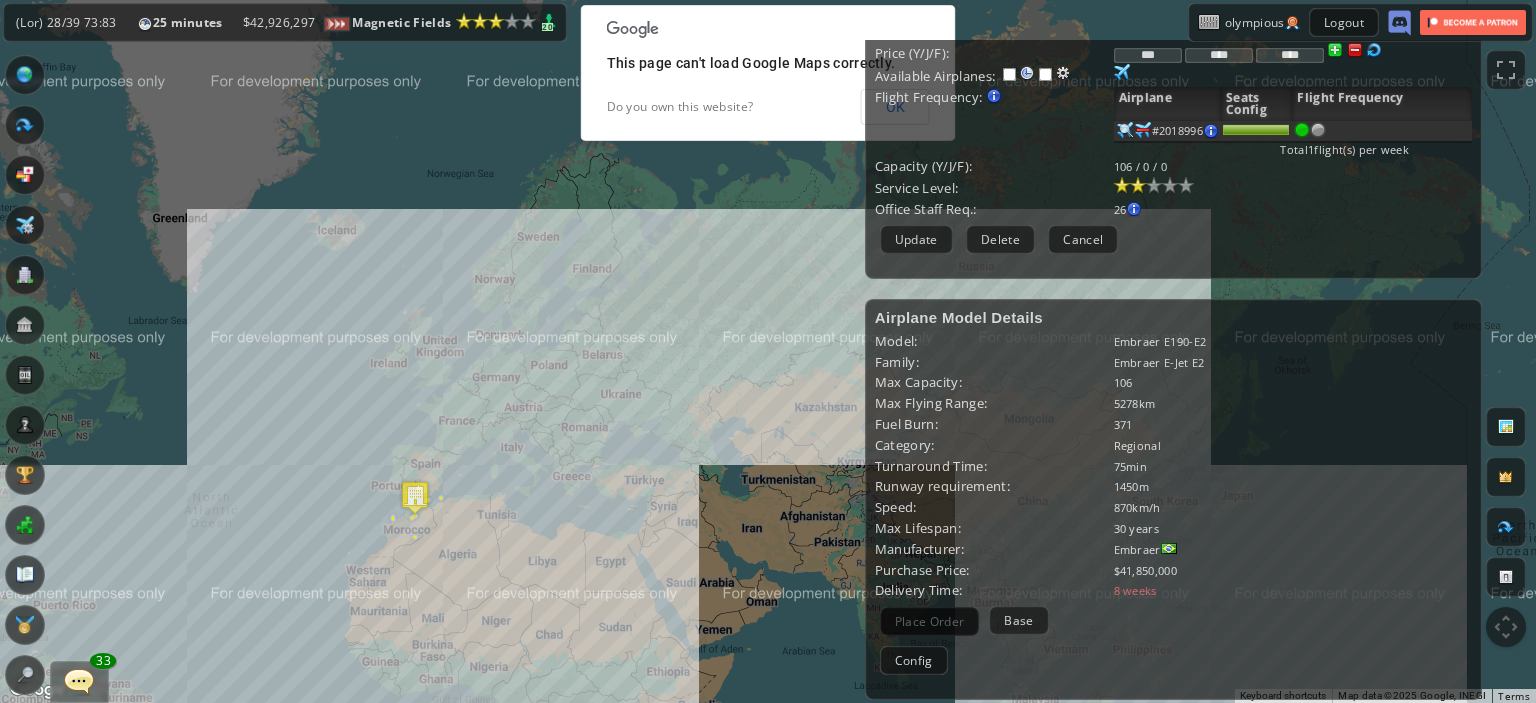 drag, startPoint x: 489, startPoint y: 499, endPoint x: 640, endPoint y: 406, distance: 177.34148 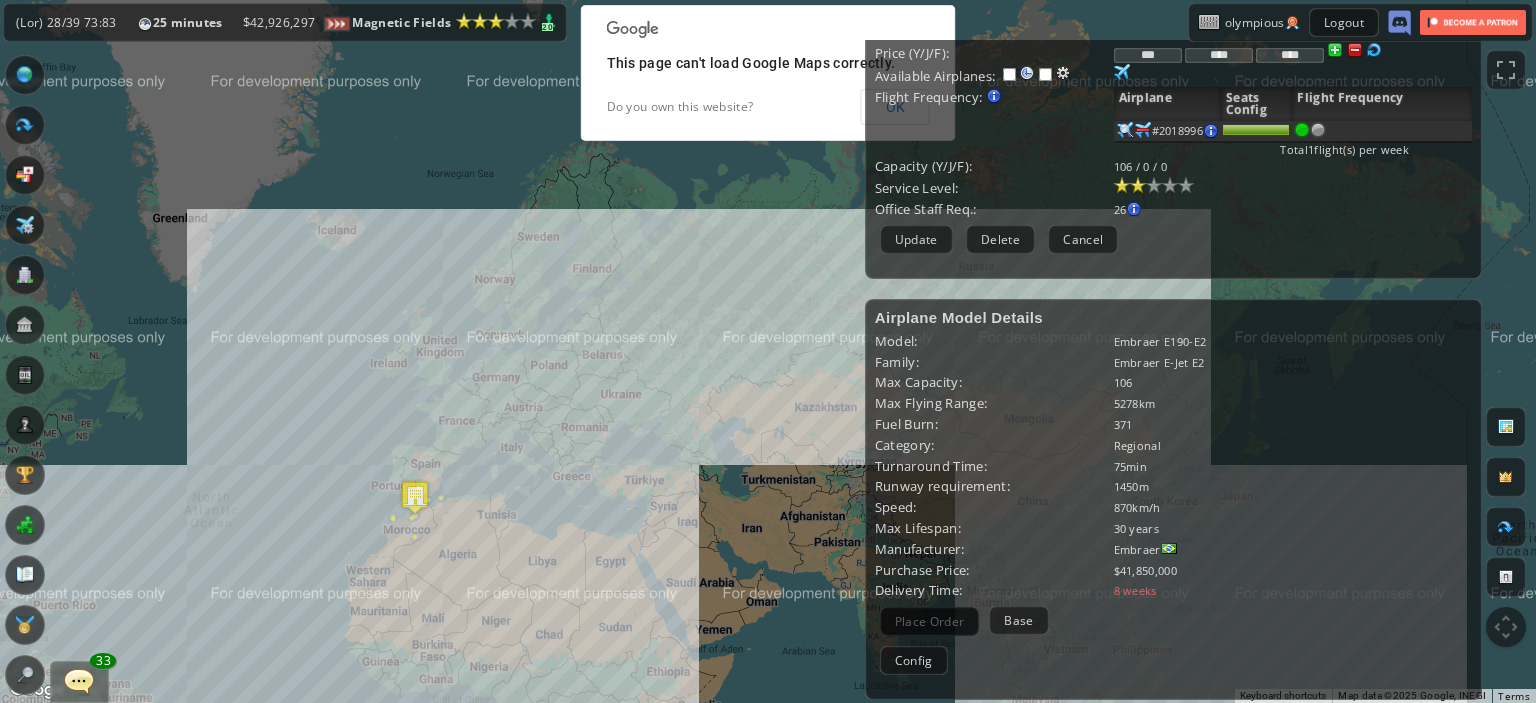 click on "To navigate, press the arrow keys." at bounding box center [768, 351] 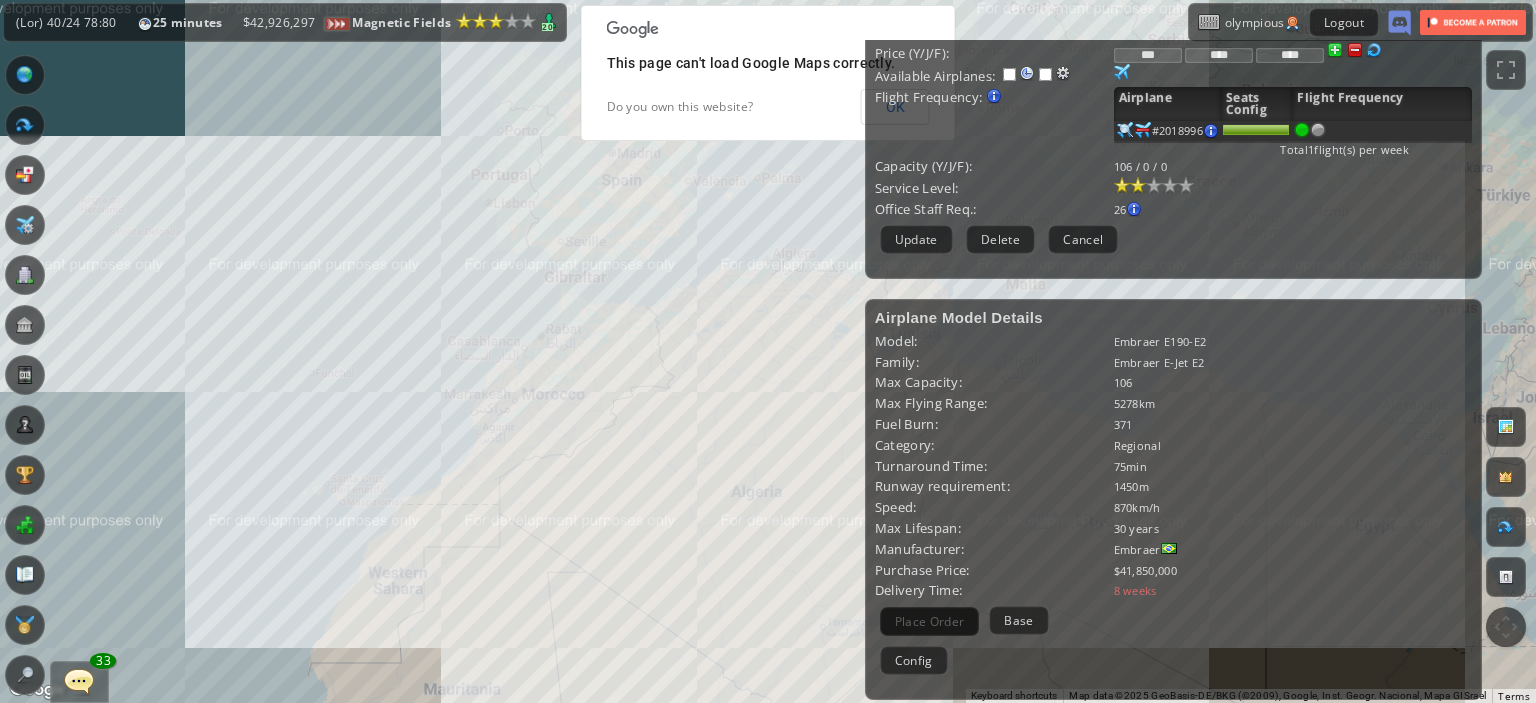 drag, startPoint x: 640, startPoint y: 406, endPoint x: 658, endPoint y: 436, distance: 34.98571 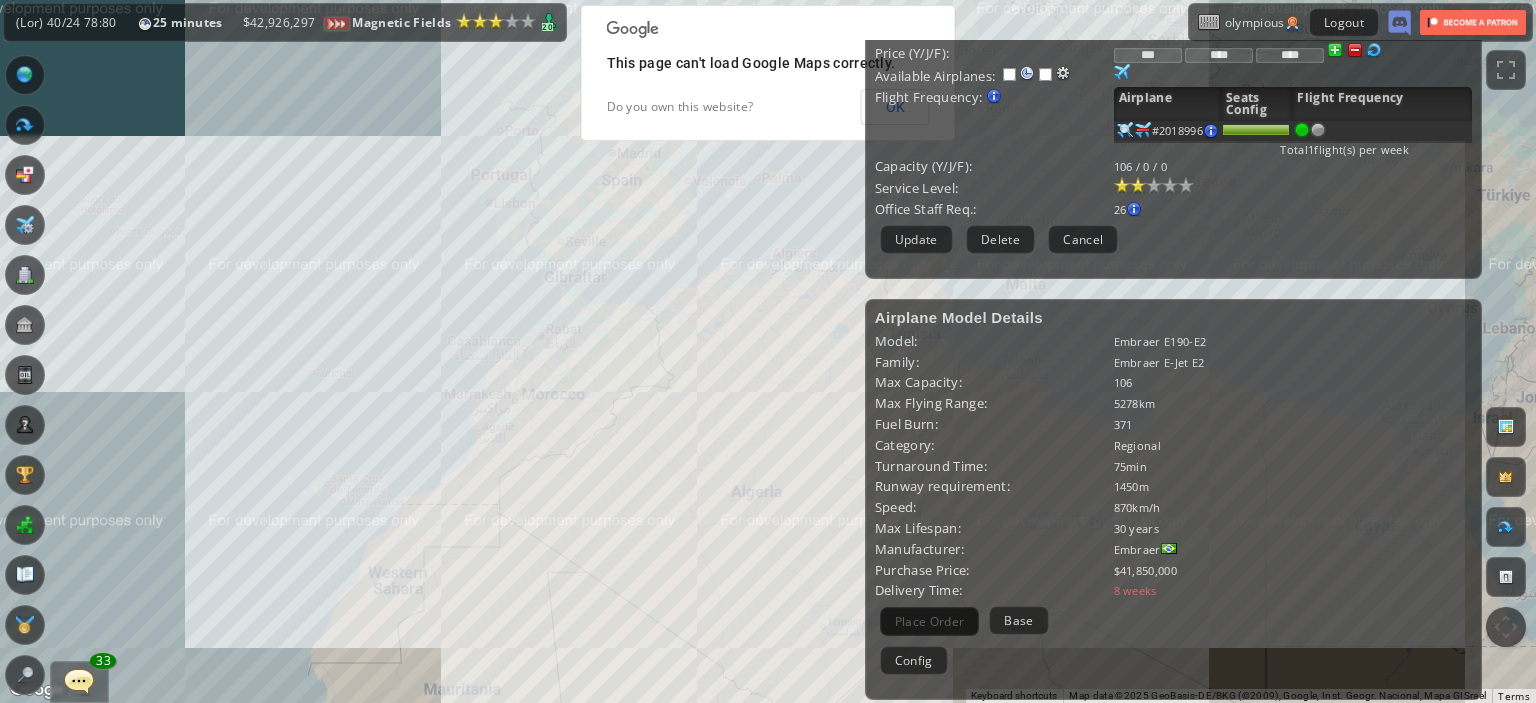 click on "To navigate, press the arrow keys." at bounding box center (768, 351) 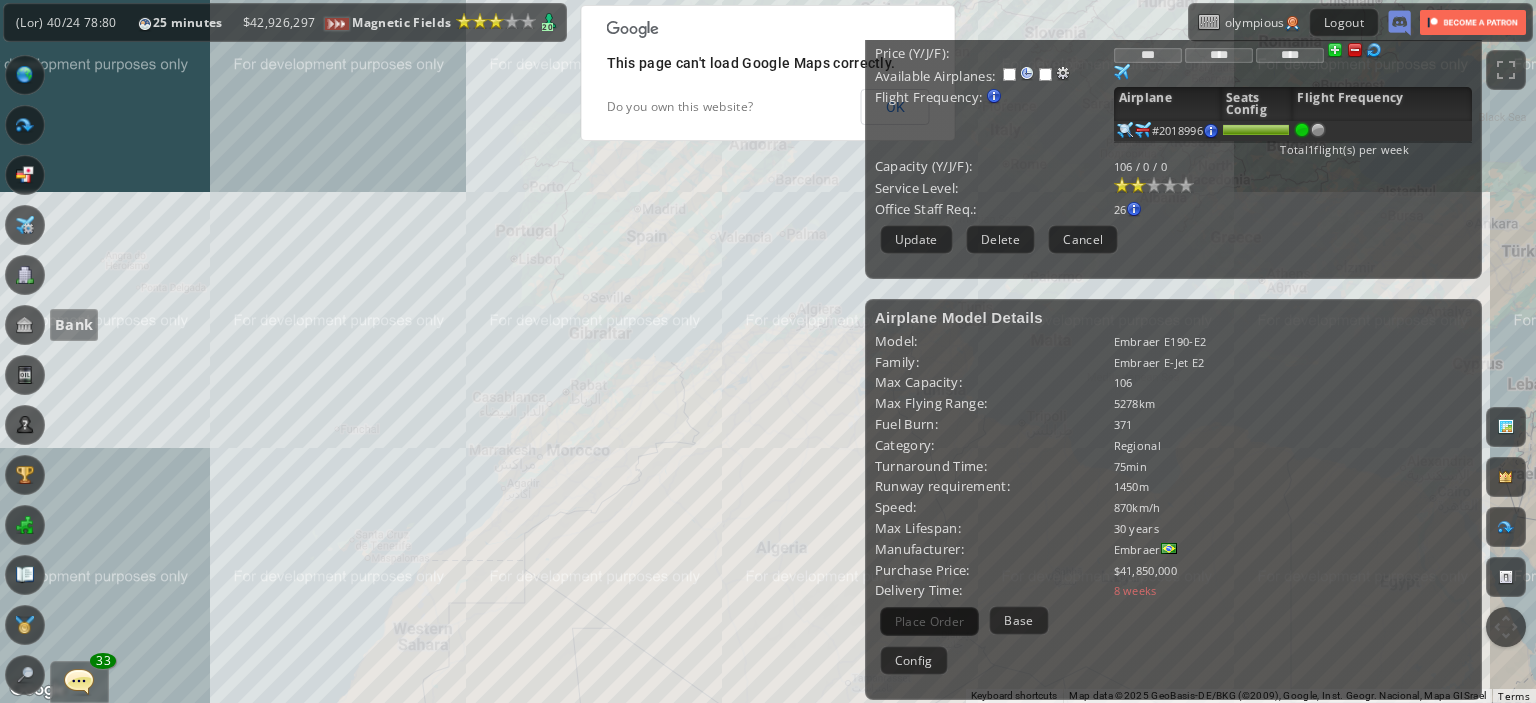click at bounding box center (25, 325) 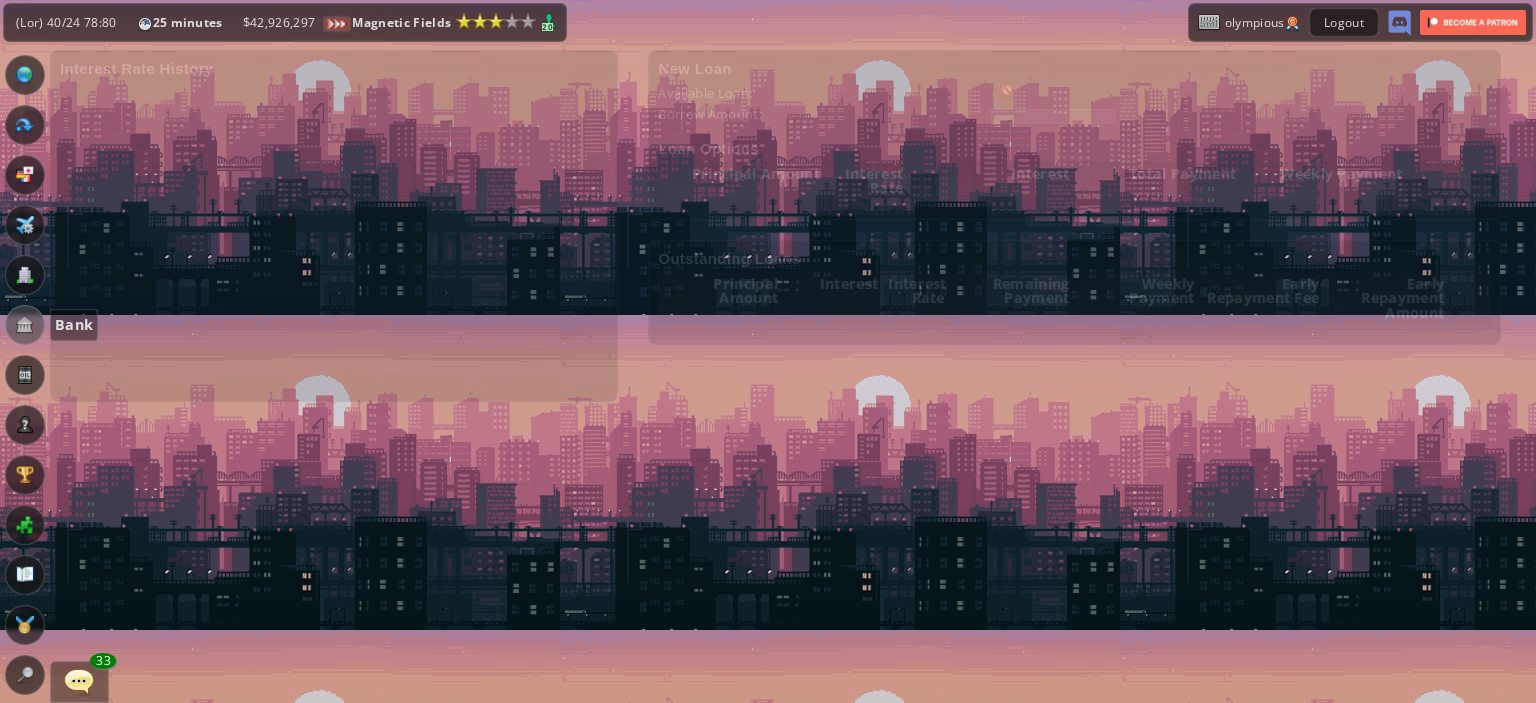 scroll, scrollTop: 0, scrollLeft: 0, axis: both 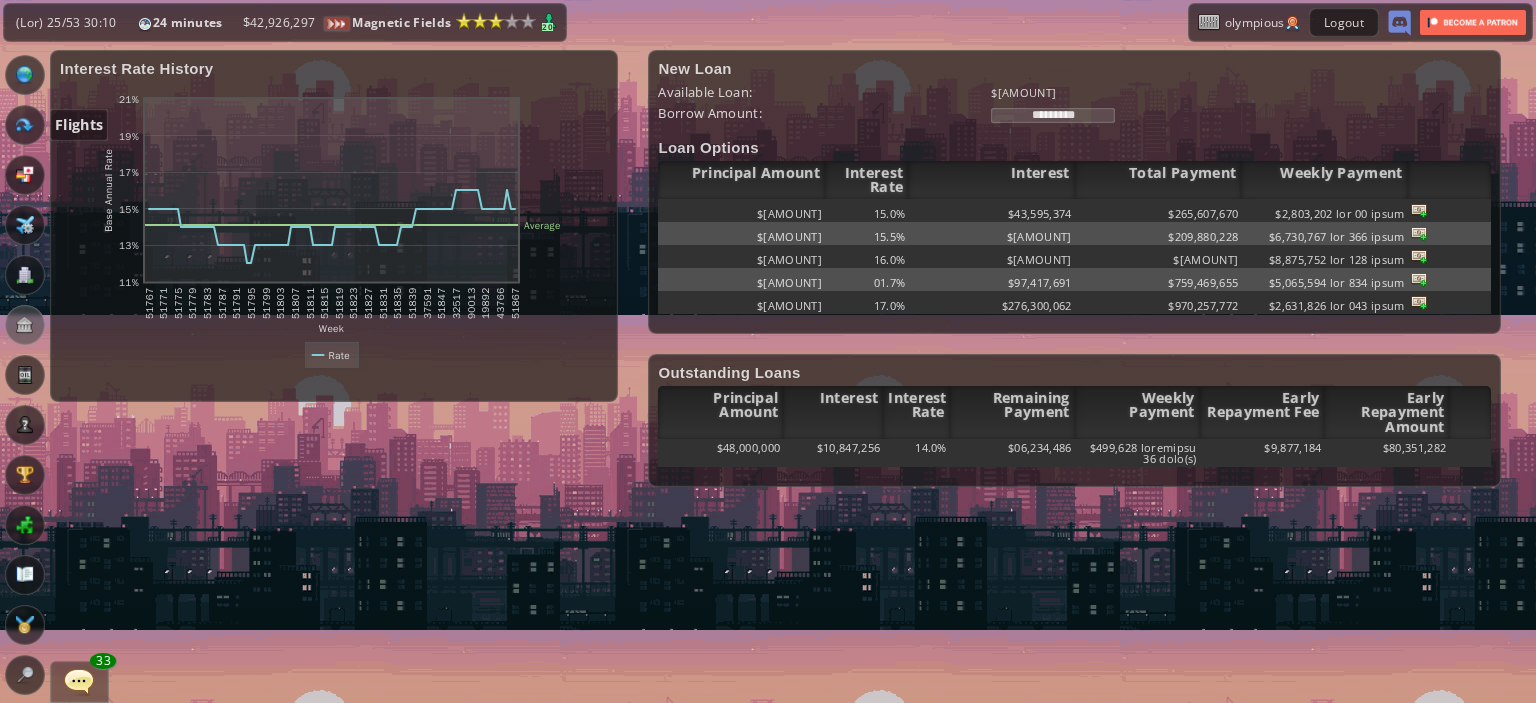 click at bounding box center [25, 125] 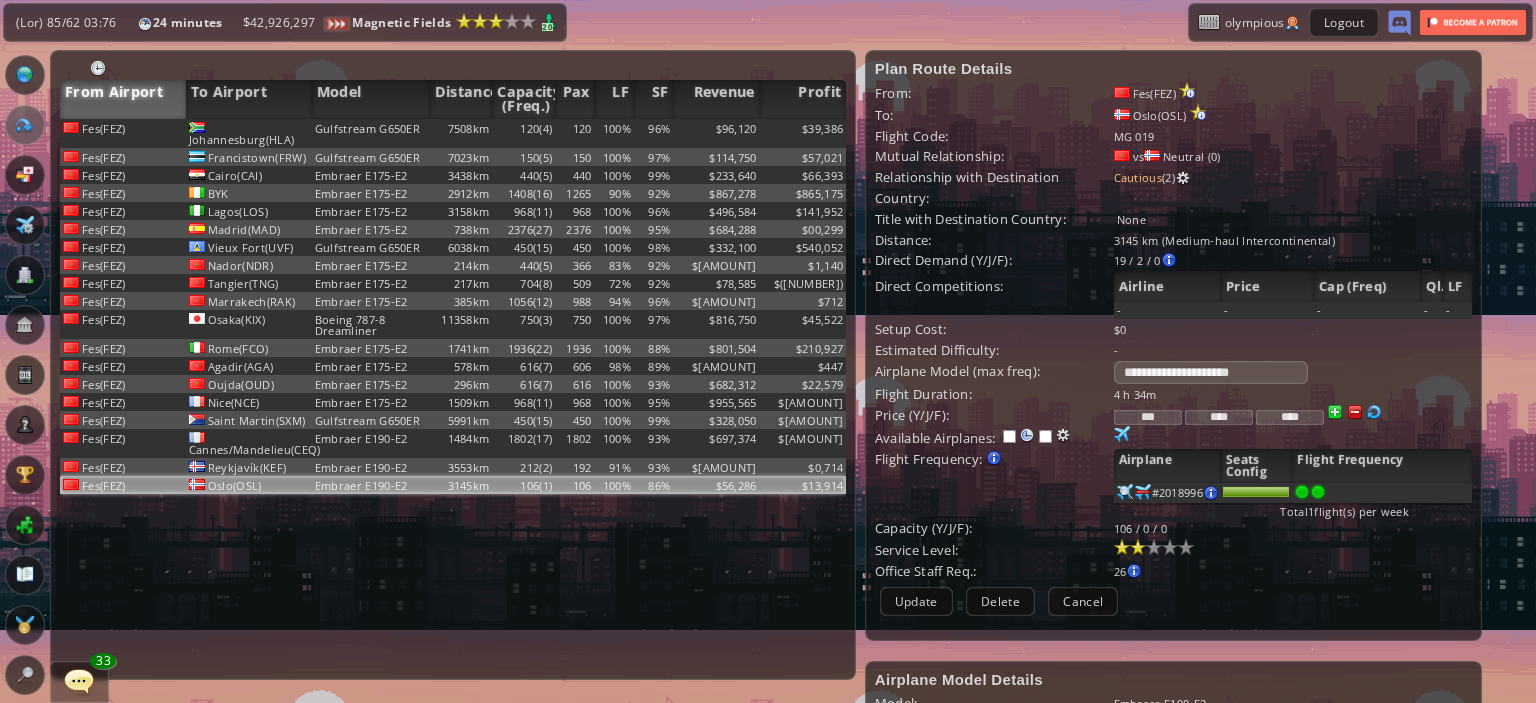 click on "Flight Frequency" at bounding box center [1381, 466] 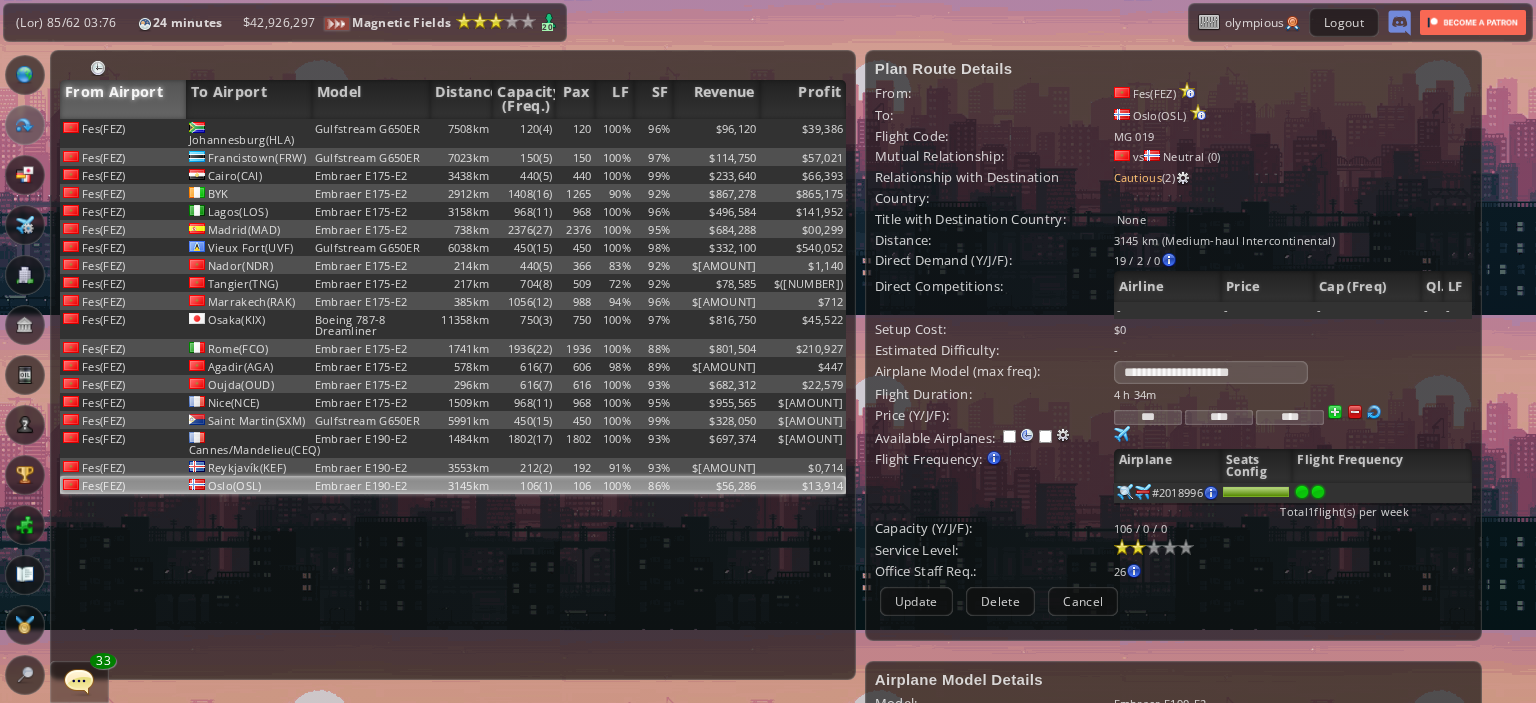 click at bounding box center (1318, 492) 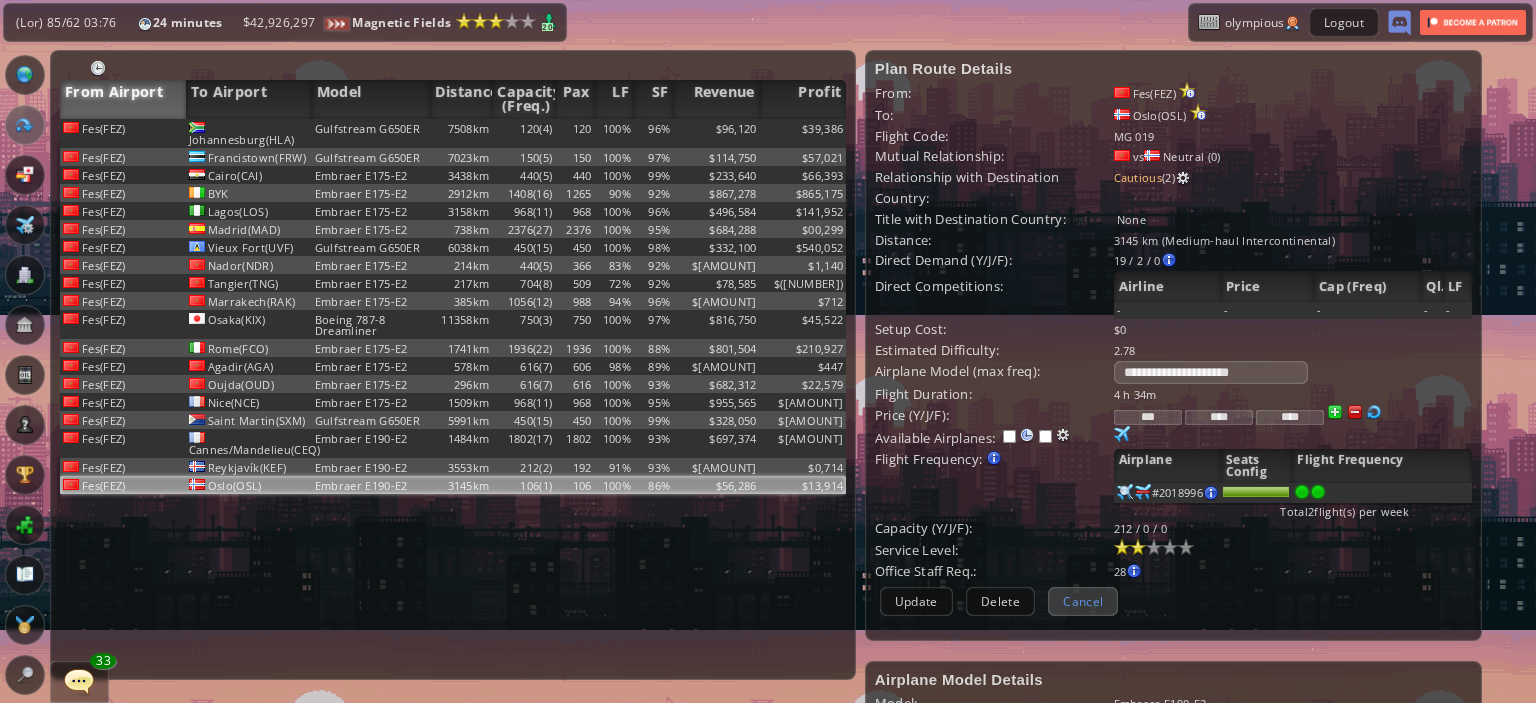 click on "Cancel" at bounding box center (1083, 601) 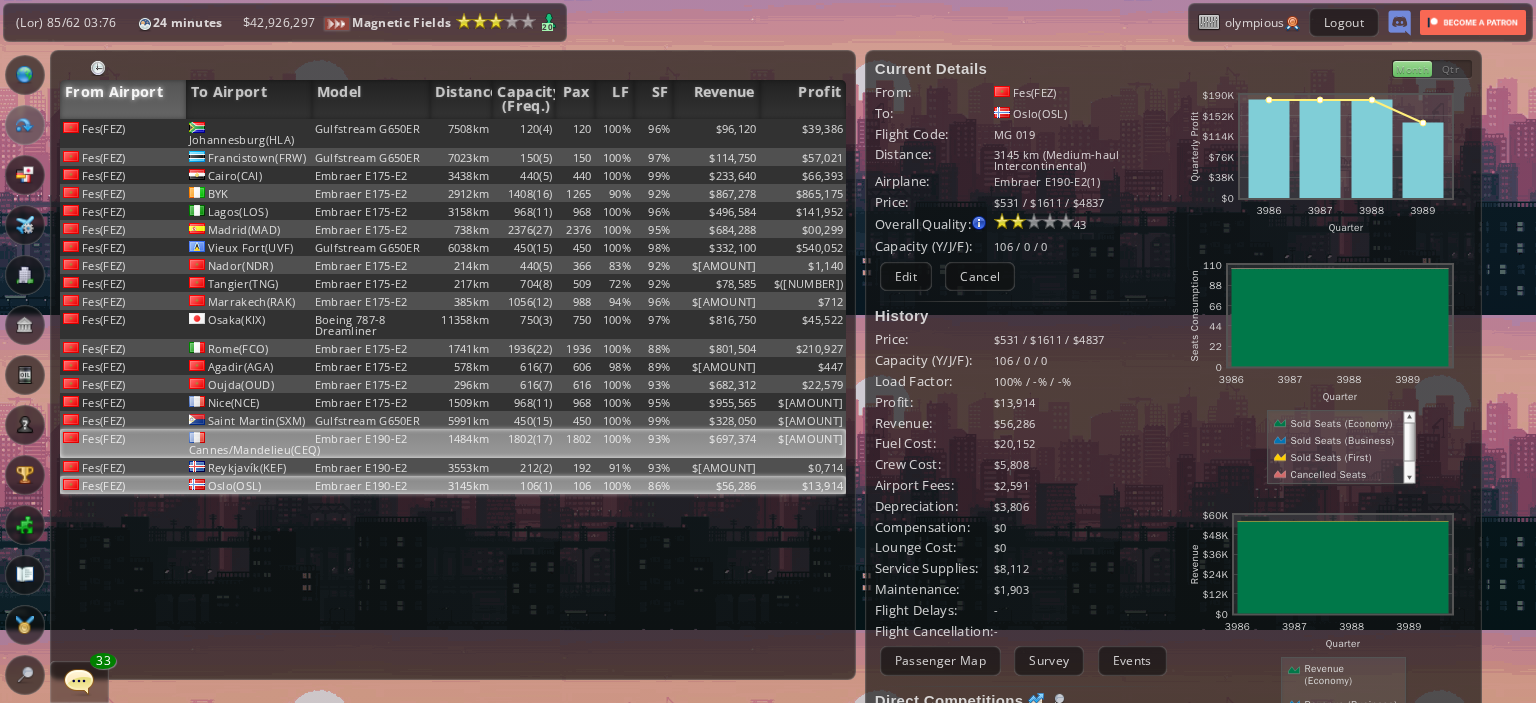 click on "$[AMOUNT]" at bounding box center [803, 133] 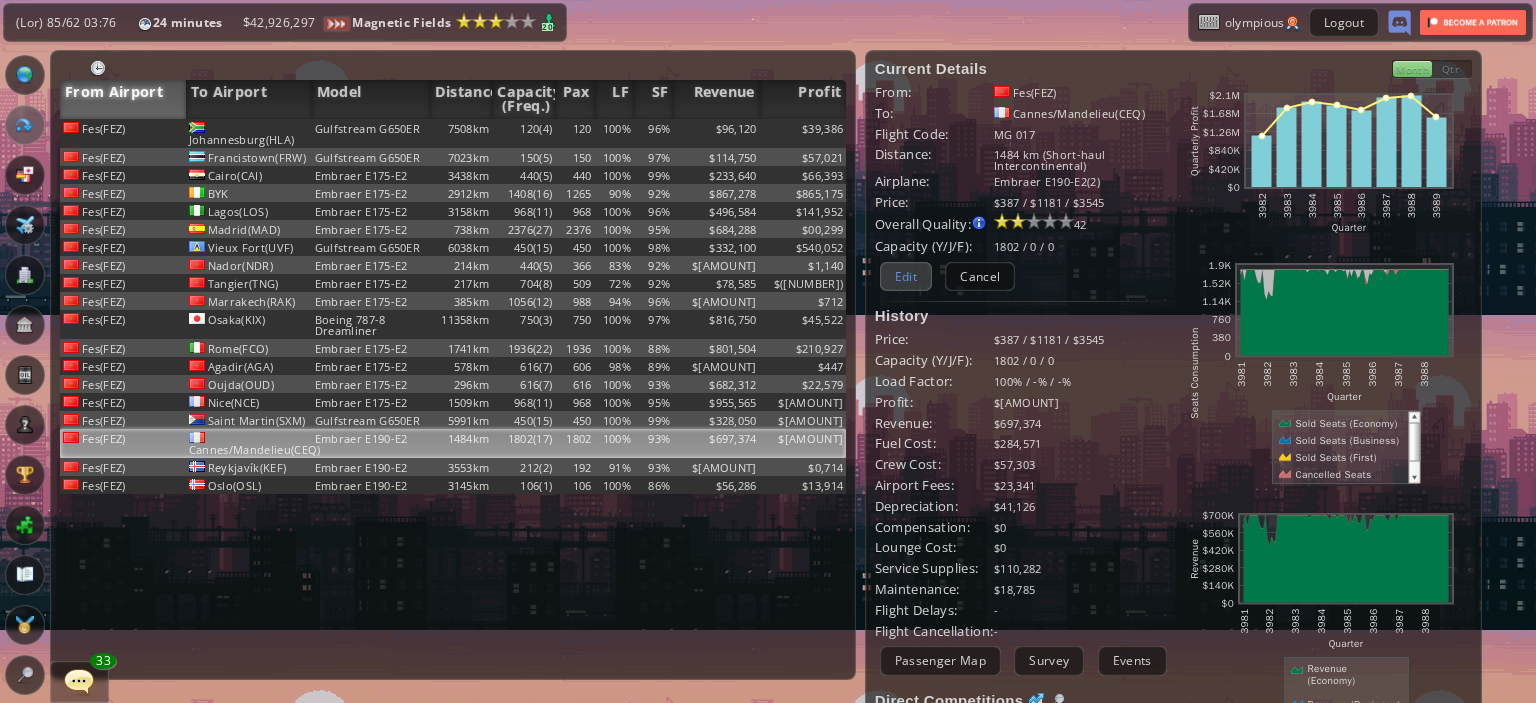 click on "Edit" at bounding box center [906, 276] 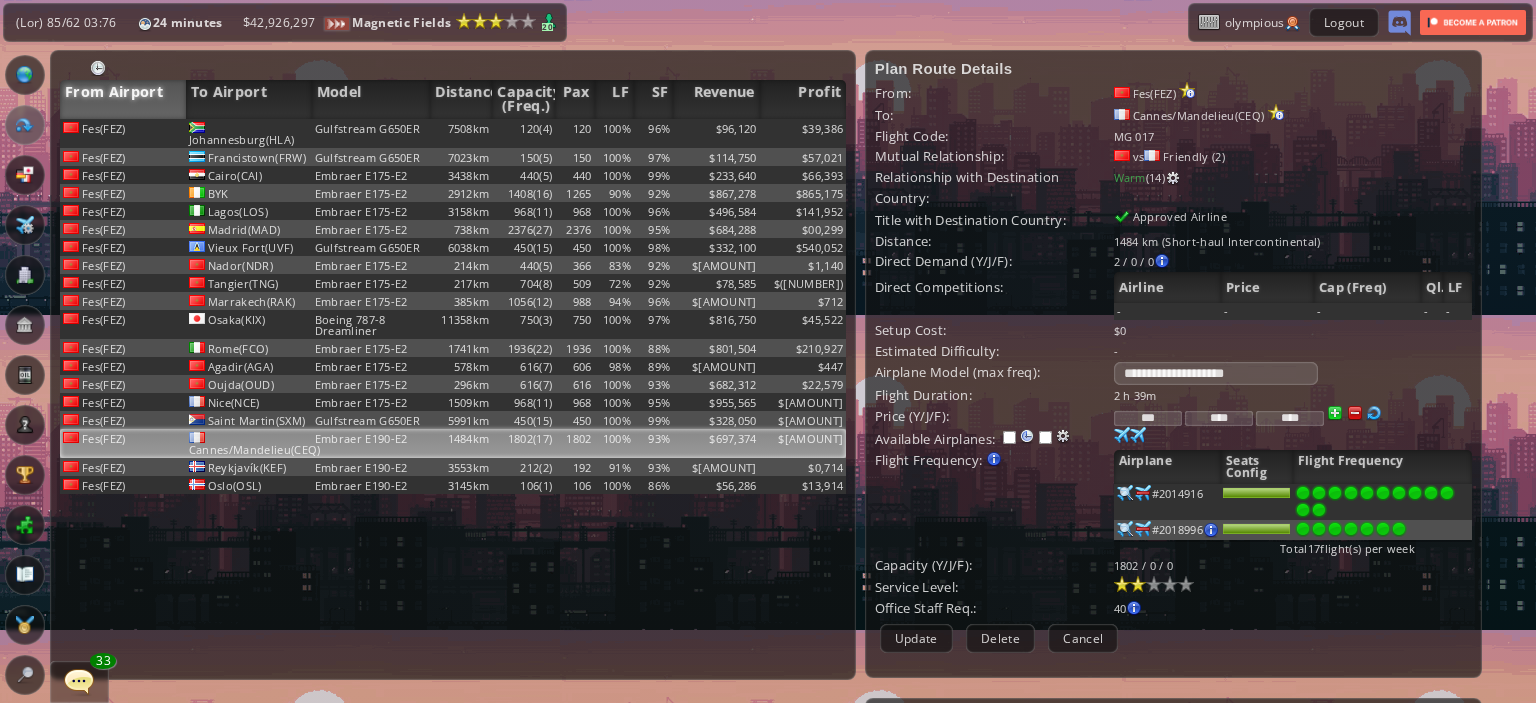 click at bounding box center [1399, 493] 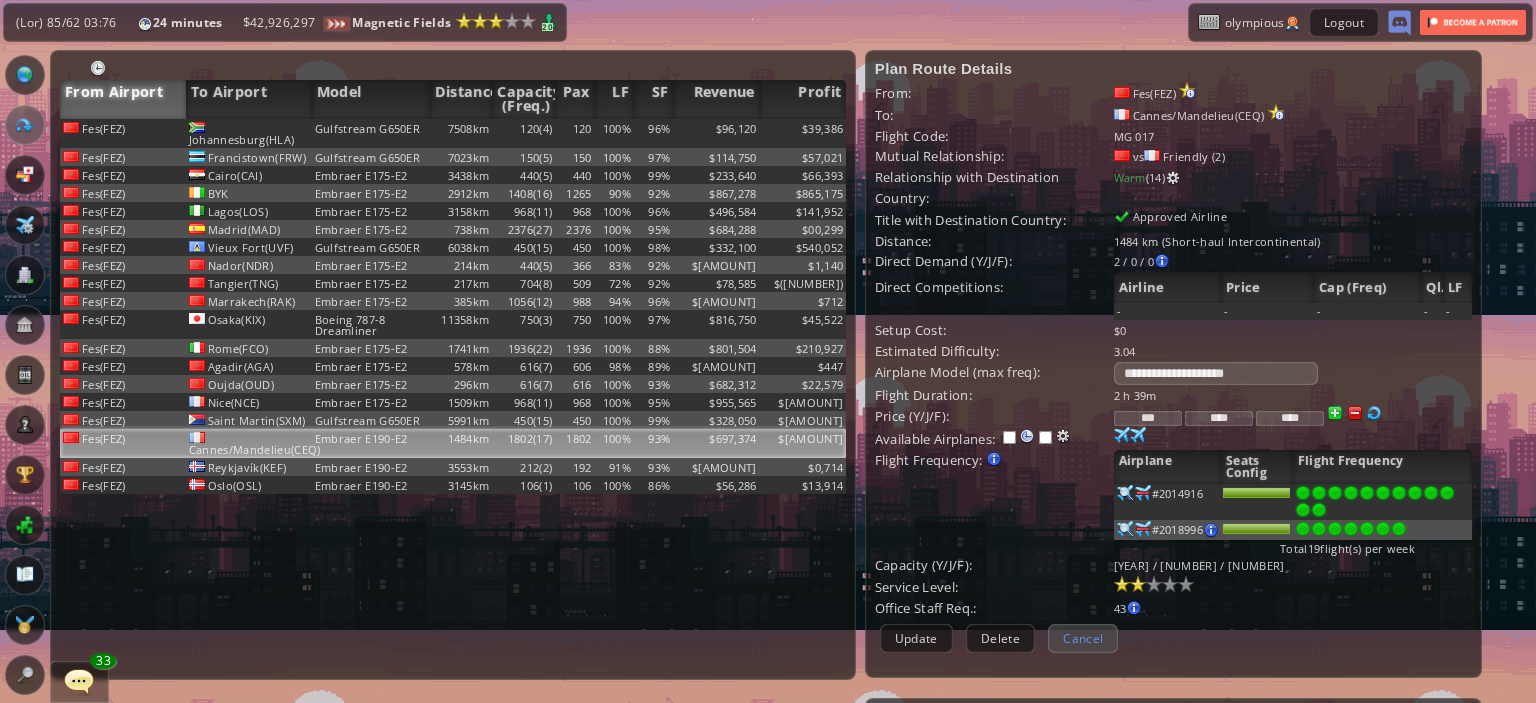 click on "Cancel" at bounding box center [1083, 638] 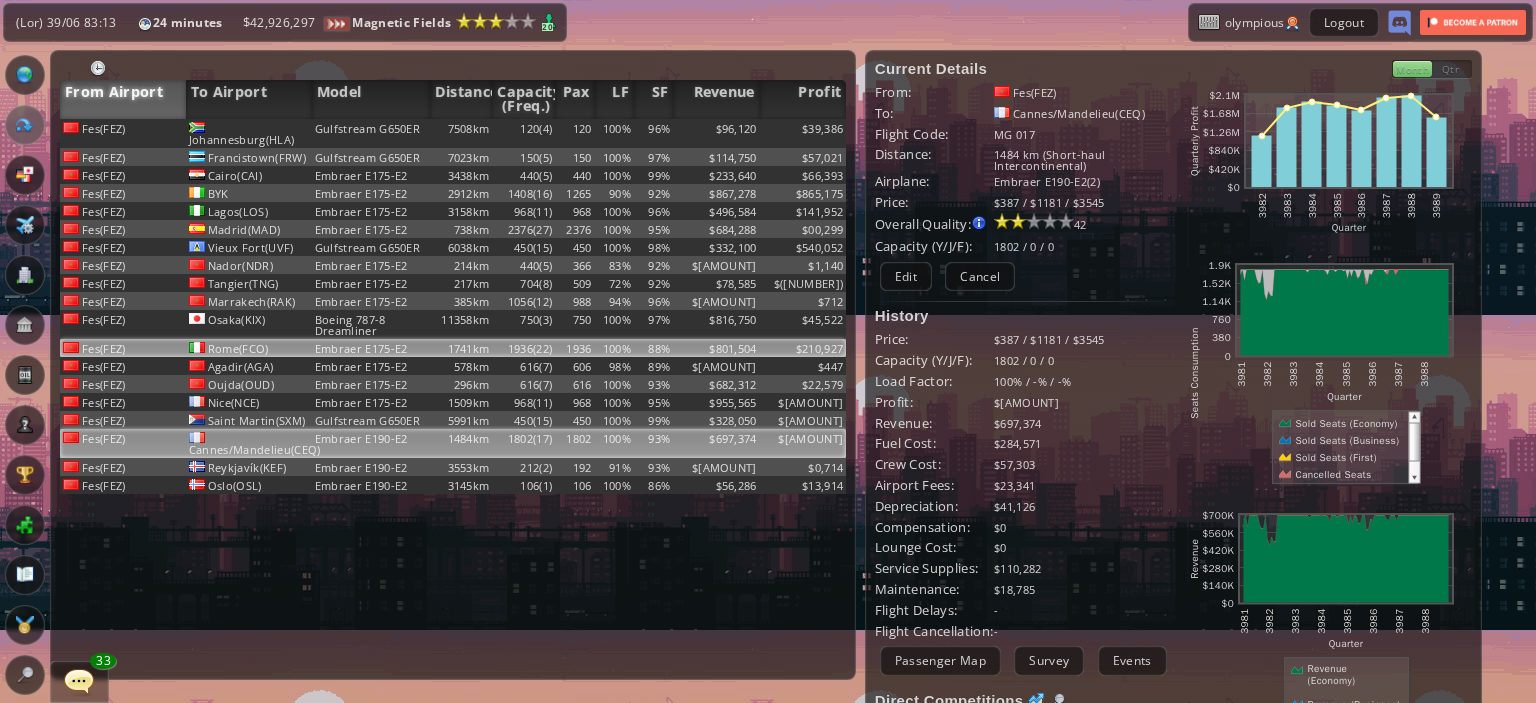 click on "$801,504" at bounding box center [716, 133] 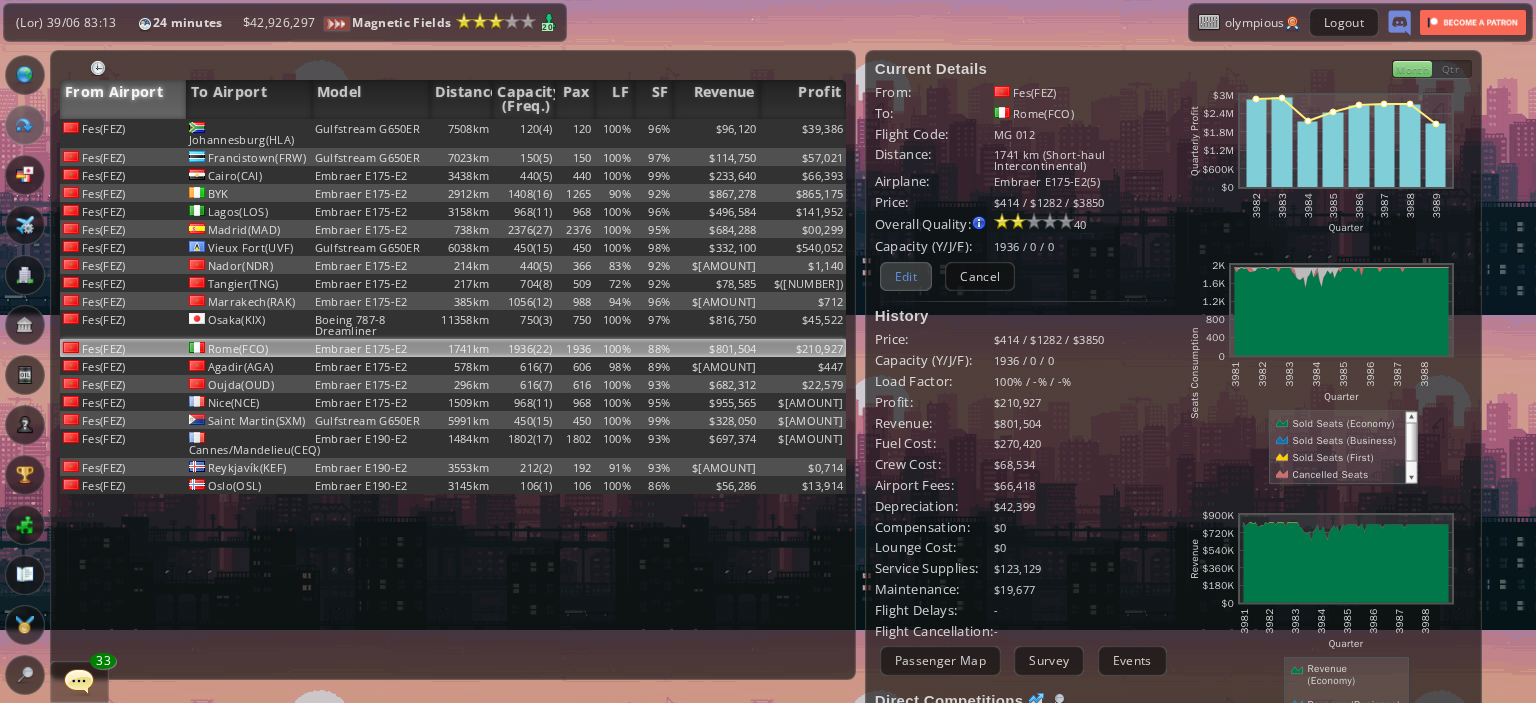 click on "Edit" at bounding box center (906, 276) 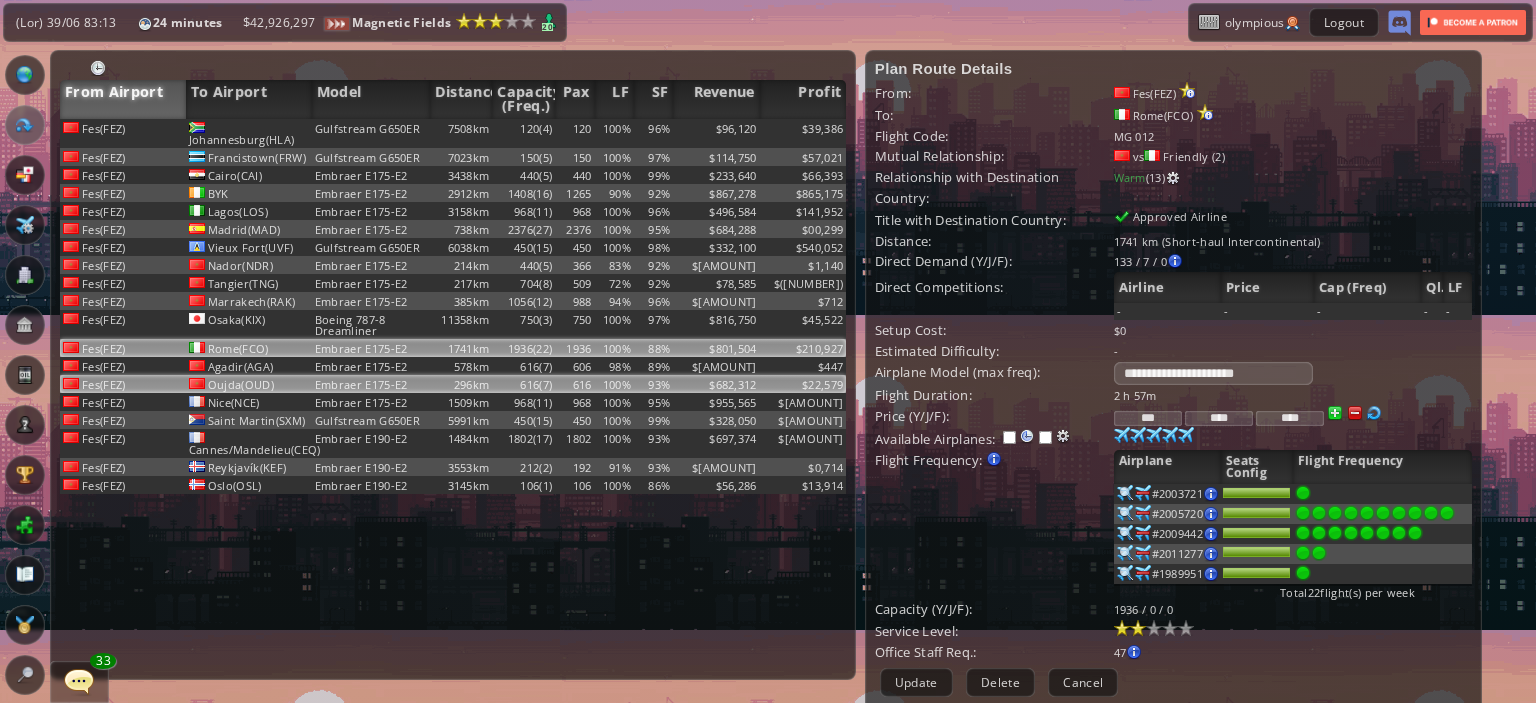 click on "$682,312" at bounding box center (716, 133) 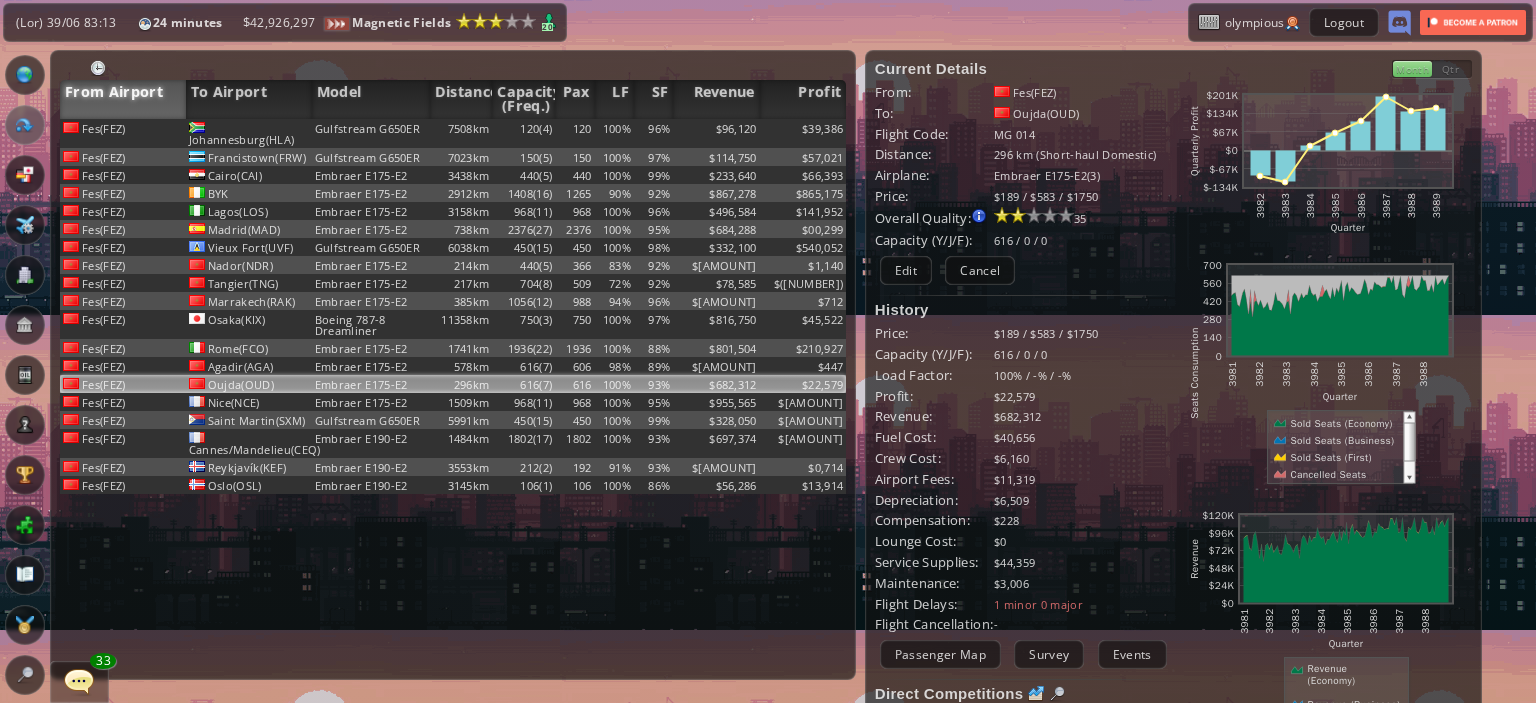 click at bounding box center [25, 225] 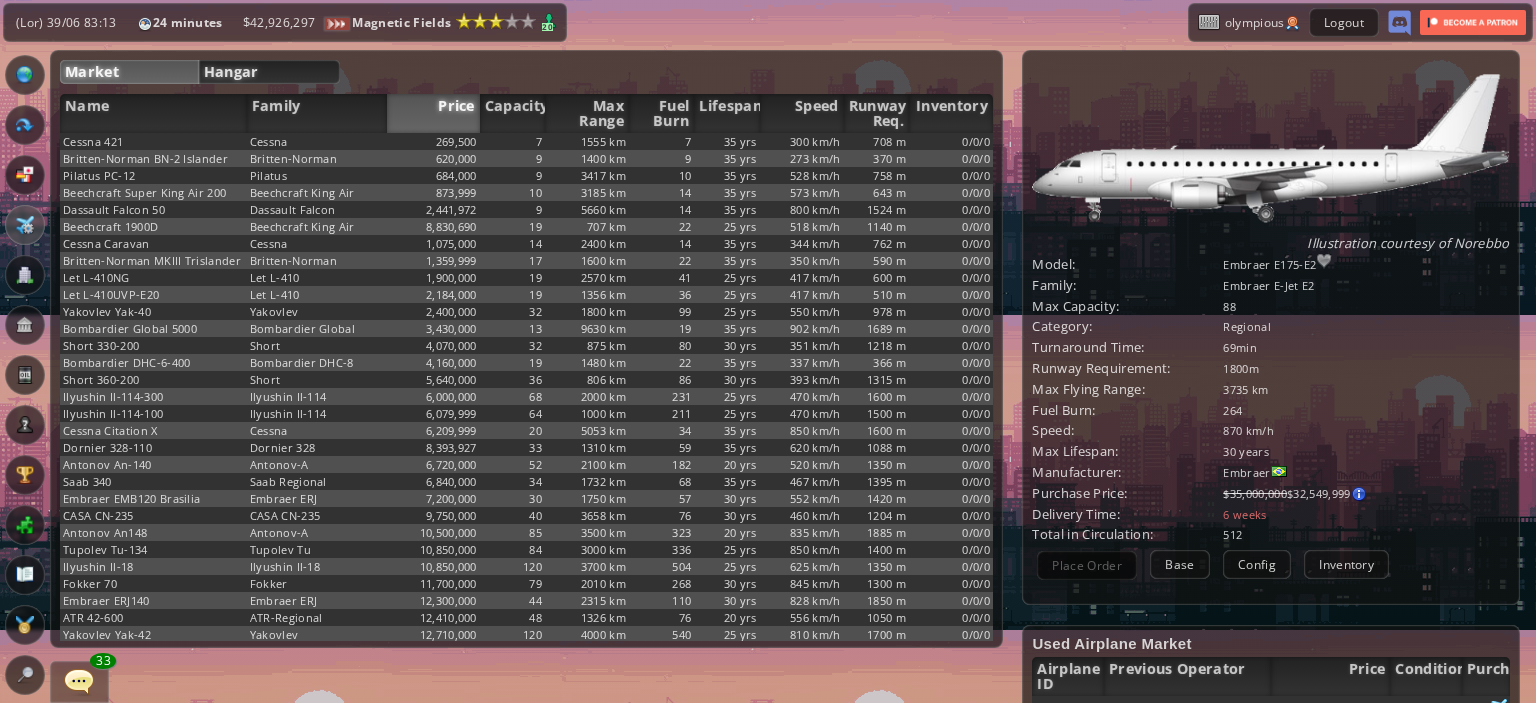 click on "Hangar" at bounding box center (269, 72) 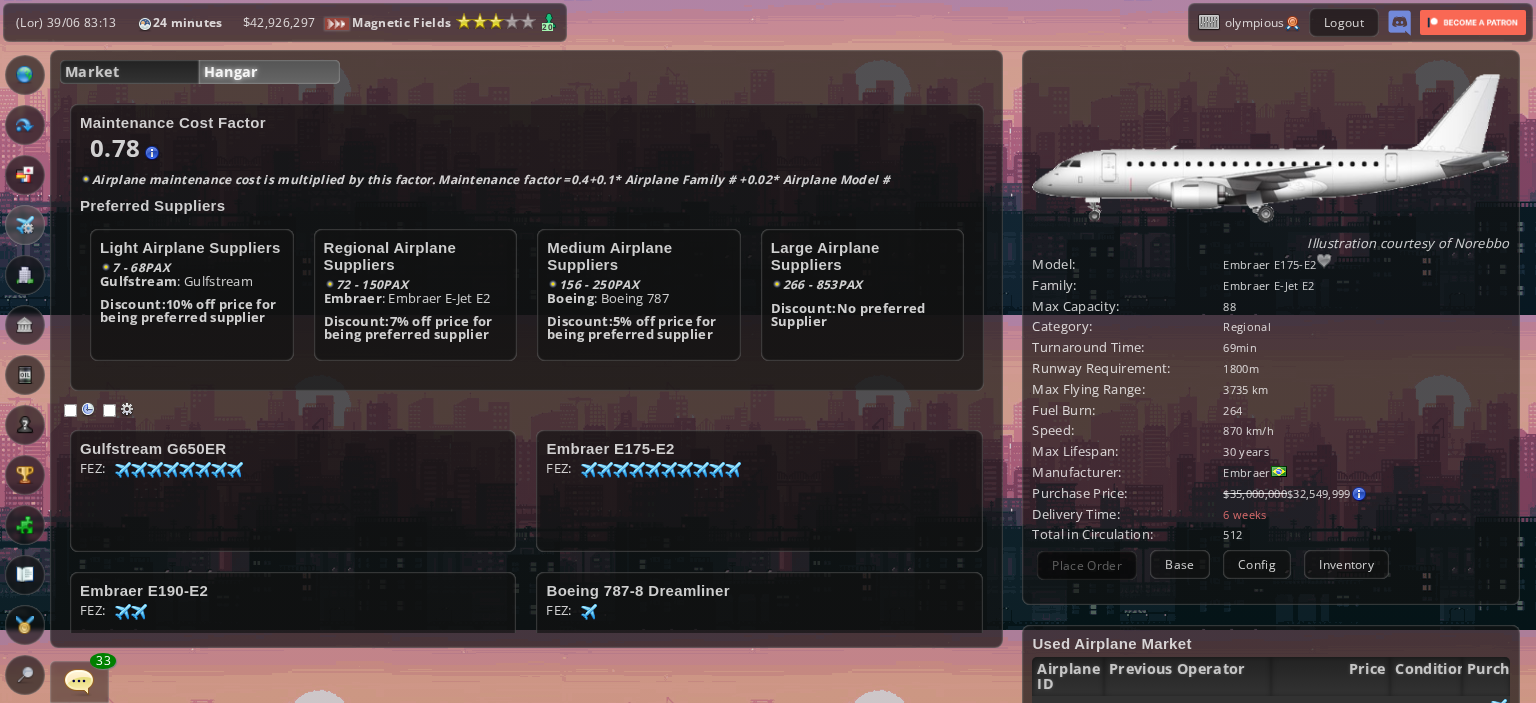 scroll, scrollTop: 158, scrollLeft: 0, axis: vertical 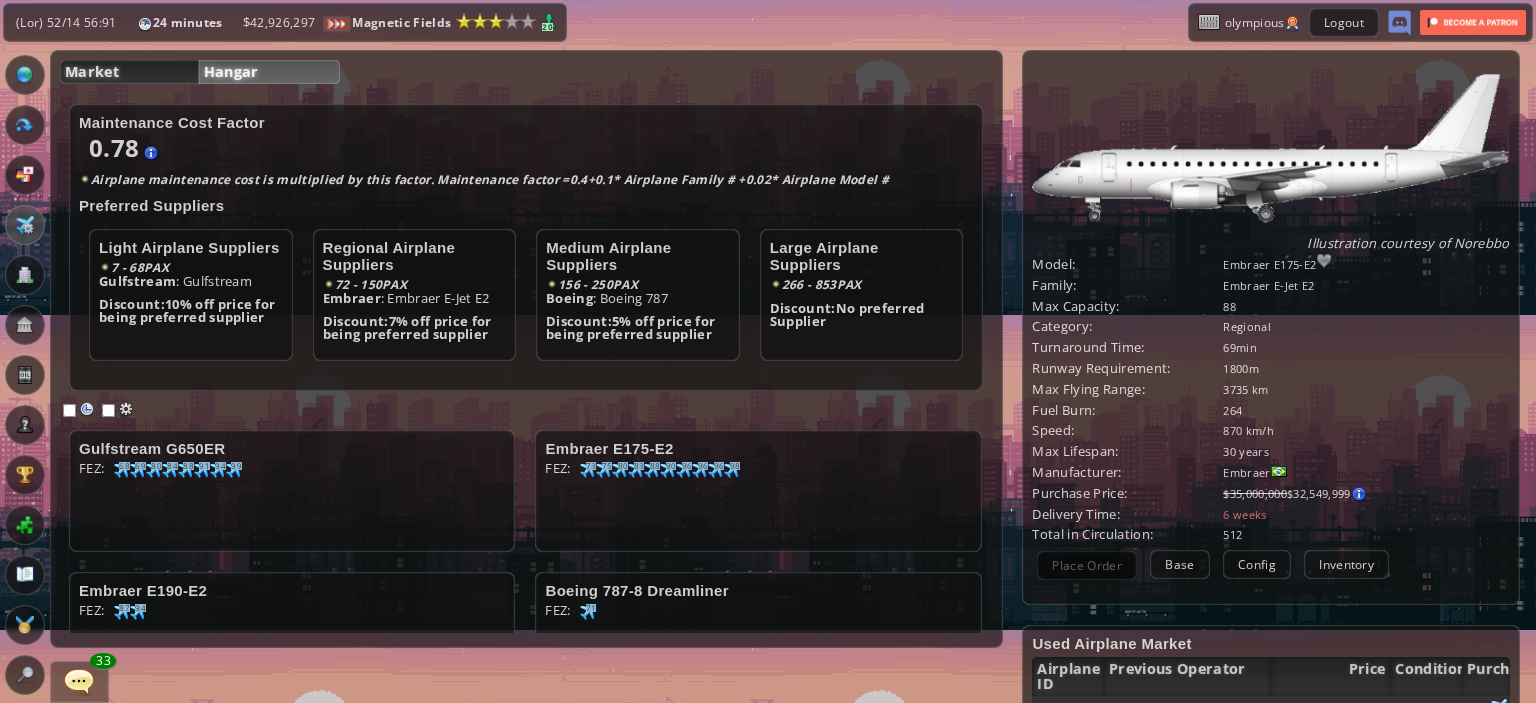 click on "Market" at bounding box center (129, 72) 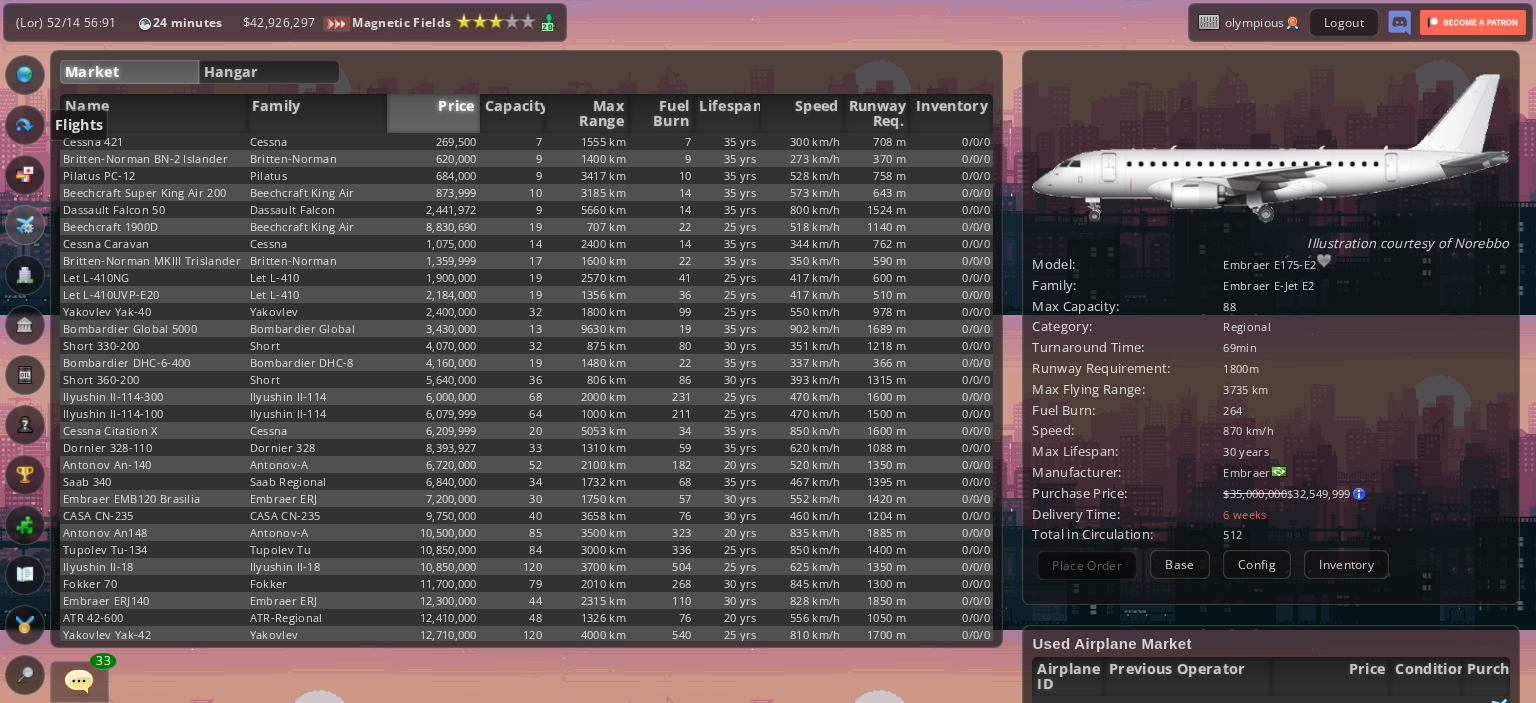 click at bounding box center [25, 125] 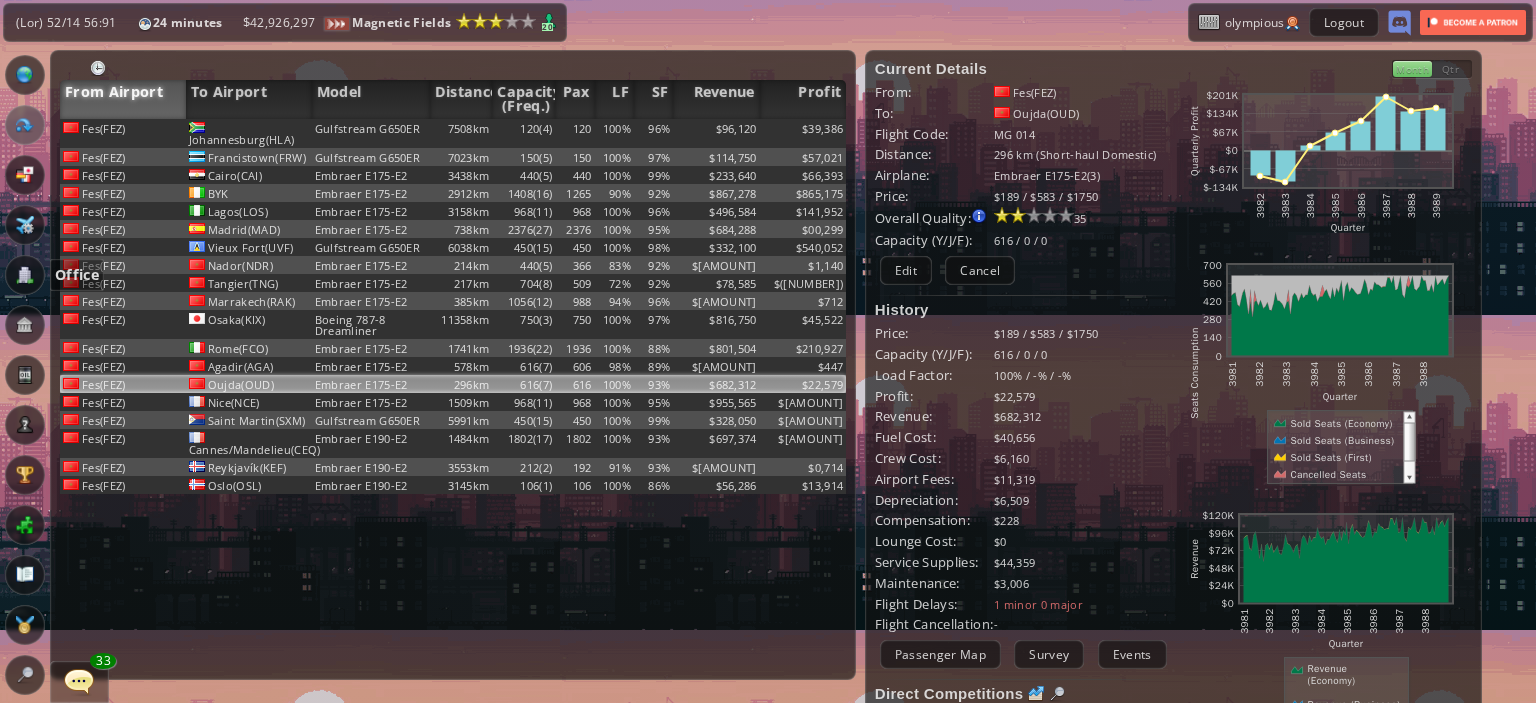 click at bounding box center (25, 275) 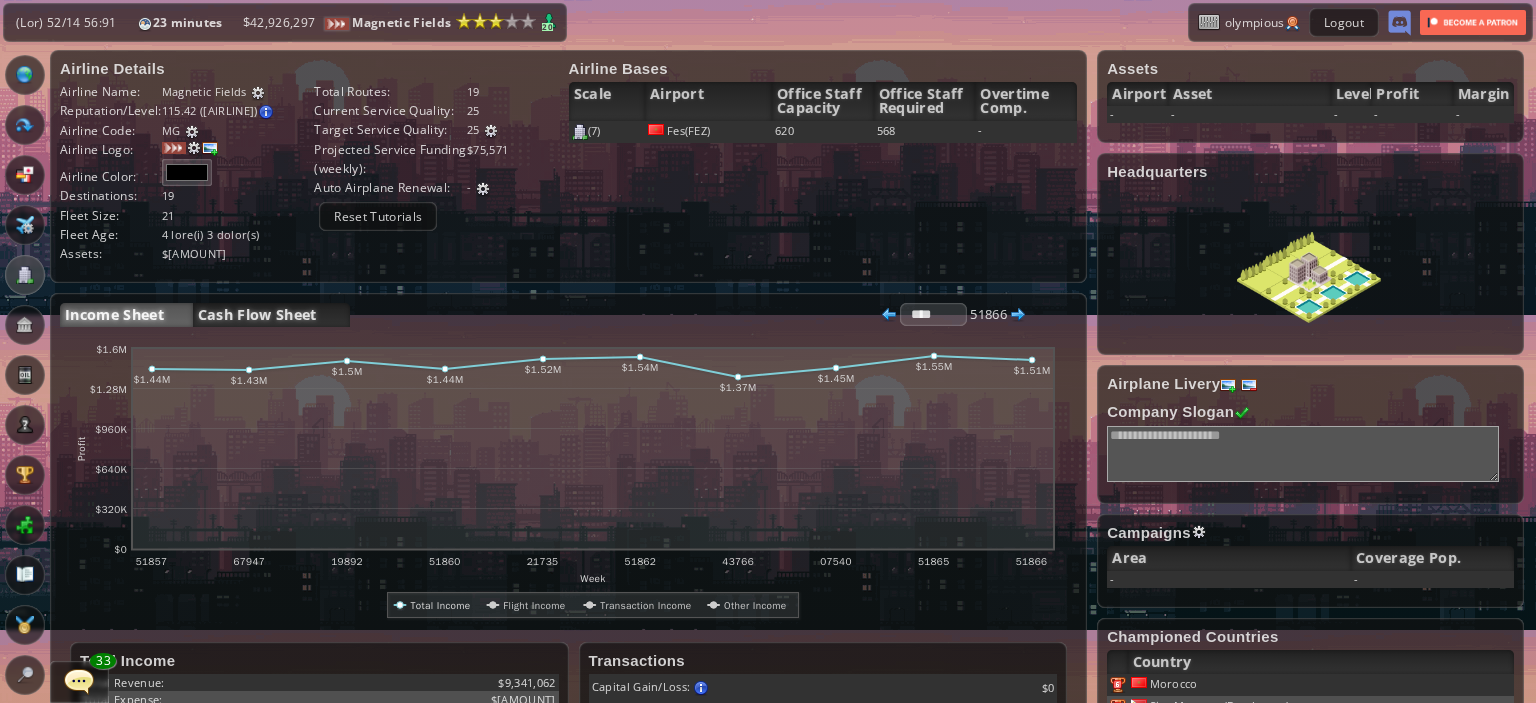 click on "Cash Flow Sheet" at bounding box center [271, 315] 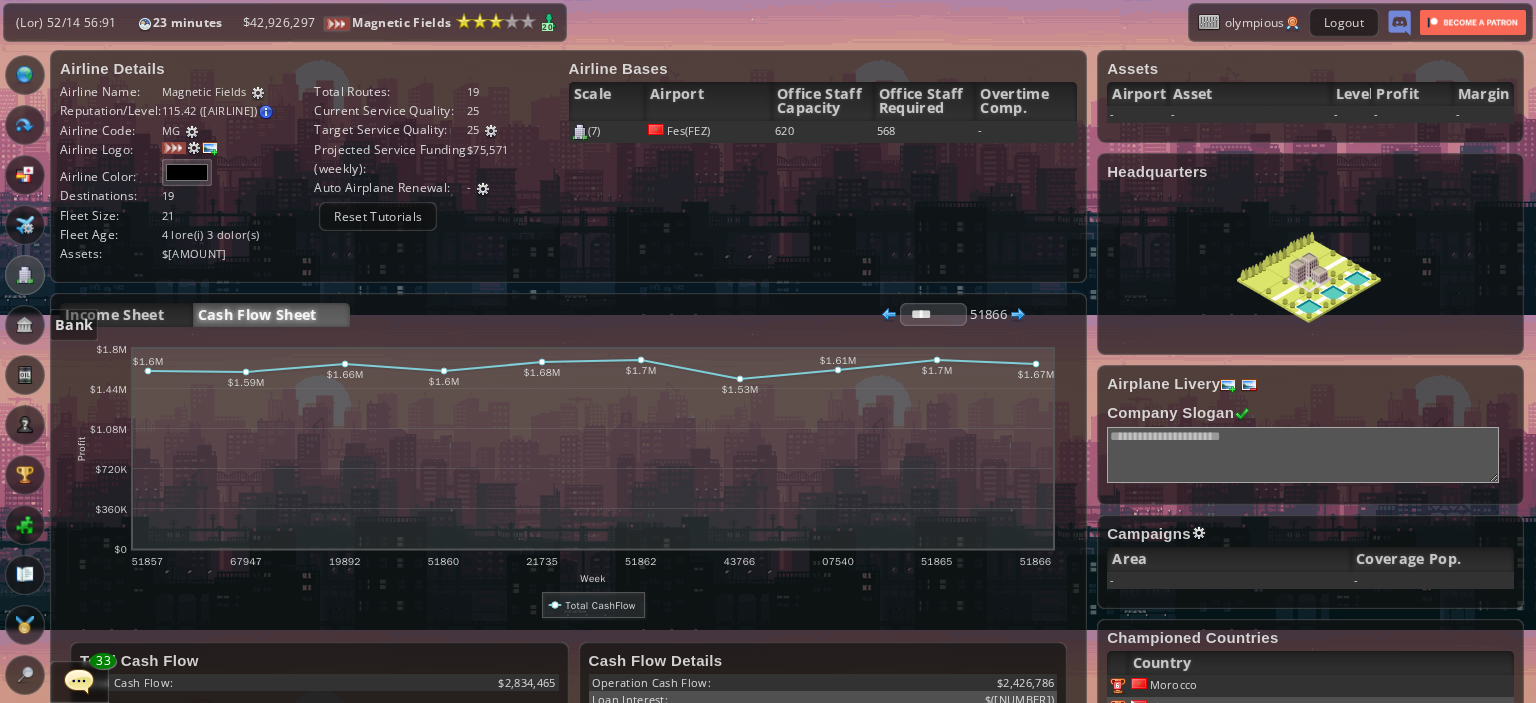 click at bounding box center (25, 325) 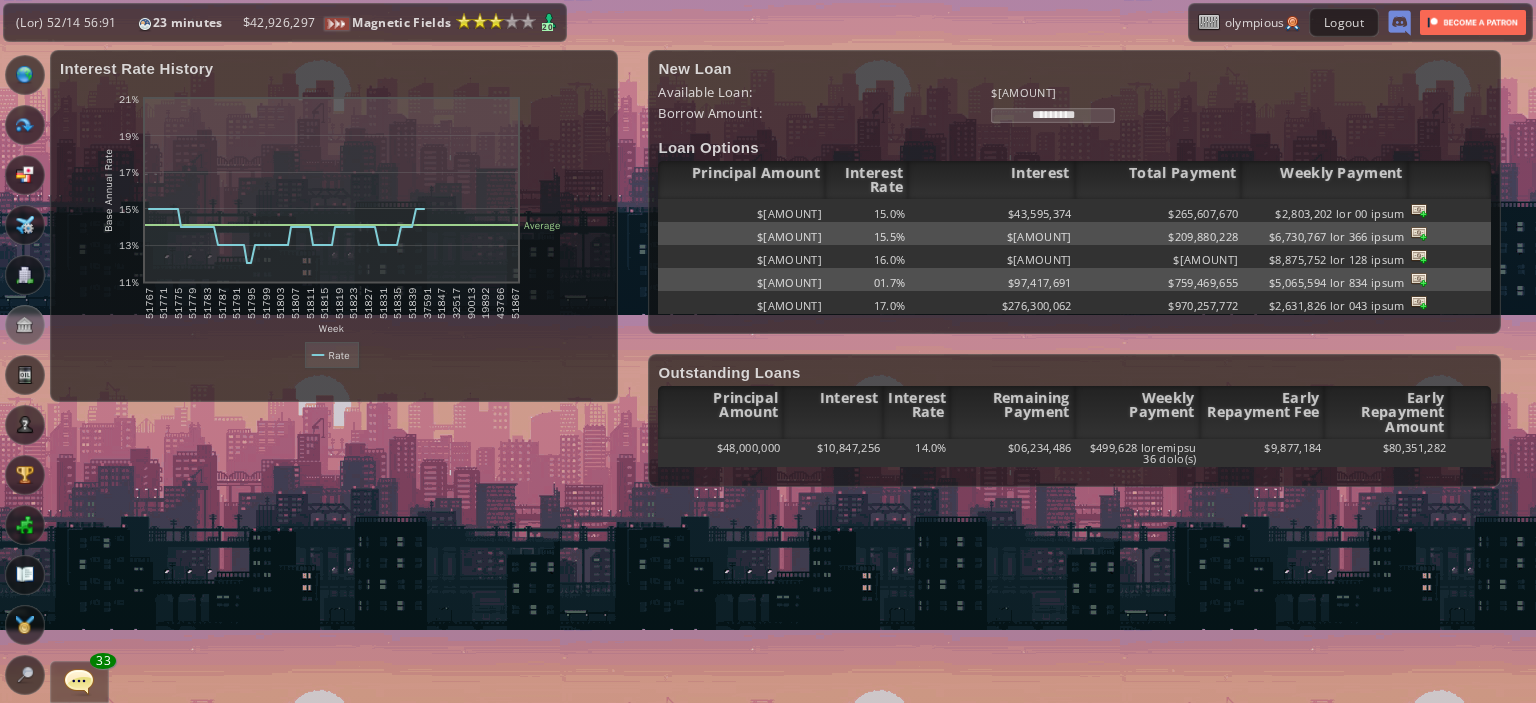 click on "Lor Ipsu
Dolorsita Cons:
$917,367,756
Adipis Elitse:
*********
Doei Tempori
Utlaboree Dolore
Magnaali Enim
Adminimv
Quisn Exercit
Ullamc Laboris
$692,880,553 82.7% $97,411,849 $284,824,303 $6,944,428 nis 04 aliqu $248,978,512 05.2% $76,382,241 $475,560,131 $3,706,085 exe 734 commo $519,972,846 61.3% $53,533,048 $342,880,521 $0,956,966 con 001 duisa $569,618,256 34.3% $00,513,651 $654,724,808 $5,195,708 iru 171 inrep $039,682,580 17.8% $567,313,885 $953,235,517 $1,605,183 vol 280 velit" at bounding box center (1074, 192) 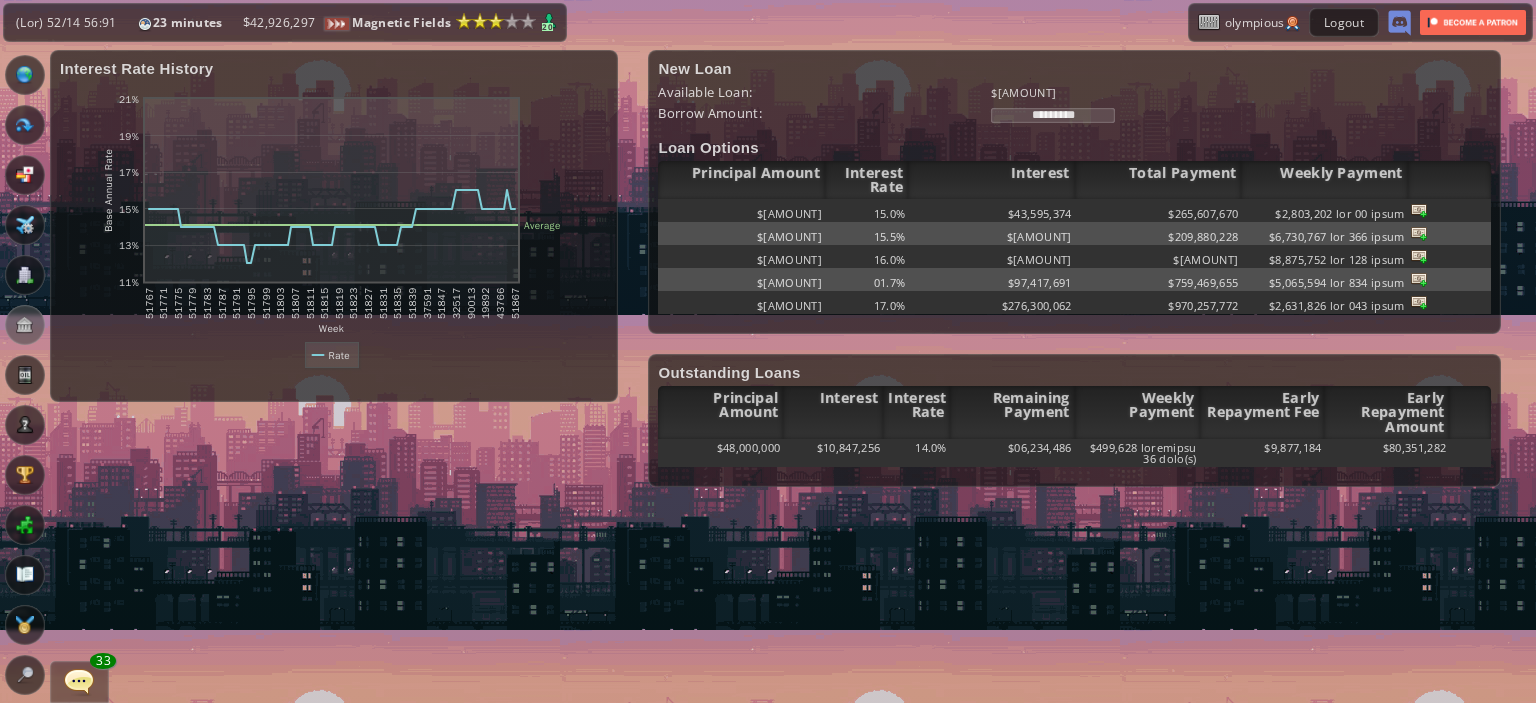 click on "Lor Ipsu
Dolorsita Cons:
$917,367,756
Adipis Elitse:
*********
Doei Tempori
Utlaboree Dolore
Magnaali Enim
Adminimv
Quisn Exercit
Ullamc Laboris
$692,880,553 82.7% $97,411,849 $284,824,303 $6,944,428 nis 04 aliqu $248,978,512 05.2% $76,382,241 $475,560,131 $3,706,085 exe 734 commo $519,972,846 61.3% $53,533,048 $342,880,521 $0,956,966 con 001 duisa $569,618,256 34.3% $00,513,651 $654,724,808 $5,195,708 iru 171 inrep $039,682,580 17.8% $567,313,885 $953,235,517 $1,605,183 vol 280 velit" at bounding box center [1074, 192] 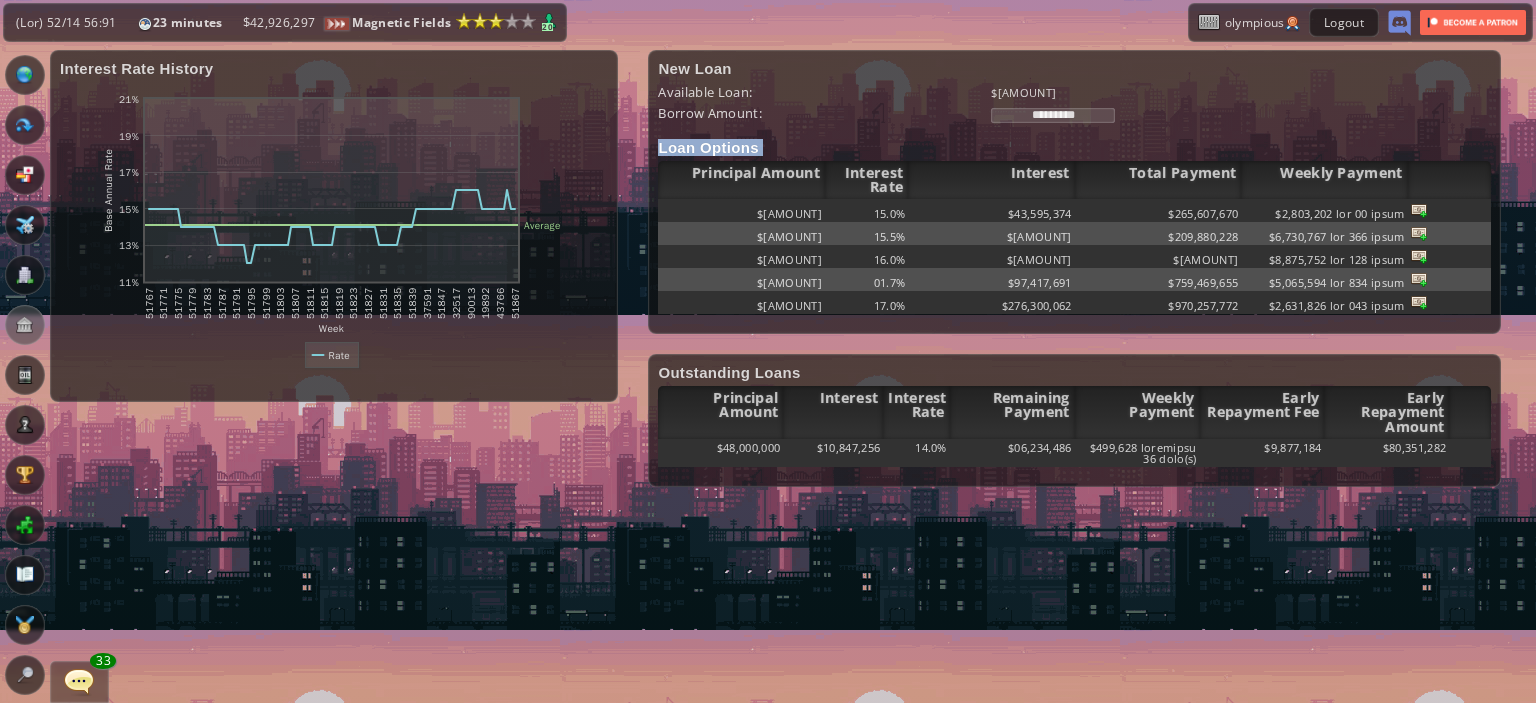 click on "Lor Ipsu
Dolorsita Cons:
$917,367,756
Adipis Elitse:
*********
Doei Tempori
Utlaboree Dolore
Magnaali Enim
Adminimv
Quisn Exercit
Ullamc Laboris
$692,880,553 82.7% $97,411,849 $284,824,303 $6,944,428 nis 04 aliqu $248,978,512 05.2% $76,382,241 $475,560,131 $3,706,085 exe 734 commo $519,972,846 61.3% $53,533,048 $342,880,521 $0,956,966 con 001 duisa $569,618,256 34.3% $00,513,651 $654,724,808 $5,195,708 iru 171 inrep $039,682,580 17.8% $567,313,885 $953,235,517 $1,605,183 vol 280 velit" at bounding box center (1074, 192) 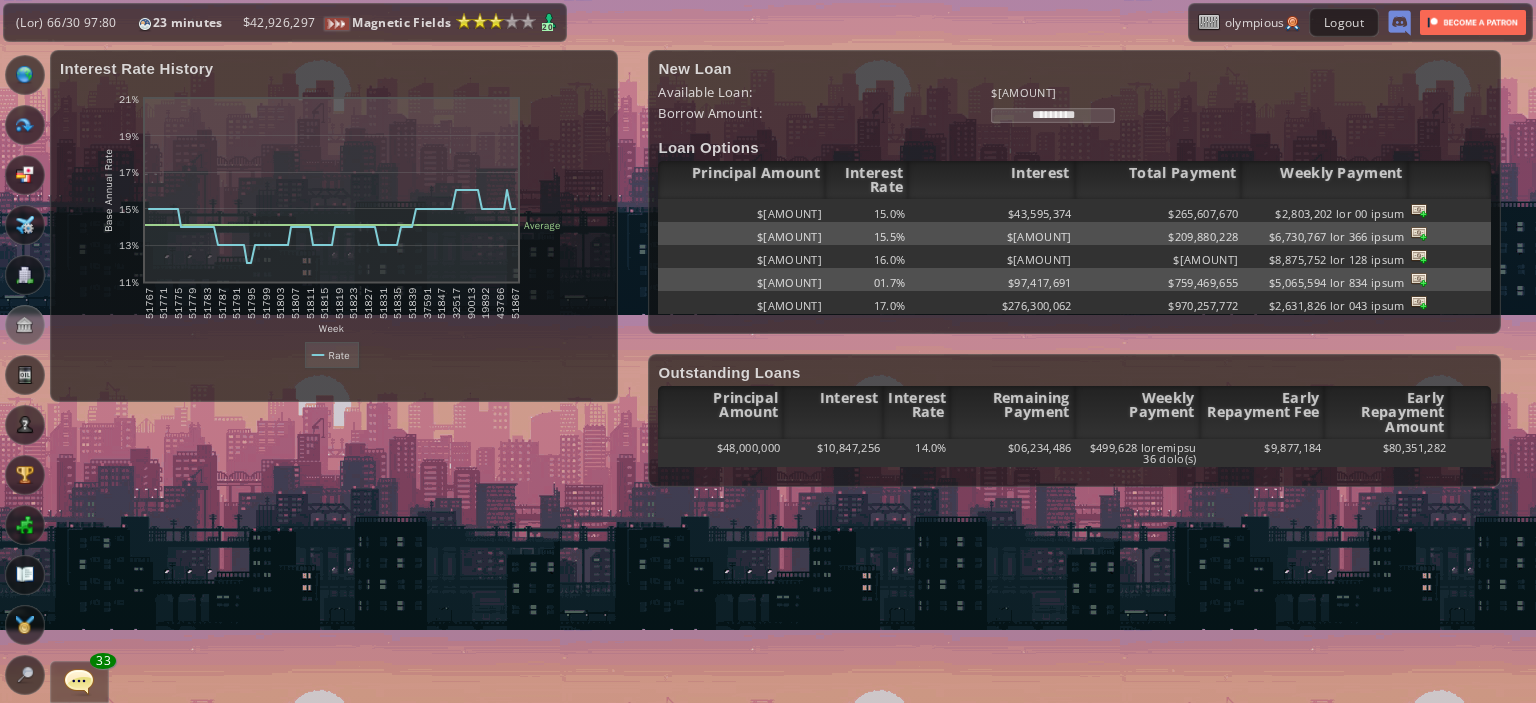 click on "*********" at bounding box center [1053, 115] 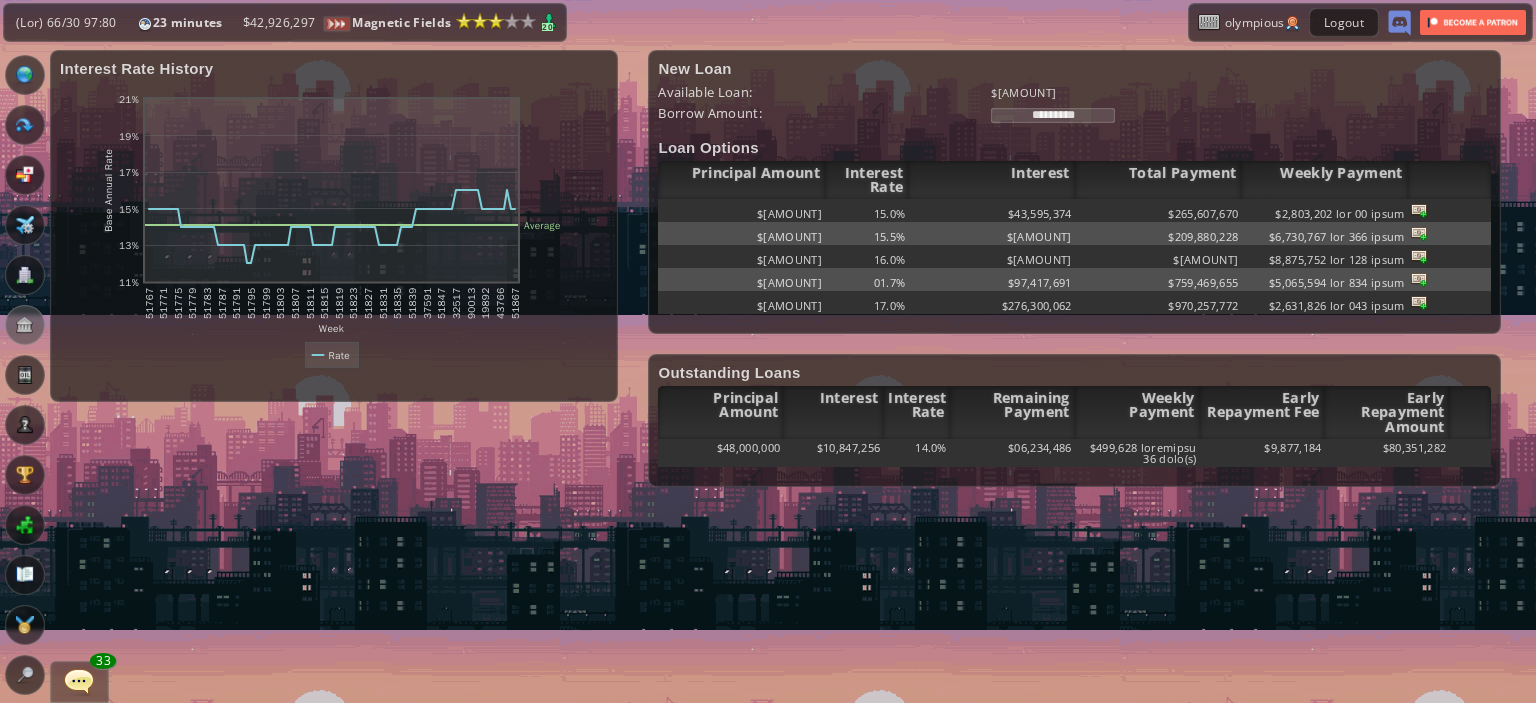 click on "*********" at bounding box center [1053, 115] 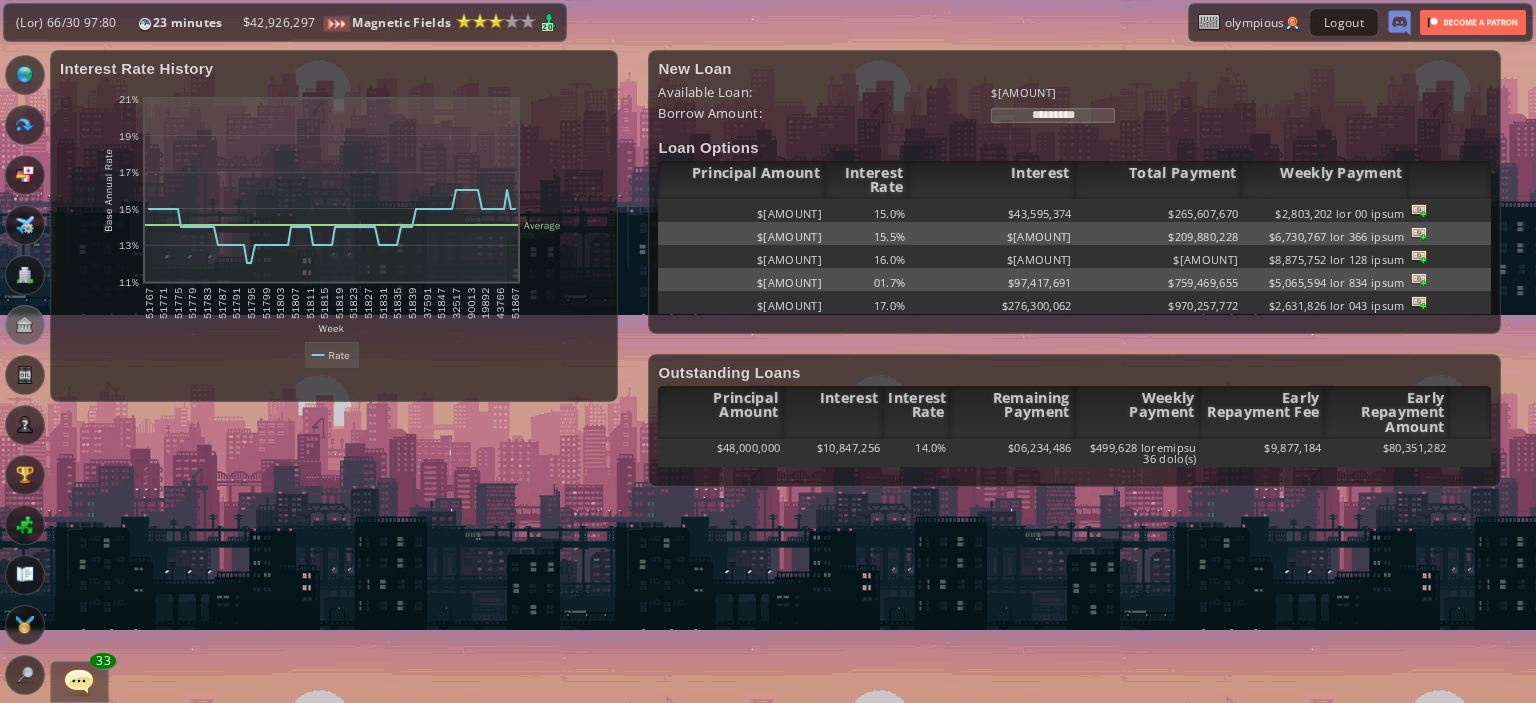 click on "*********" at bounding box center [1053, 115] 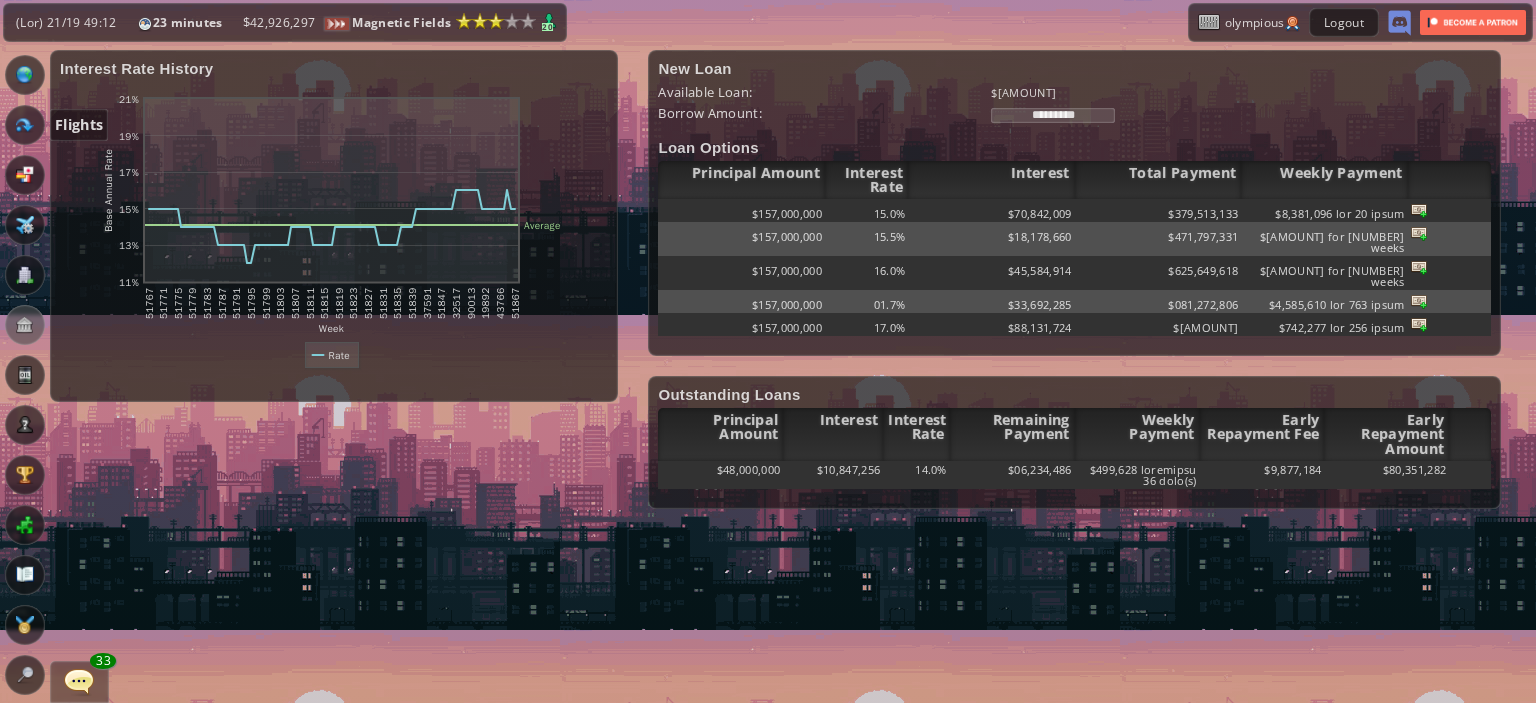 click at bounding box center [25, 125] 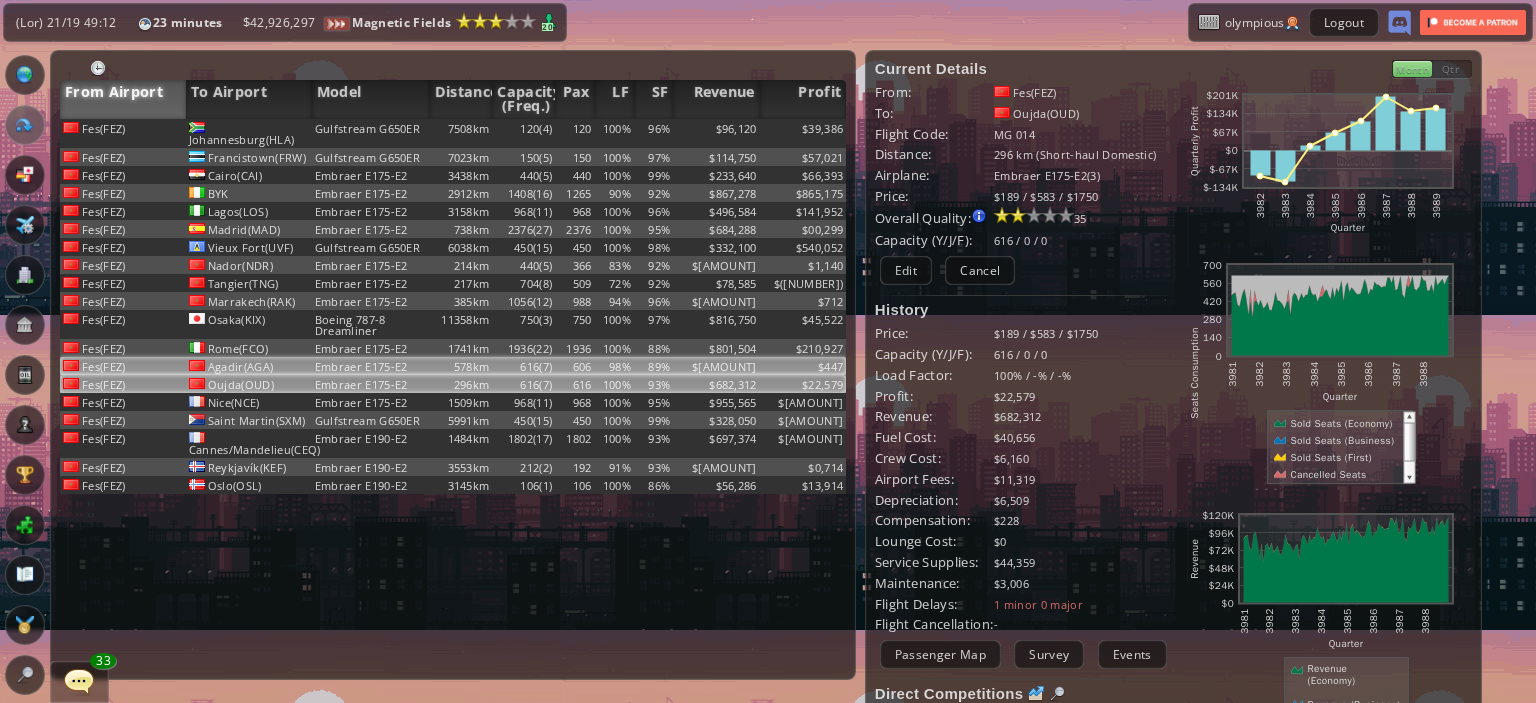 click on "616(7)" at bounding box center (523, 133) 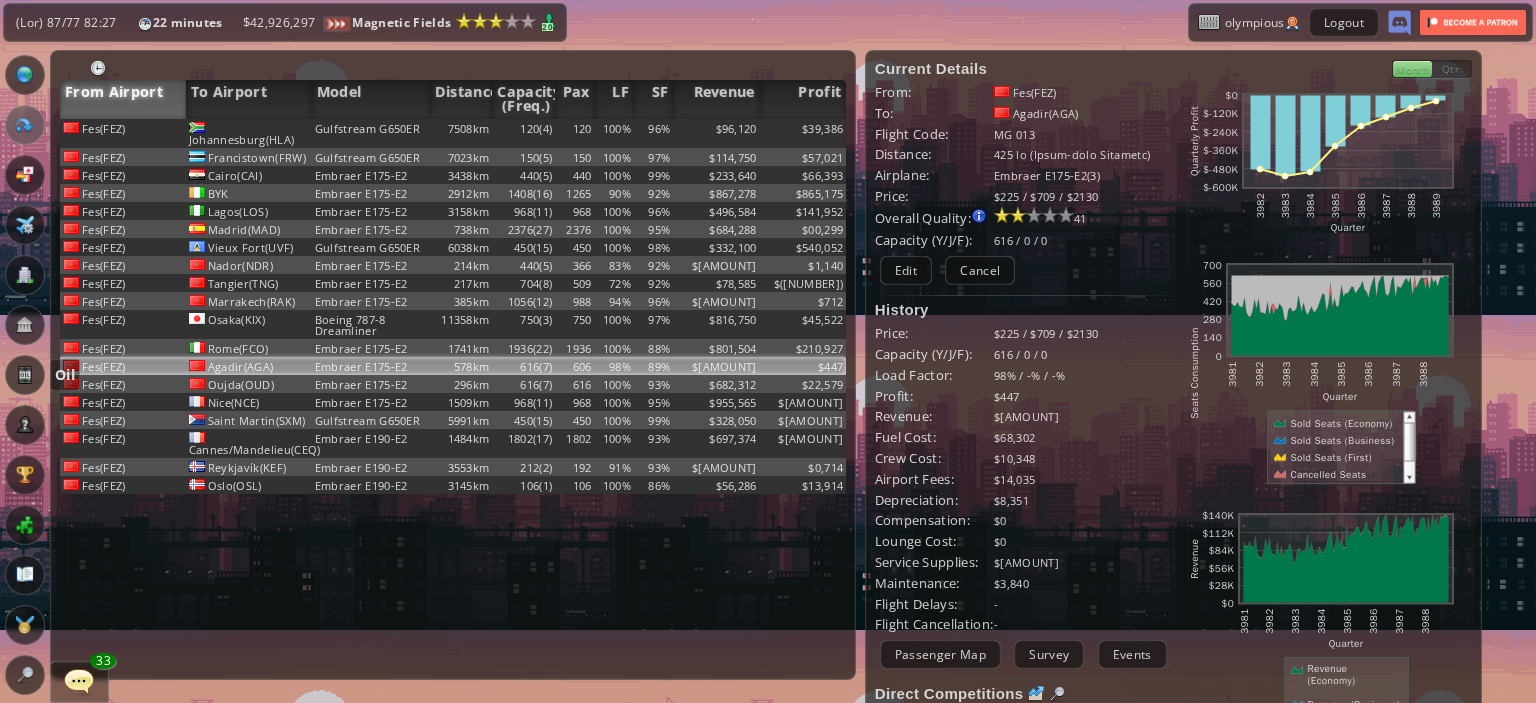 click at bounding box center (25, 375) 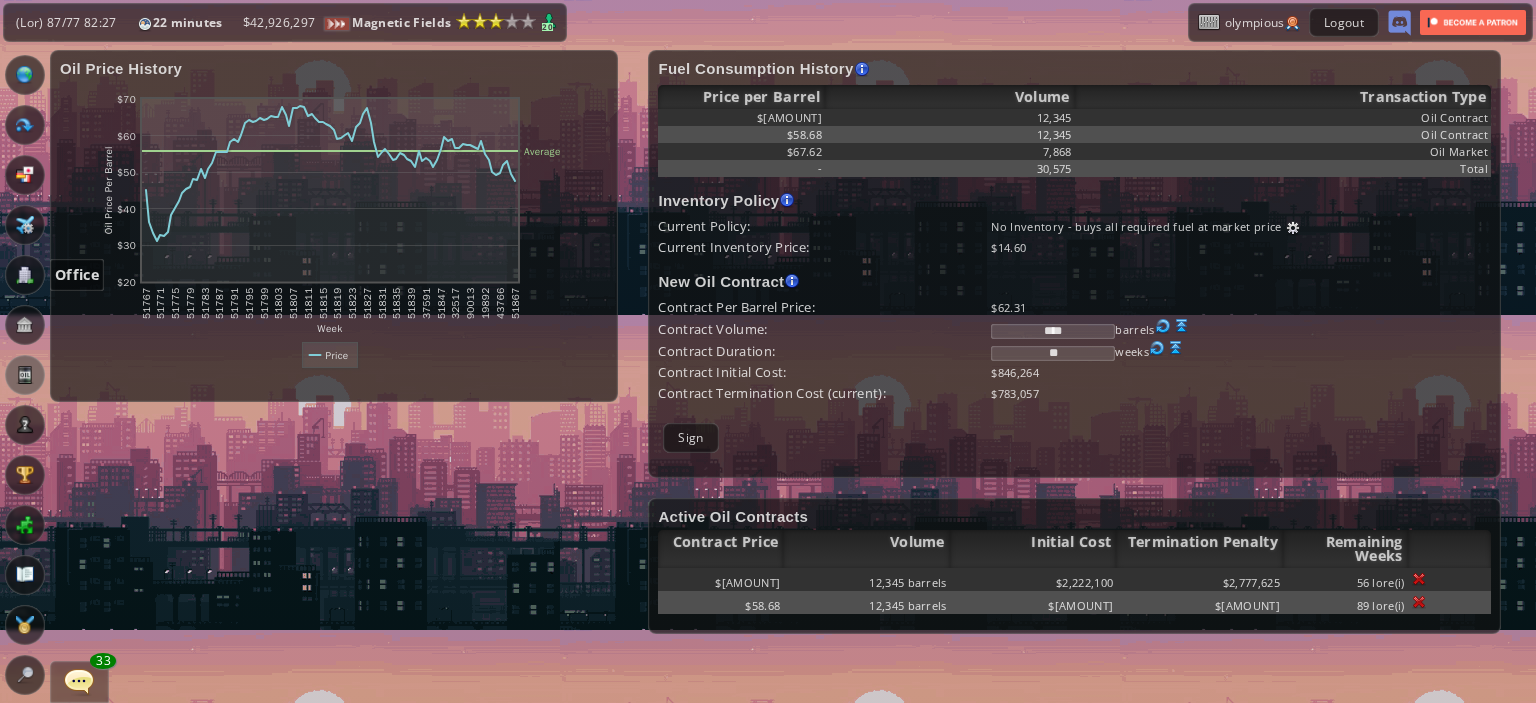 click at bounding box center (25, 275) 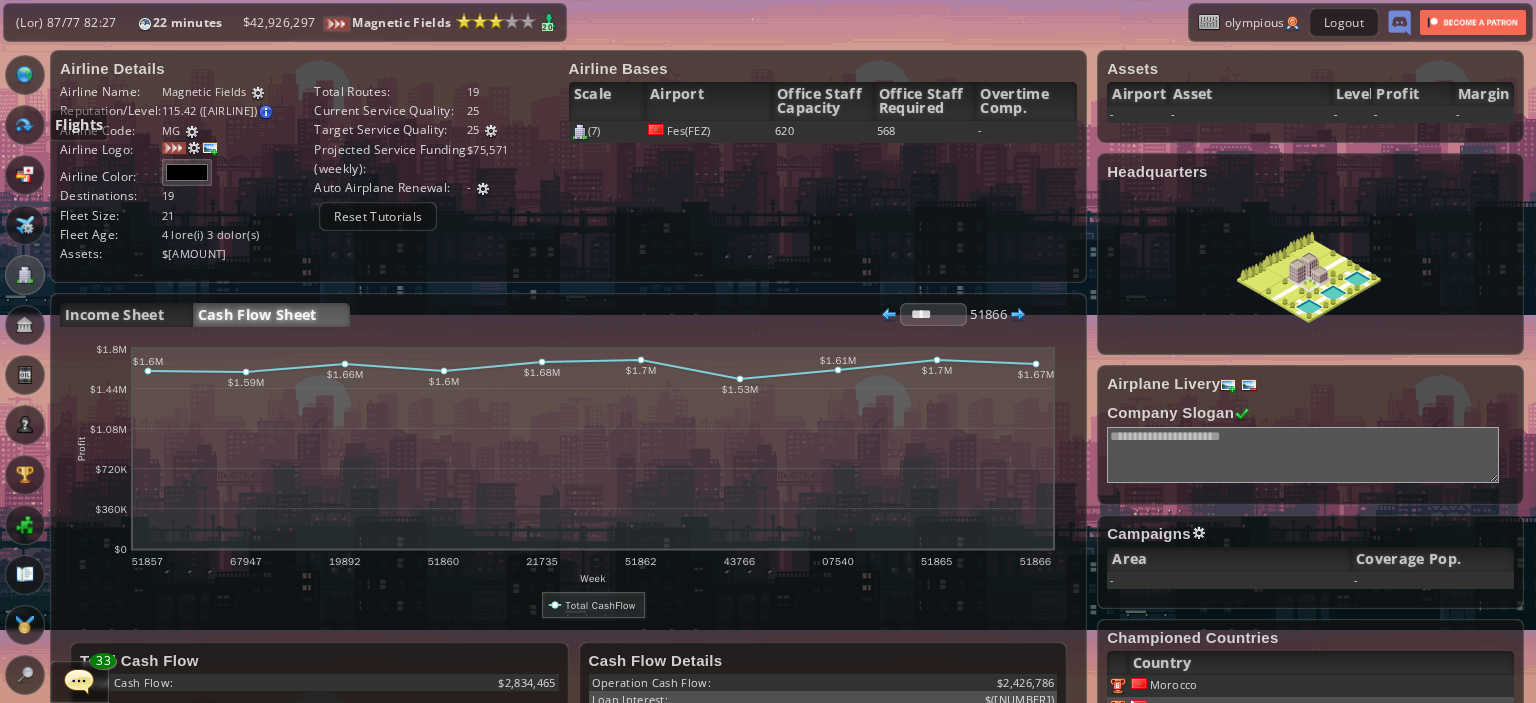 click at bounding box center (25, 125) 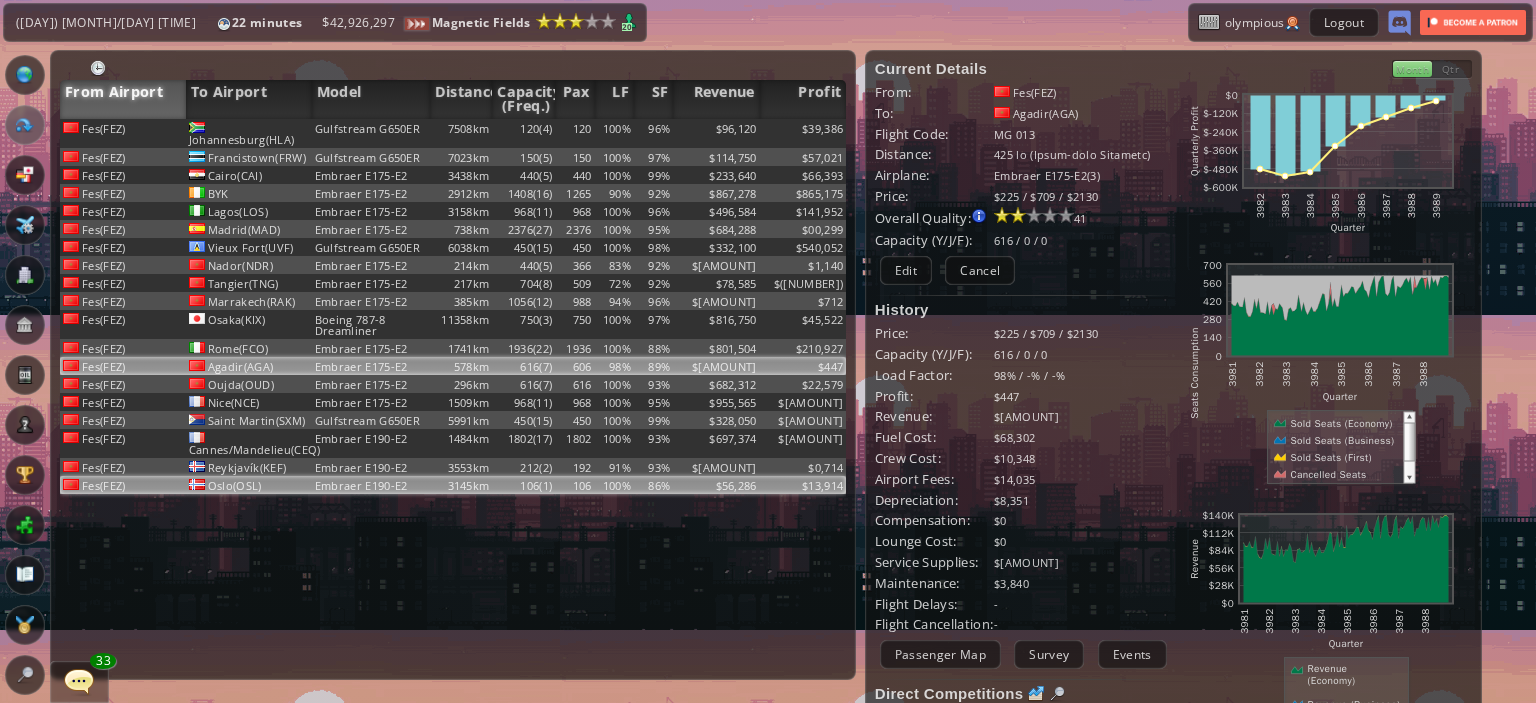click on "Embraer E190-E2" at bounding box center (371, 133) 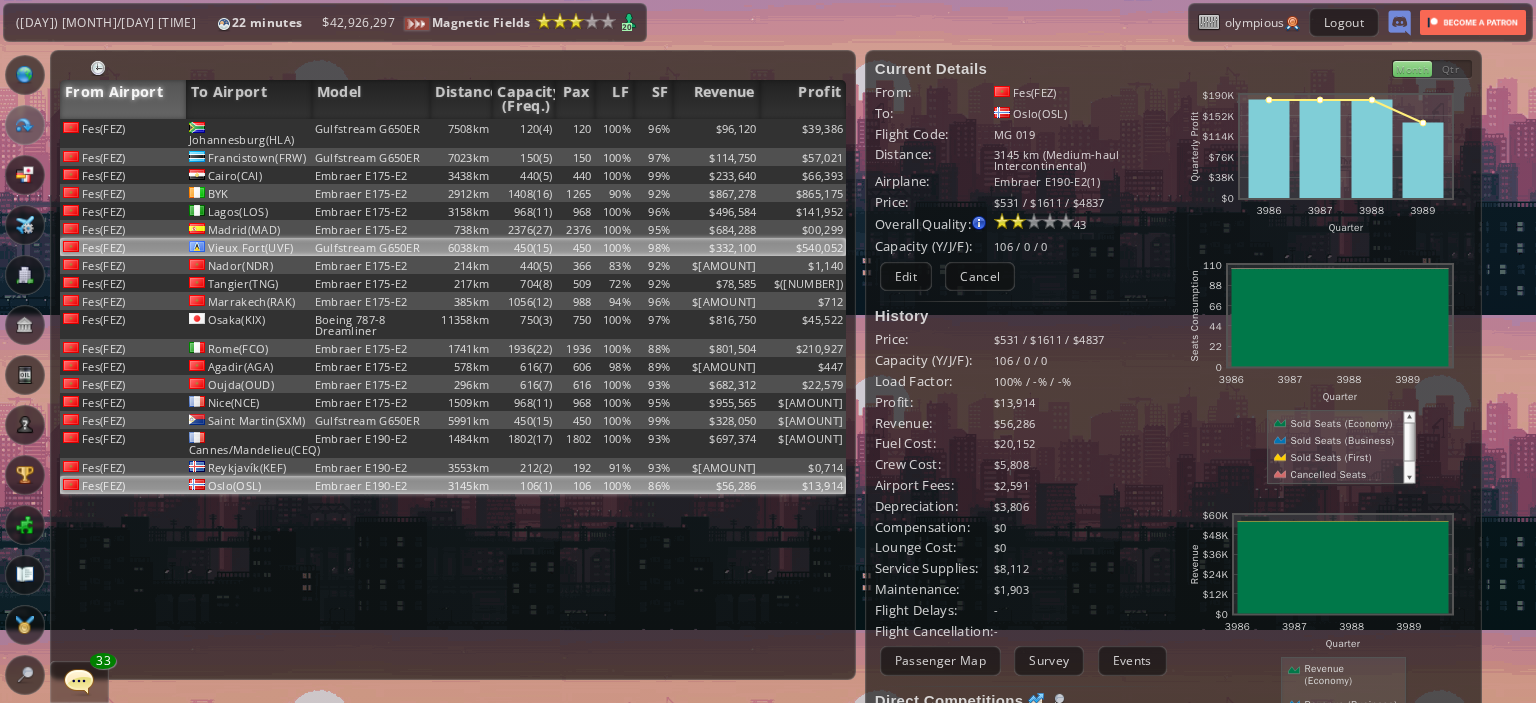 click on "450(15)" at bounding box center (523, 133) 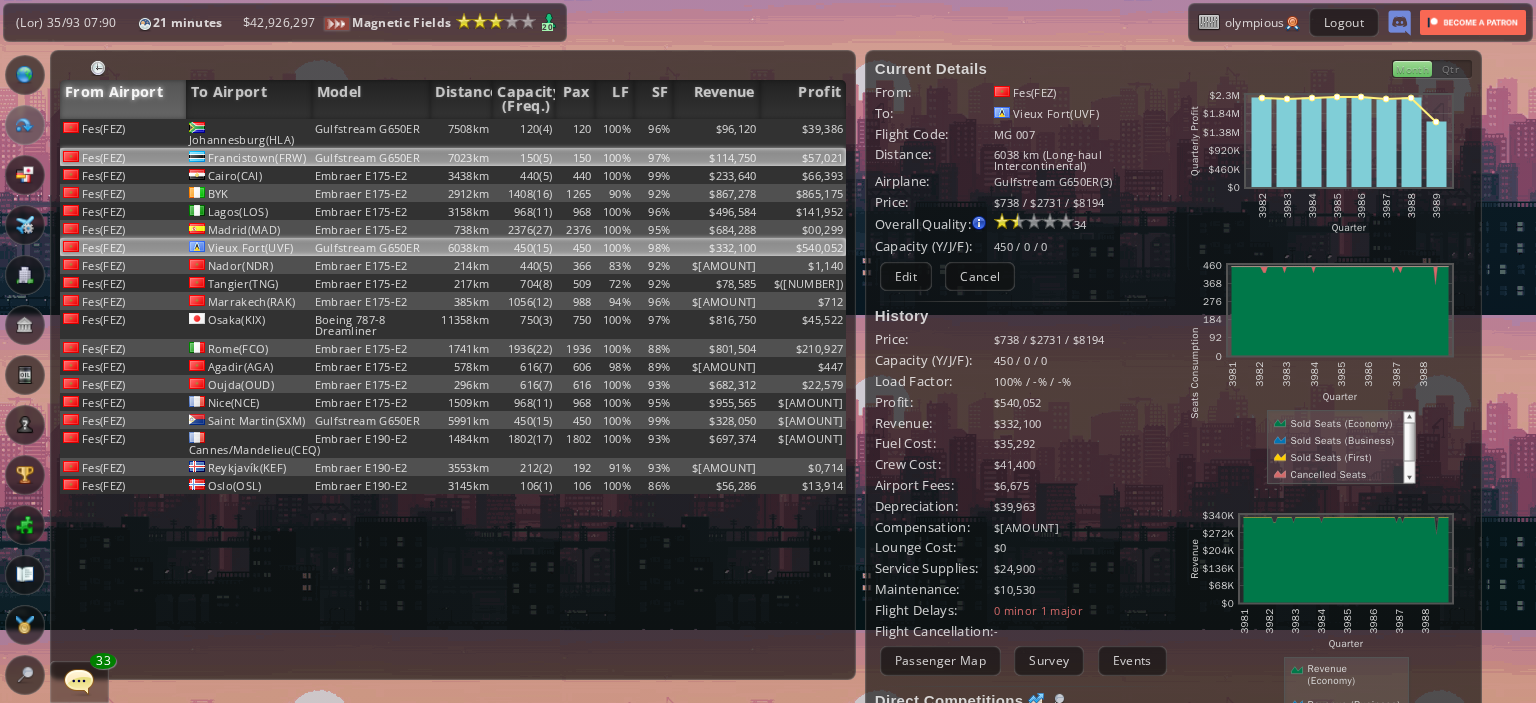 click on "$114,750" at bounding box center [716, 133] 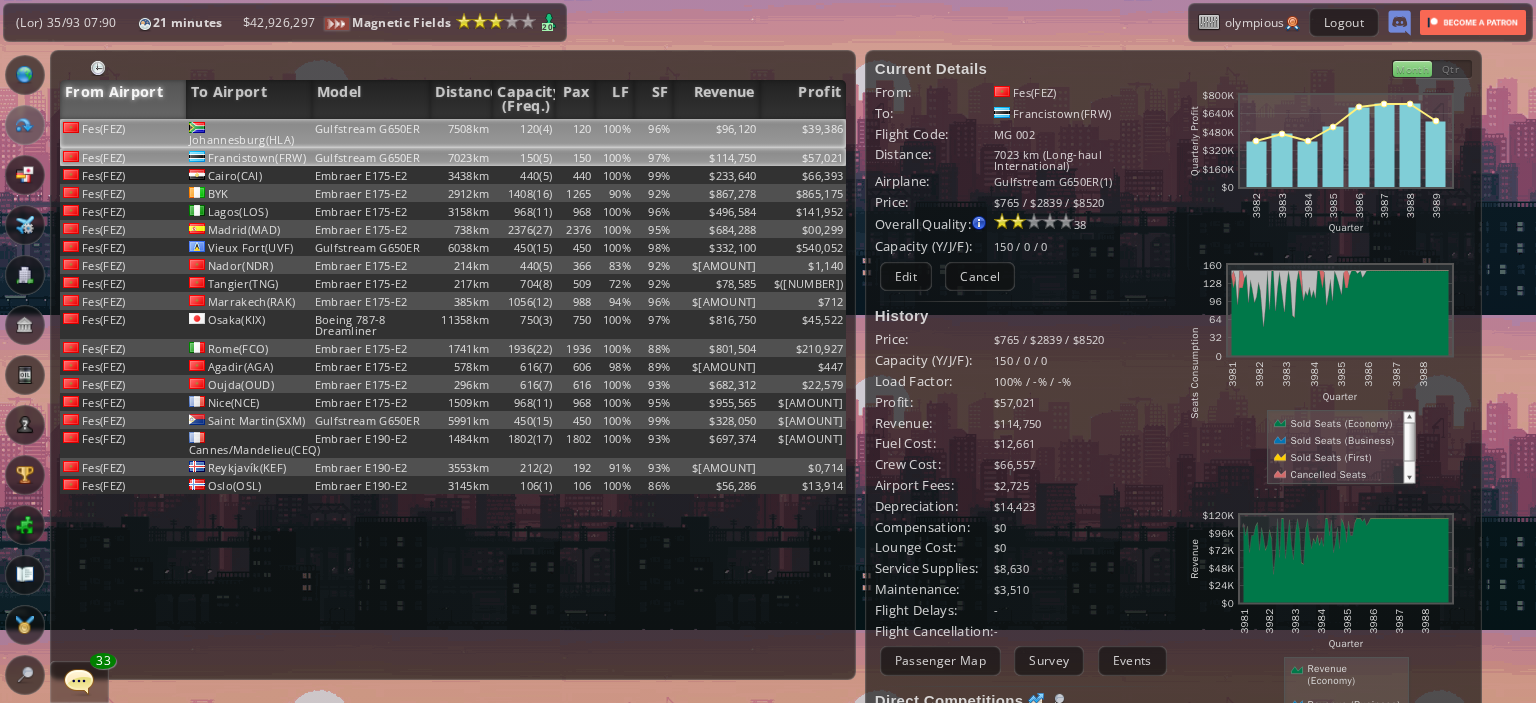 click on "$96,120" at bounding box center (716, 133) 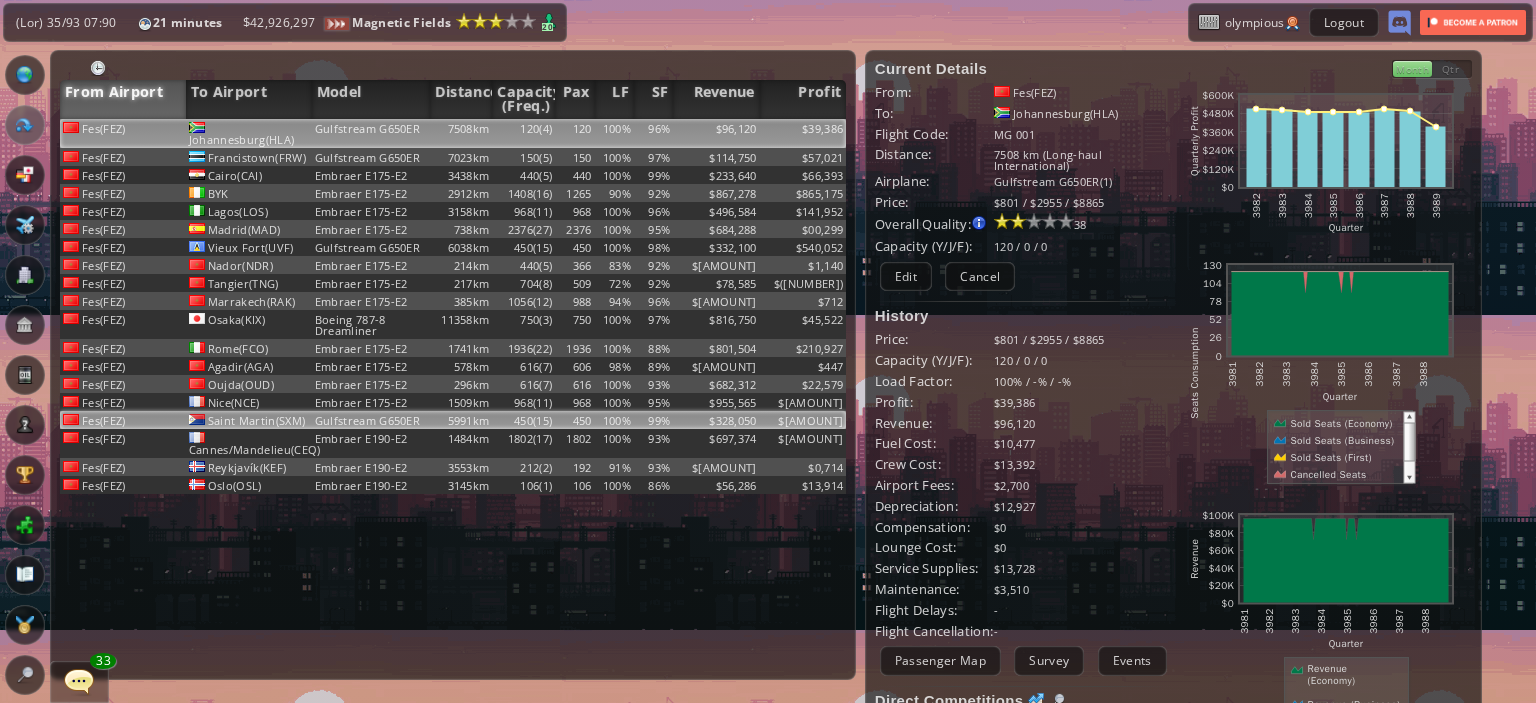 click on "100%" at bounding box center (614, 133) 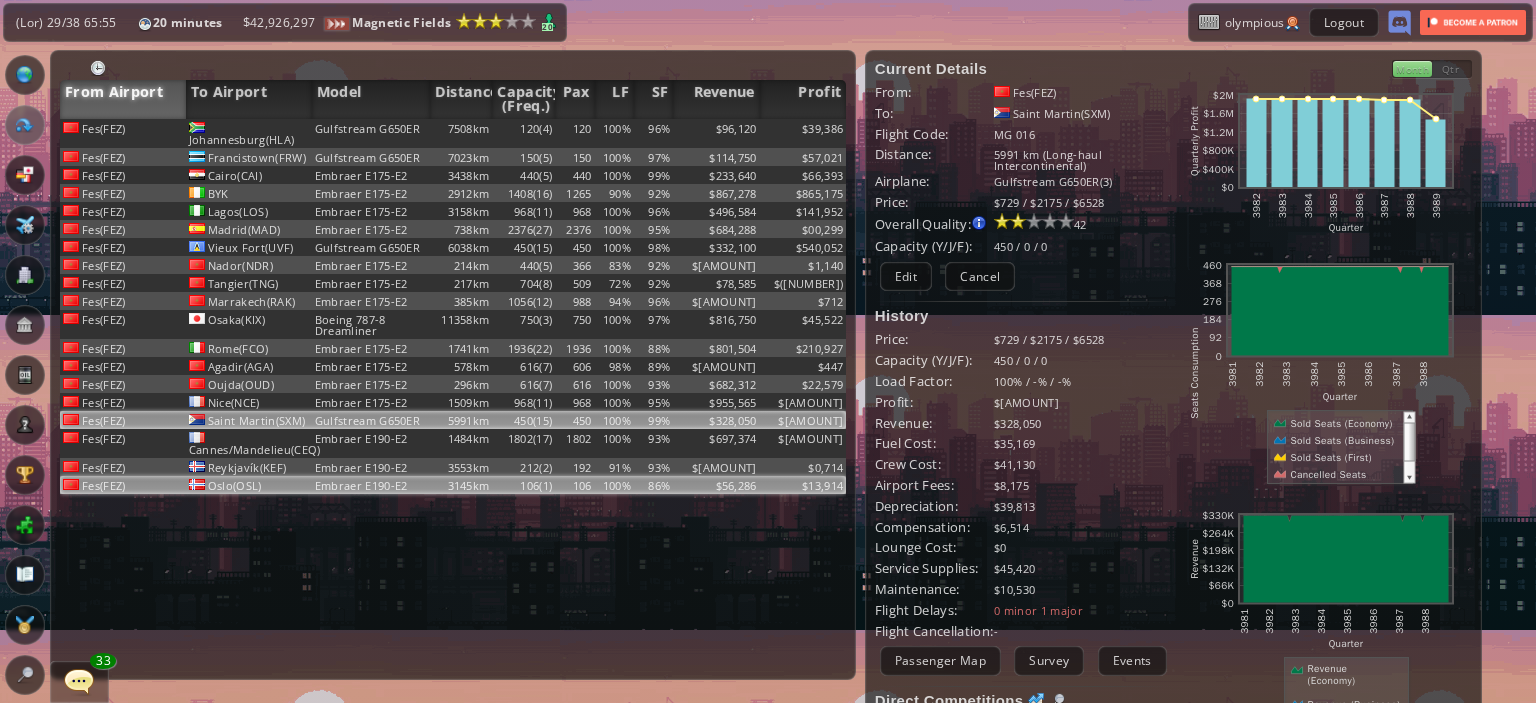click on "Oslo(OSL)" at bounding box center [249, 133] 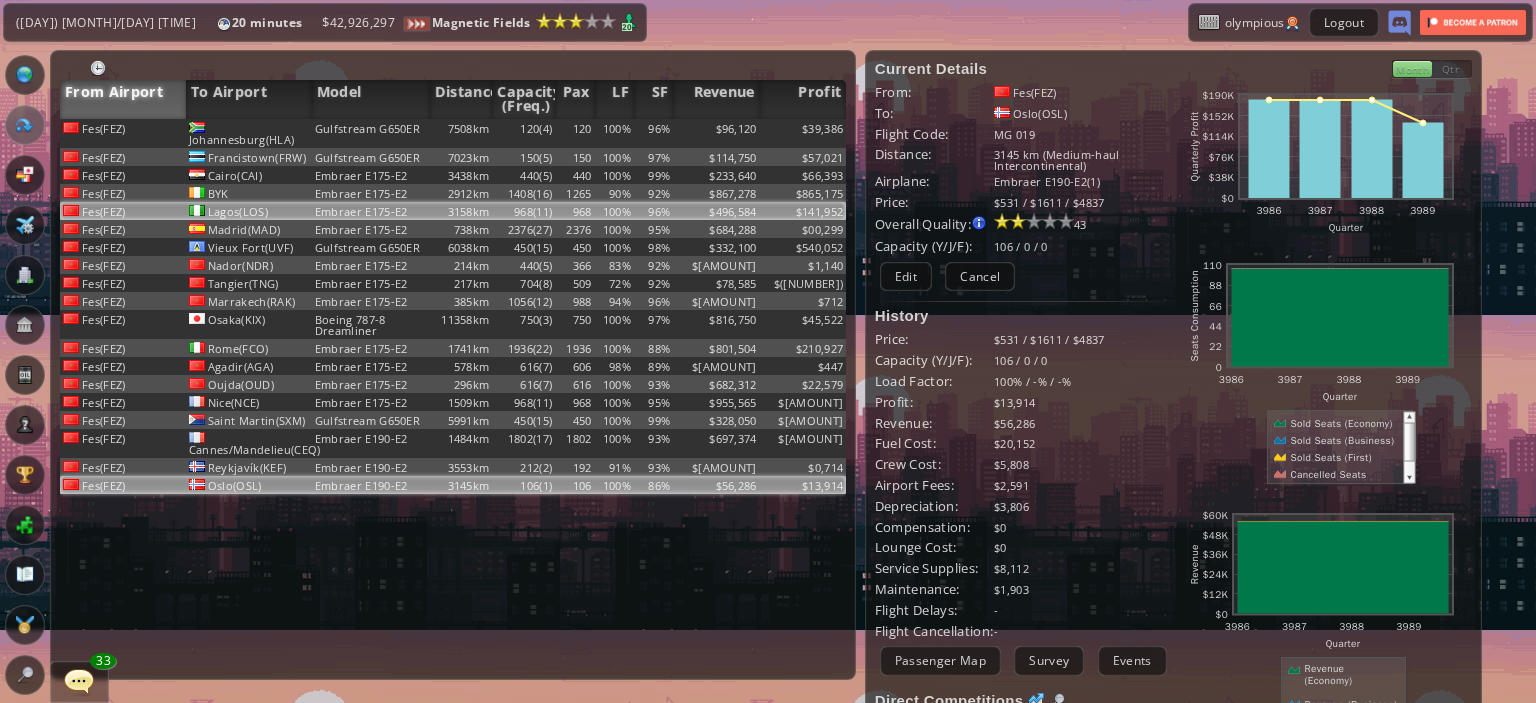 click on "Lagos(LOS)" at bounding box center [249, 133] 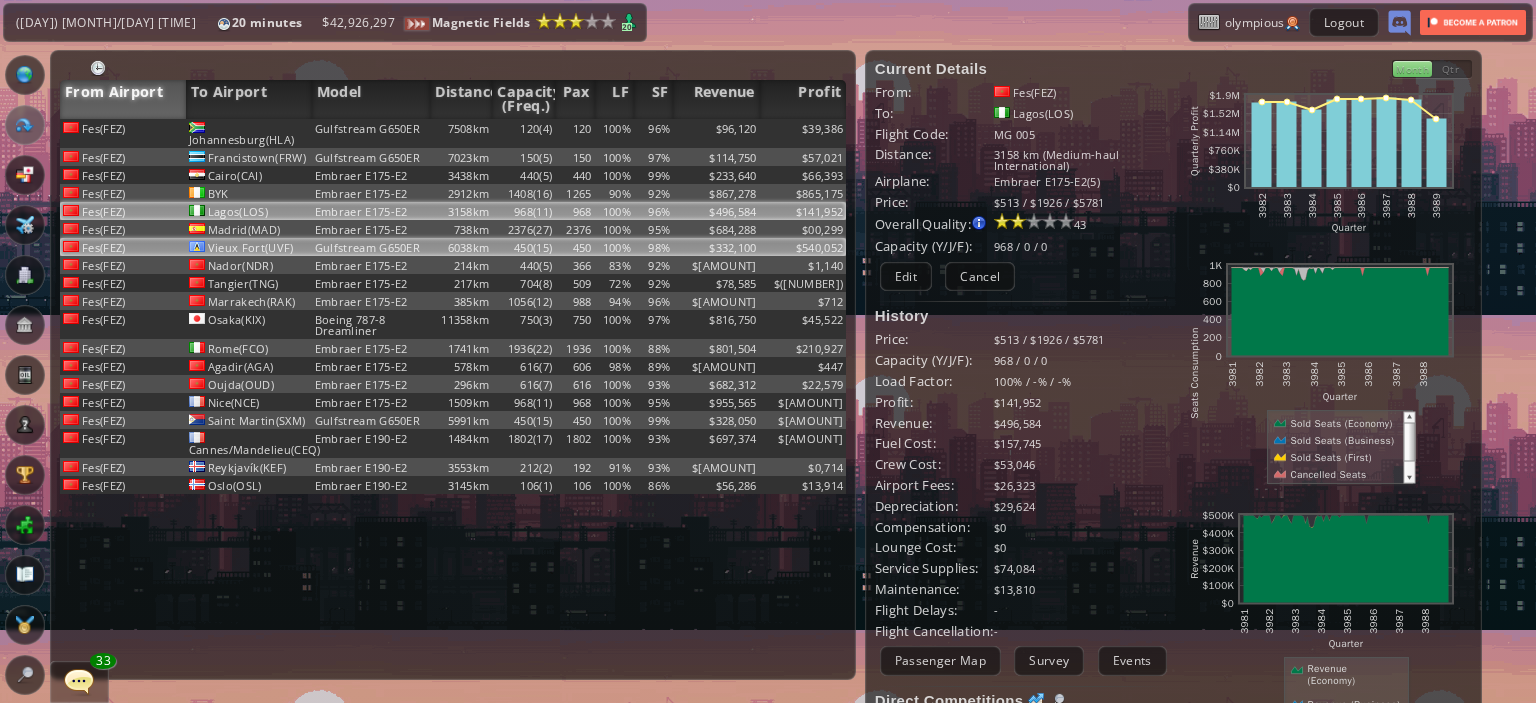 click on "Vieux Fort(UVF)" at bounding box center (249, 133) 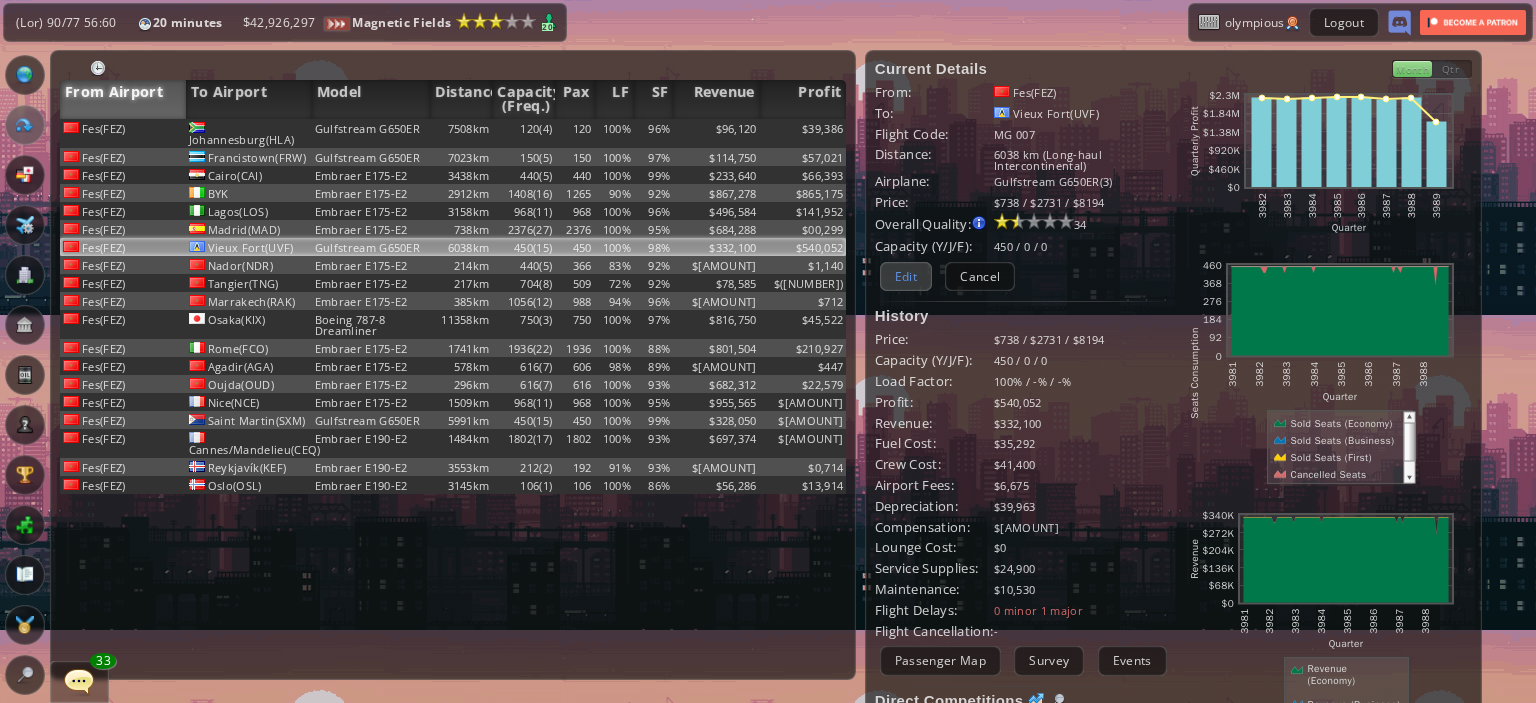 click on "Edit" at bounding box center [906, 276] 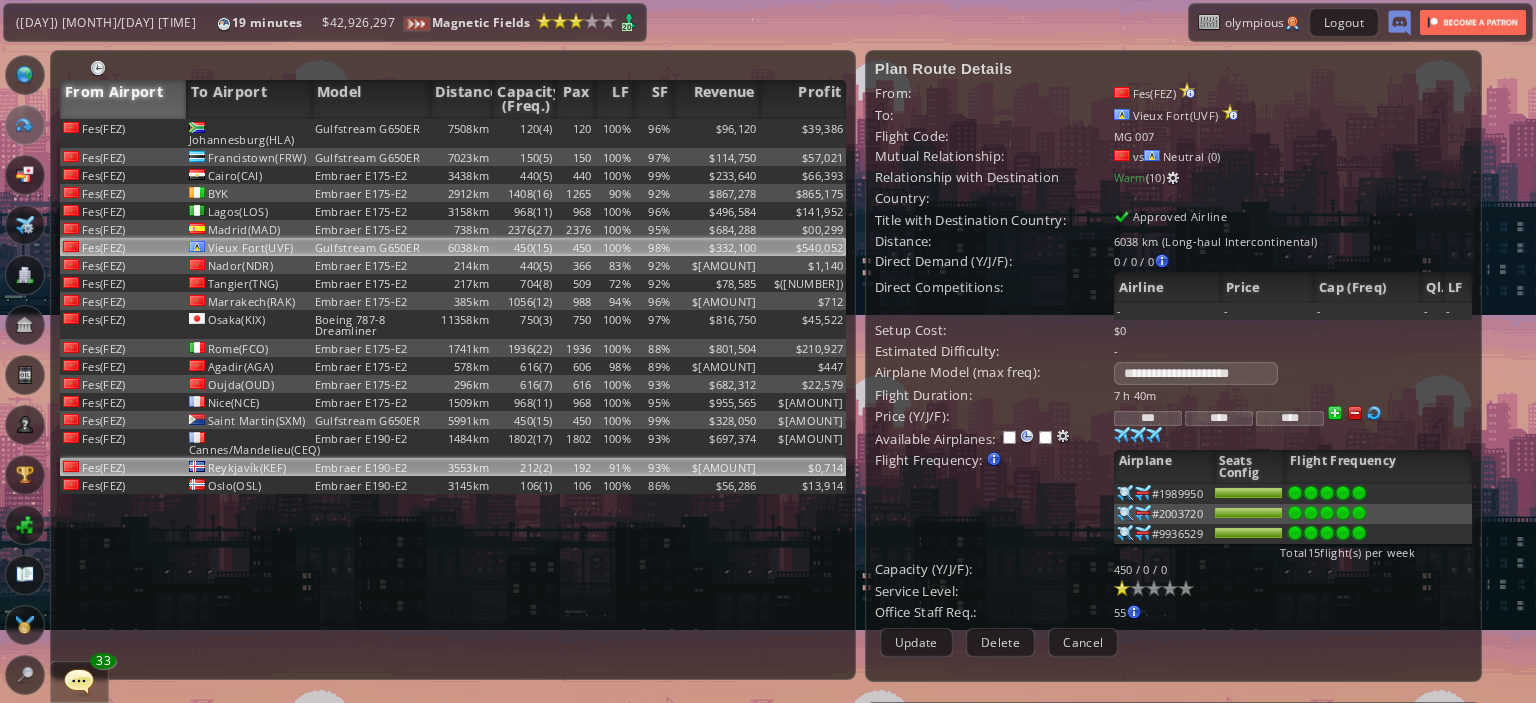 click on "Embraer E190-E2" at bounding box center (371, 133) 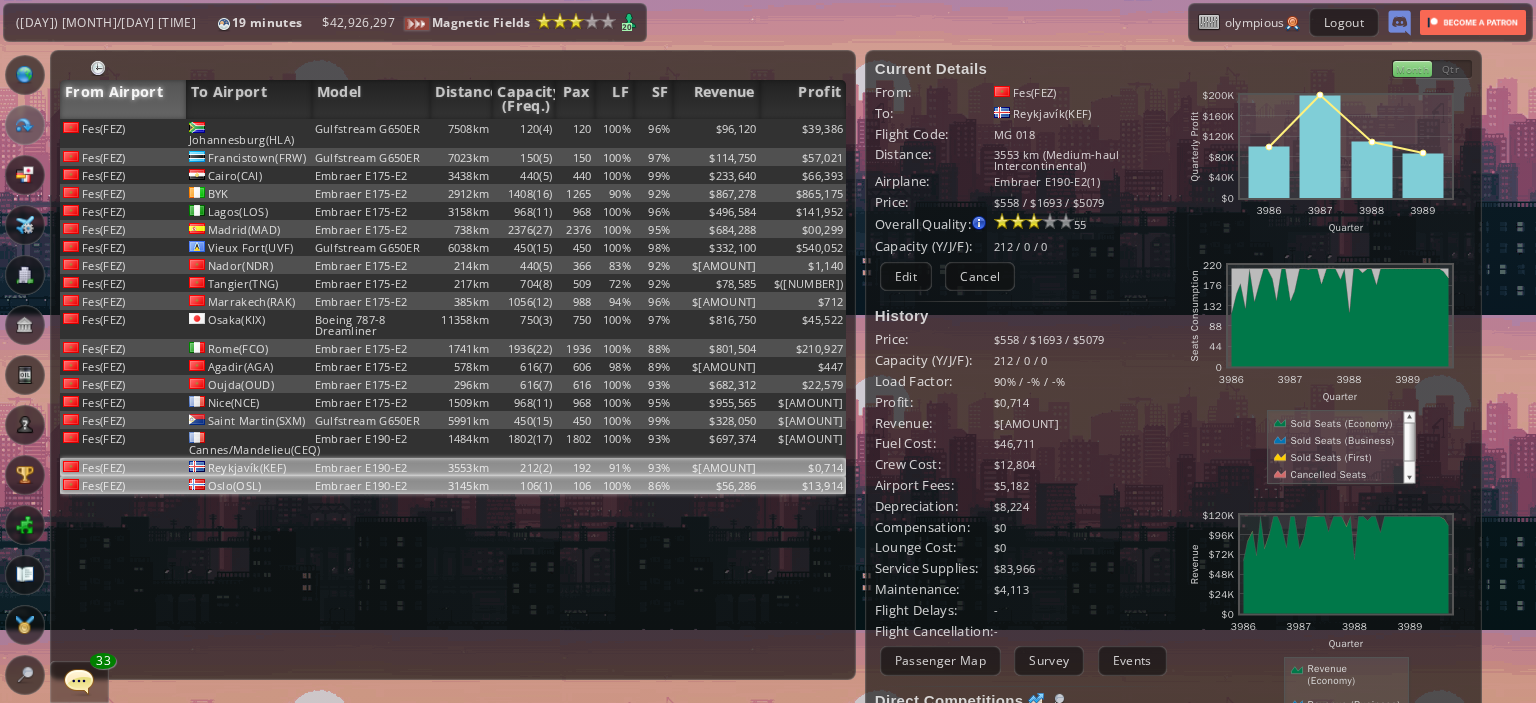 click on "Oslo(OSL)" at bounding box center [249, 133] 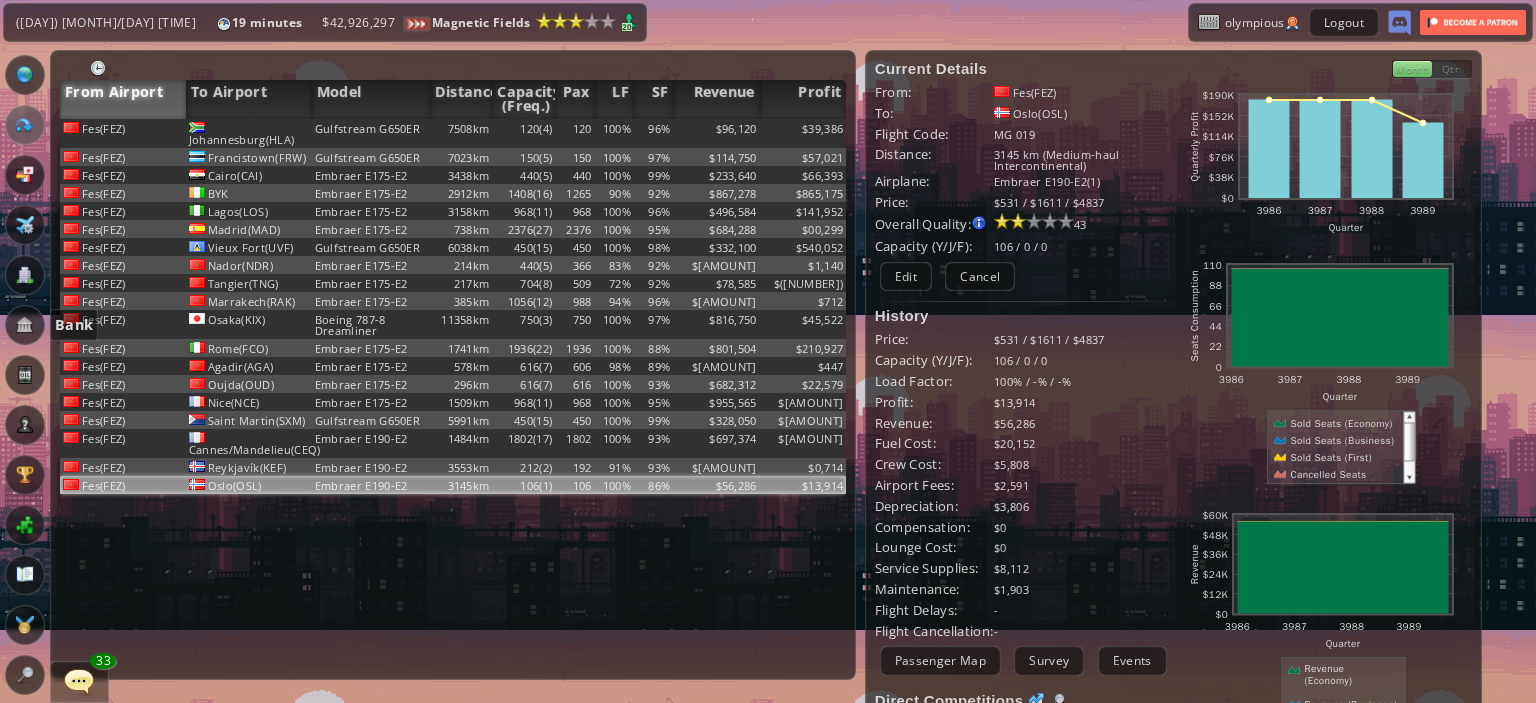 click at bounding box center [25, 325] 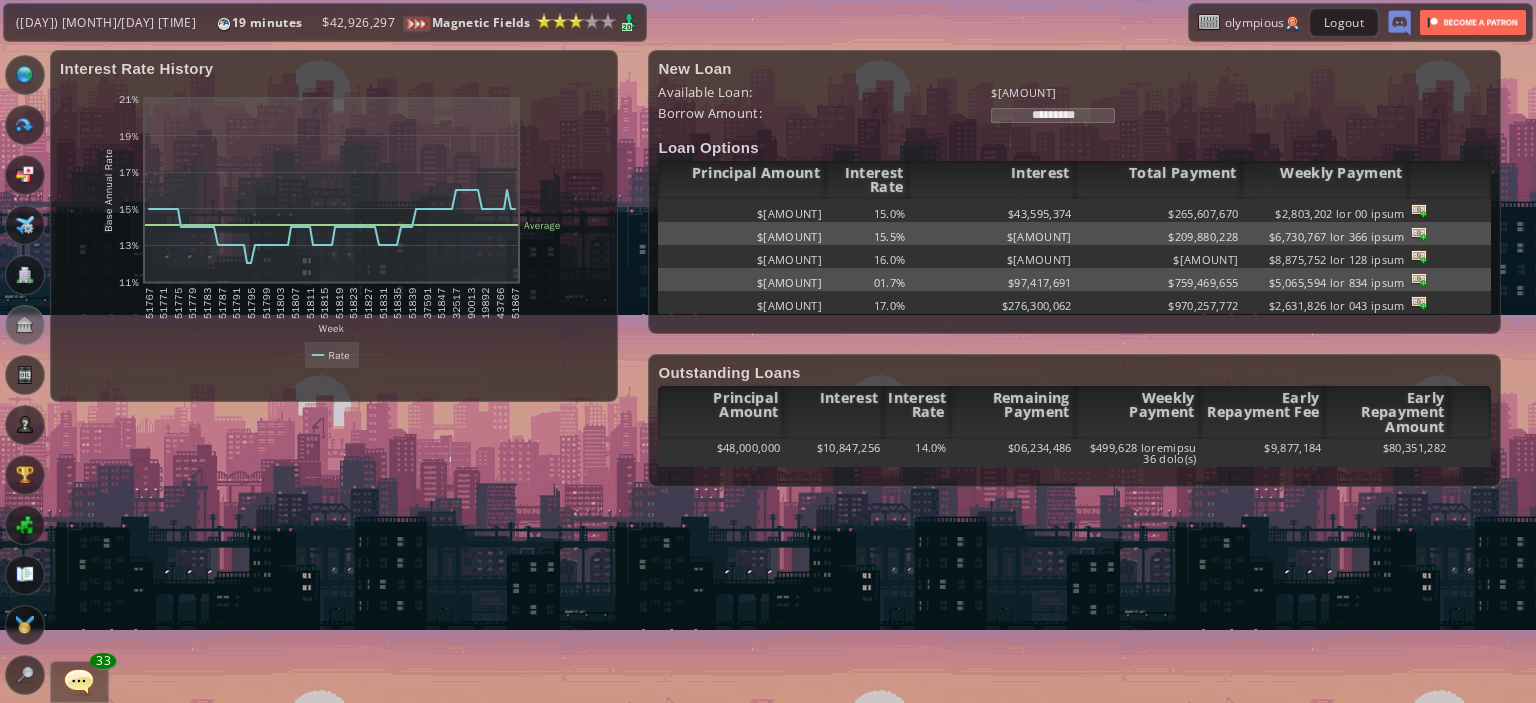 click on "*********" at bounding box center (1053, 115) 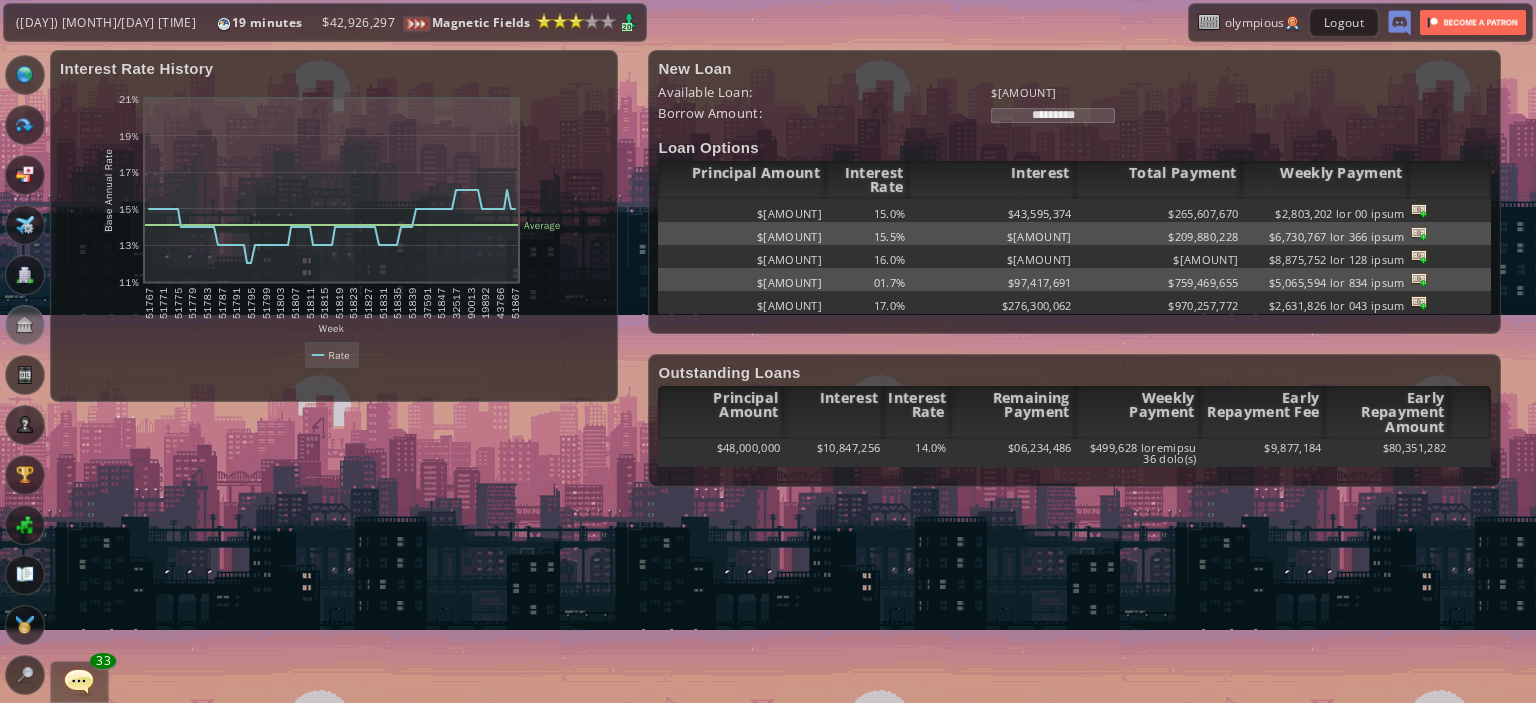 click on "*********" at bounding box center (1053, 115) 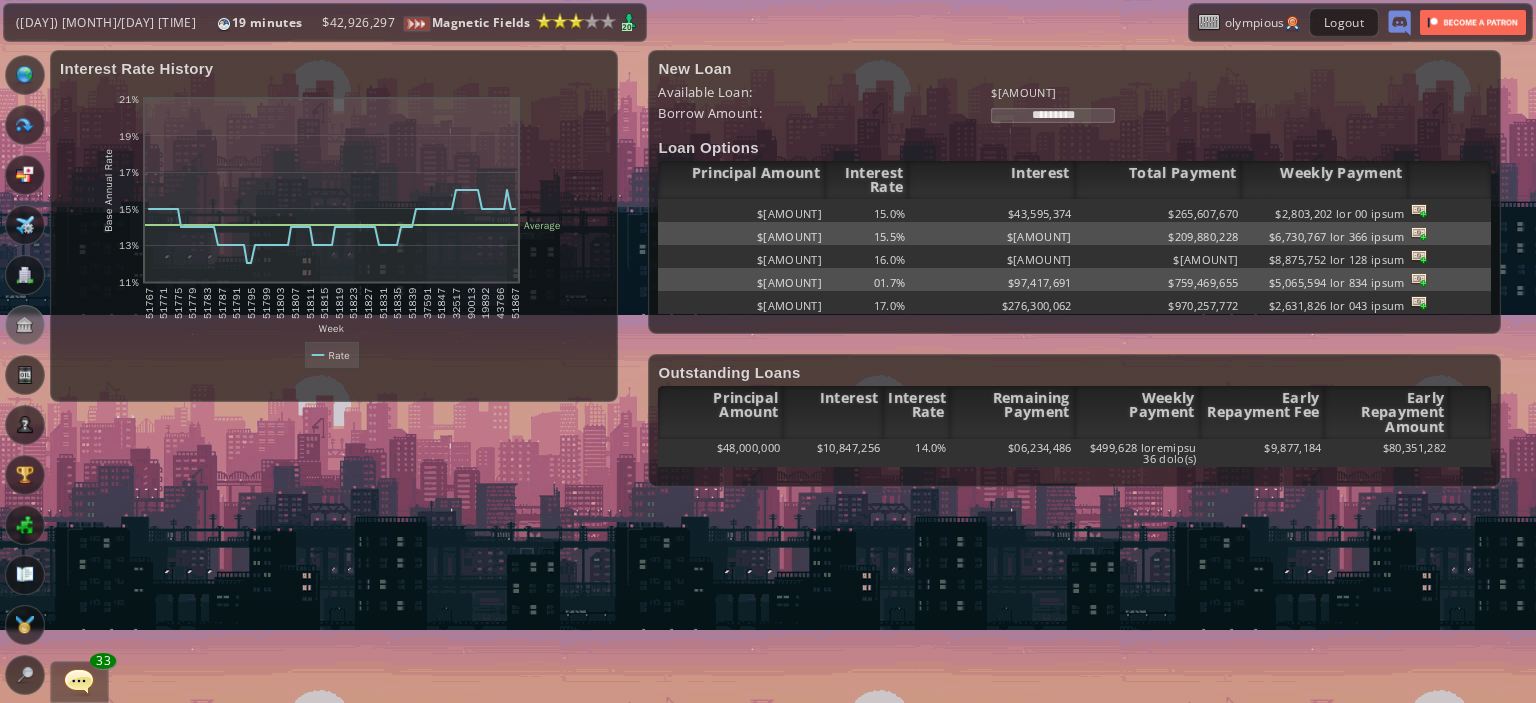 click on "*********" at bounding box center [1053, 115] 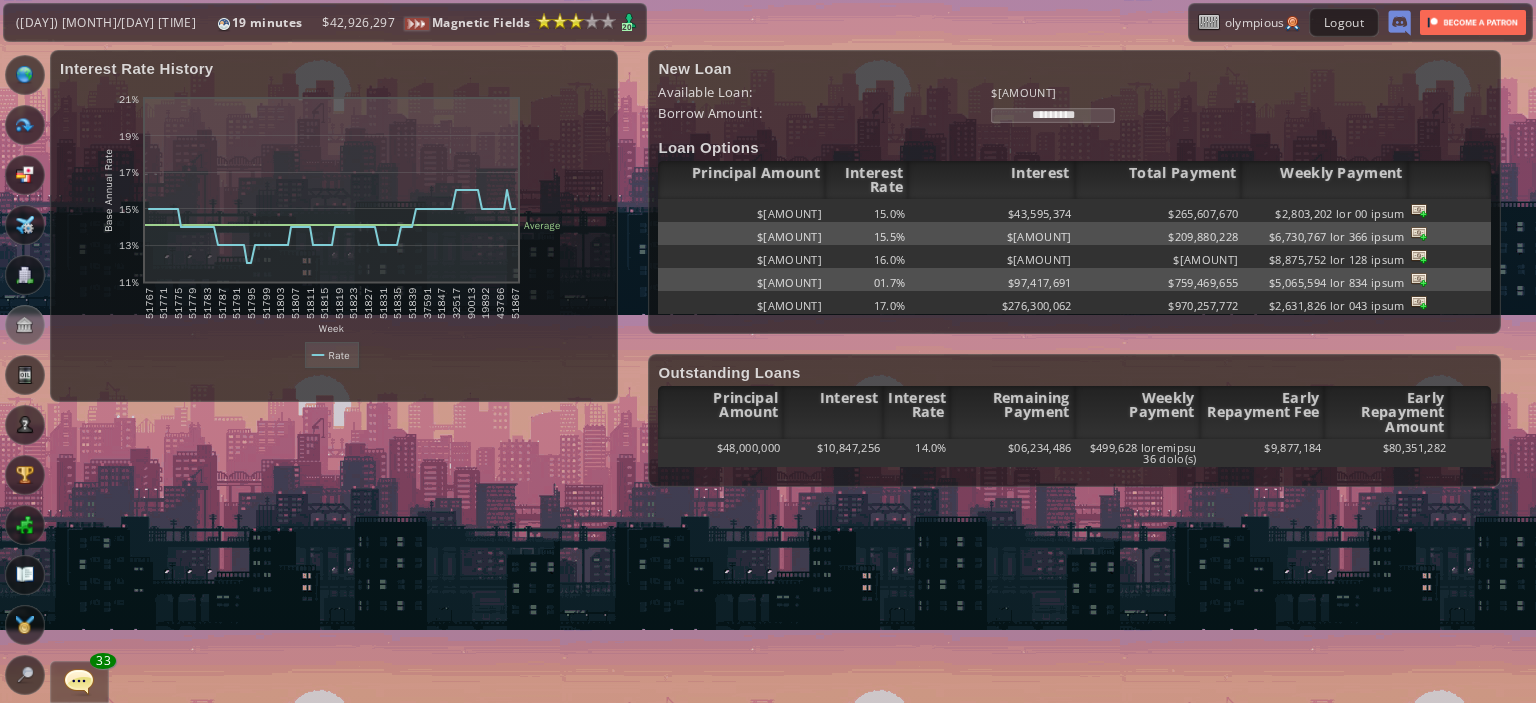 click on "Loremips Dolo Sitamet
consecteturadipiscingeli Seddoei tempo. Incidi utla. etdoloremagnaaliquaenima Mini Veni Quisno Exer 50% 49% 70% 37% 37% 46% 39043 98158 54867 41127 81653 99436 62553 21289 03192 80073 60999 30983 68115 29622 75971 42725 64448 38728 60760 71758 67802 96977 85016 82035 94038 66885 Ullamco Labo
Nis Aliq
Exeacommo Cons:
$212,252,973
Duisau Irurei:
*********
Repr Volupta
Velitesse Cillum
Fugiatnu Pari
Excepteu
Sinto Cupidat
Nonpro Suntcul
$734,267,351 35.1% $51,795,029 $389,228,980 $1,371,843 qui 04 offic $722,521,277 11.3% $30,762,919 $845,437,594 $2,180,394 des 548 molli $978,737,633 25.5% $14,150,030 66.4%" at bounding box center [768, 371] 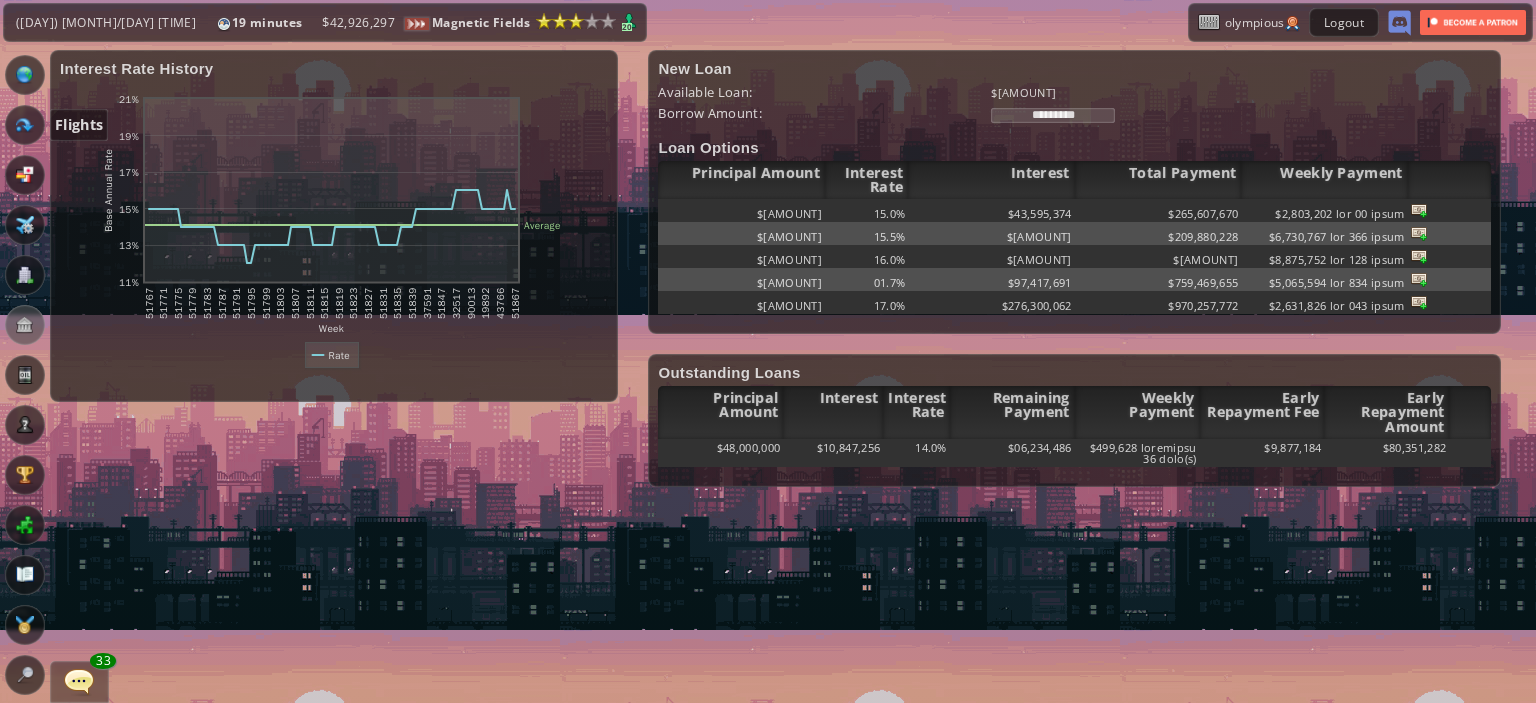 click at bounding box center [25, 125] 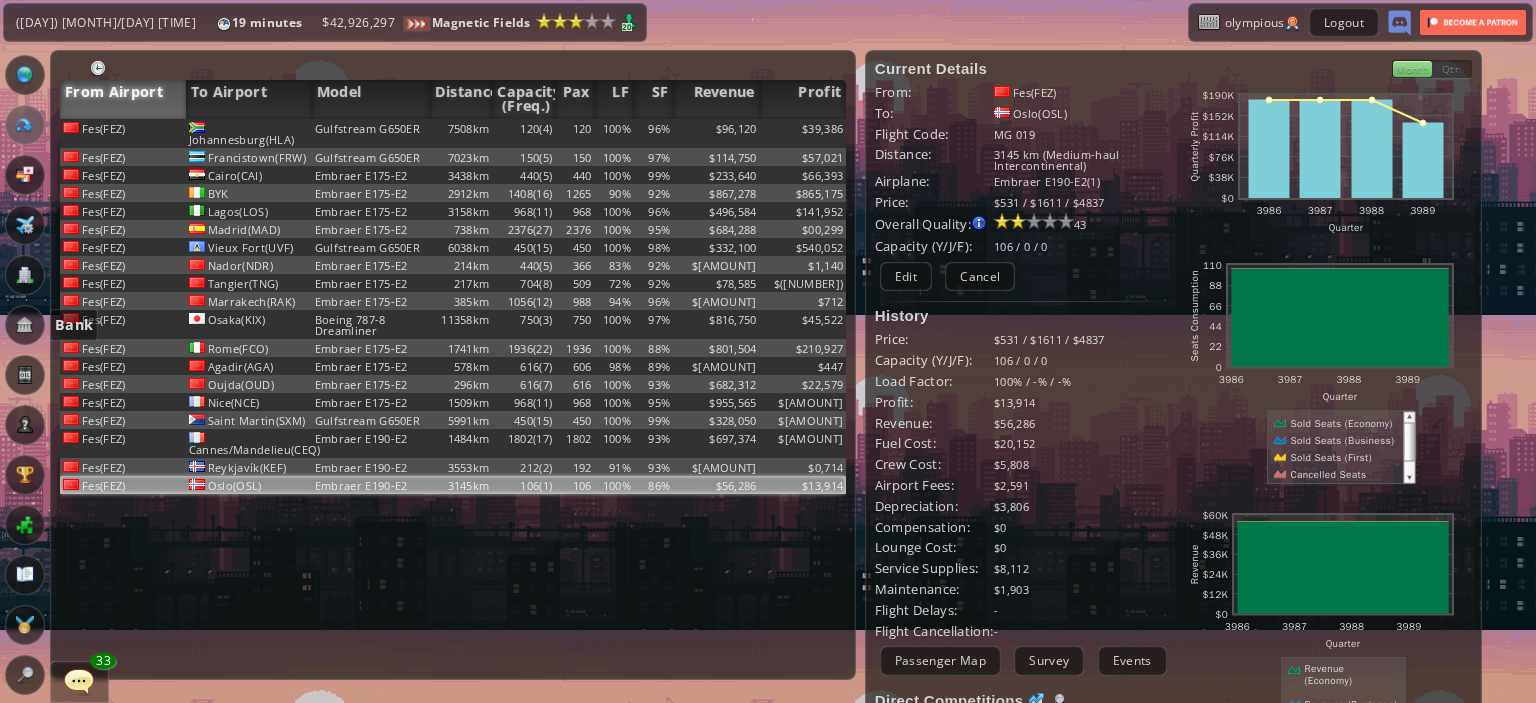 click at bounding box center [25, 325] 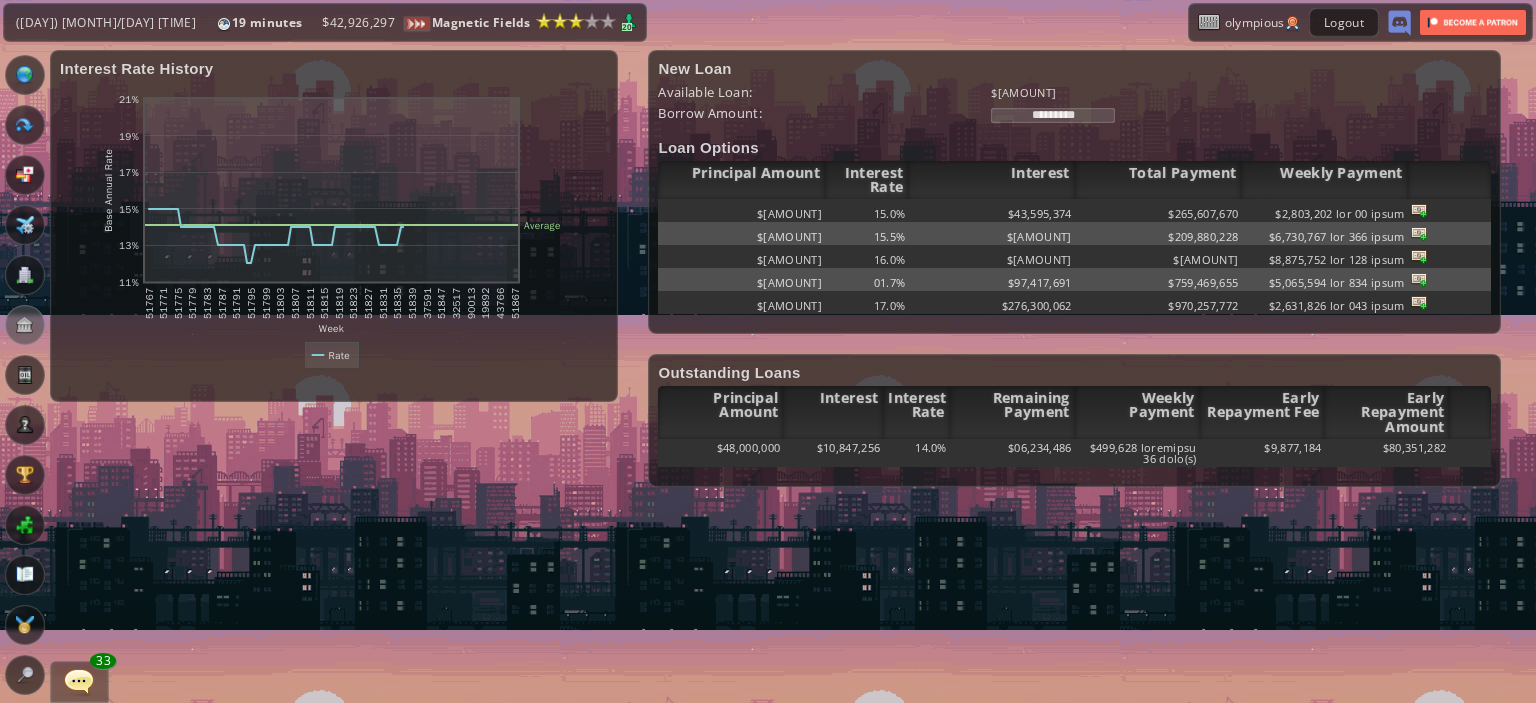 click on "*********" at bounding box center [1053, 115] 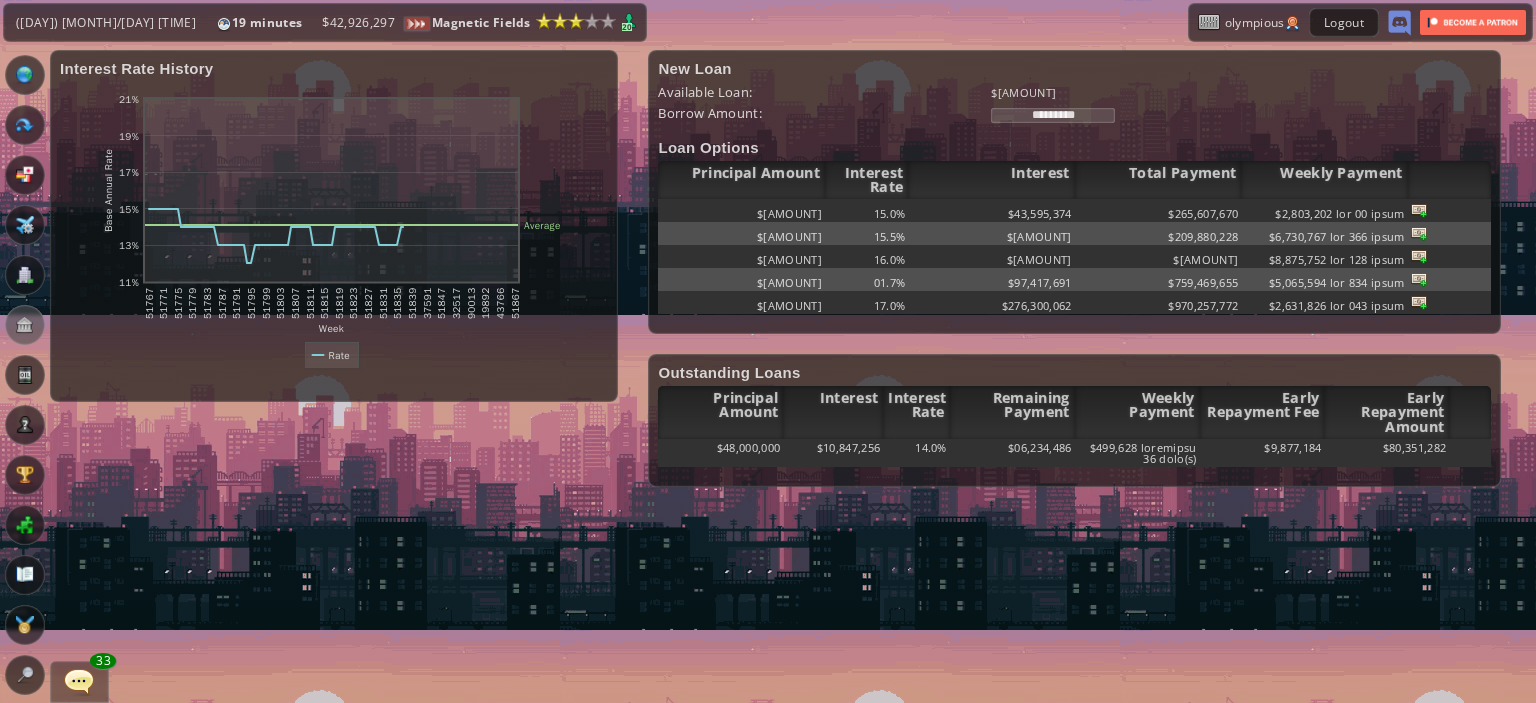 click on "*********" at bounding box center (1053, 115) 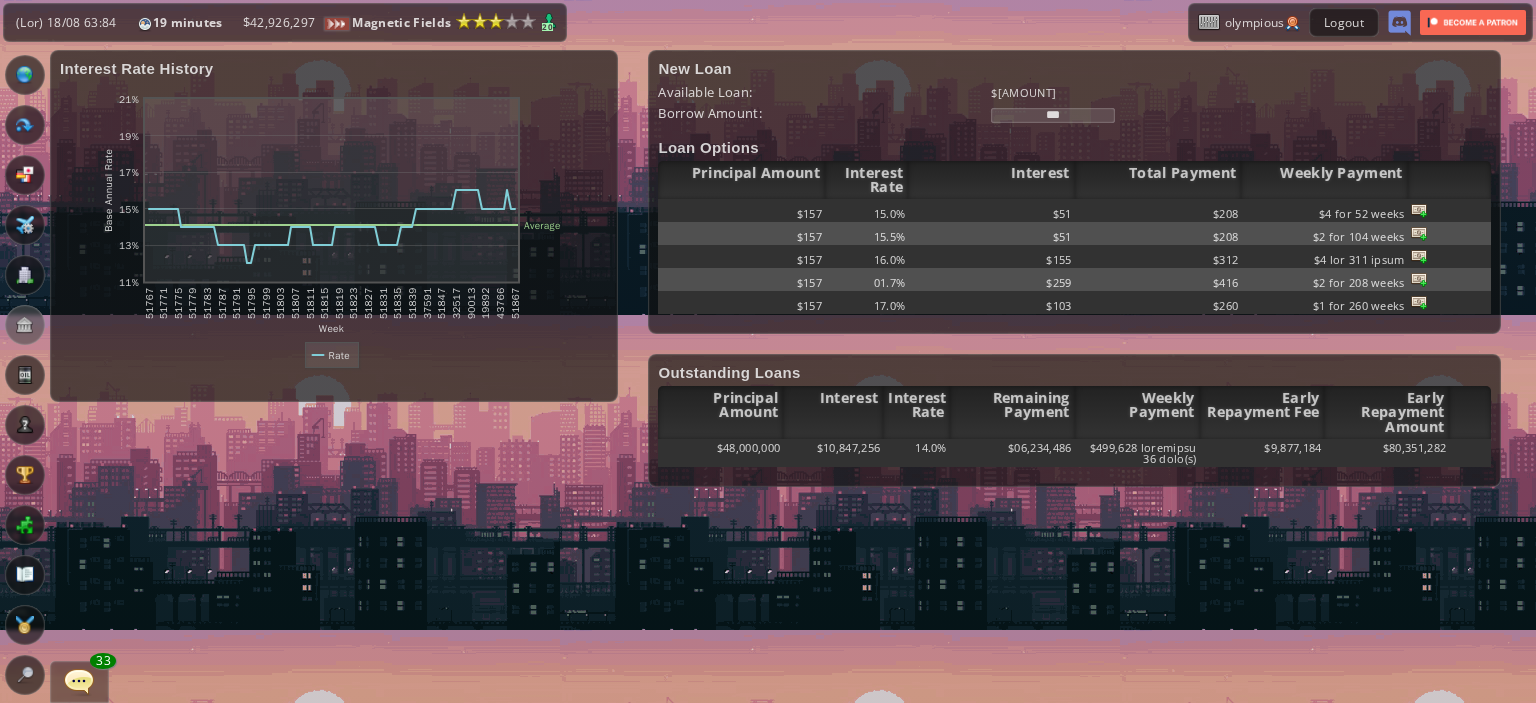 type on "*********" 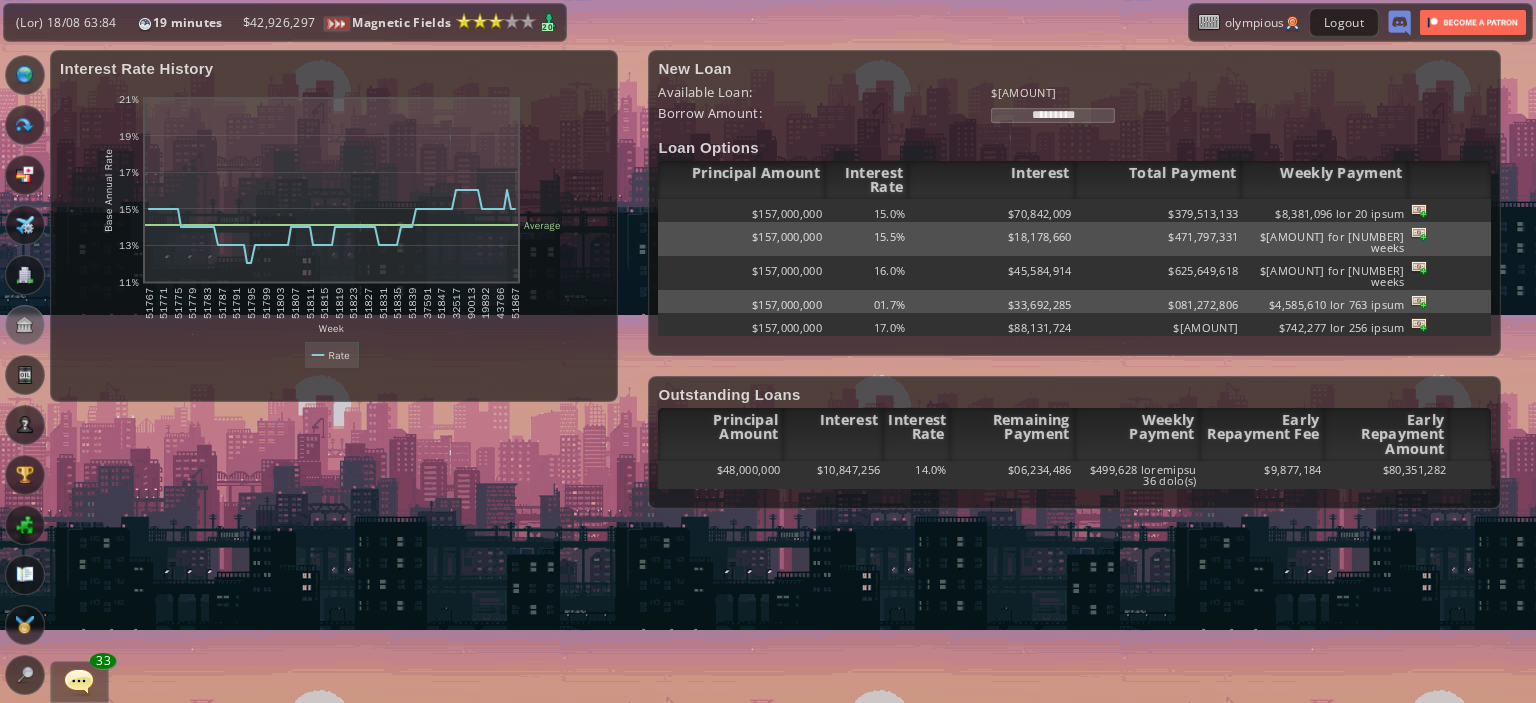 click at bounding box center [1419, 210] 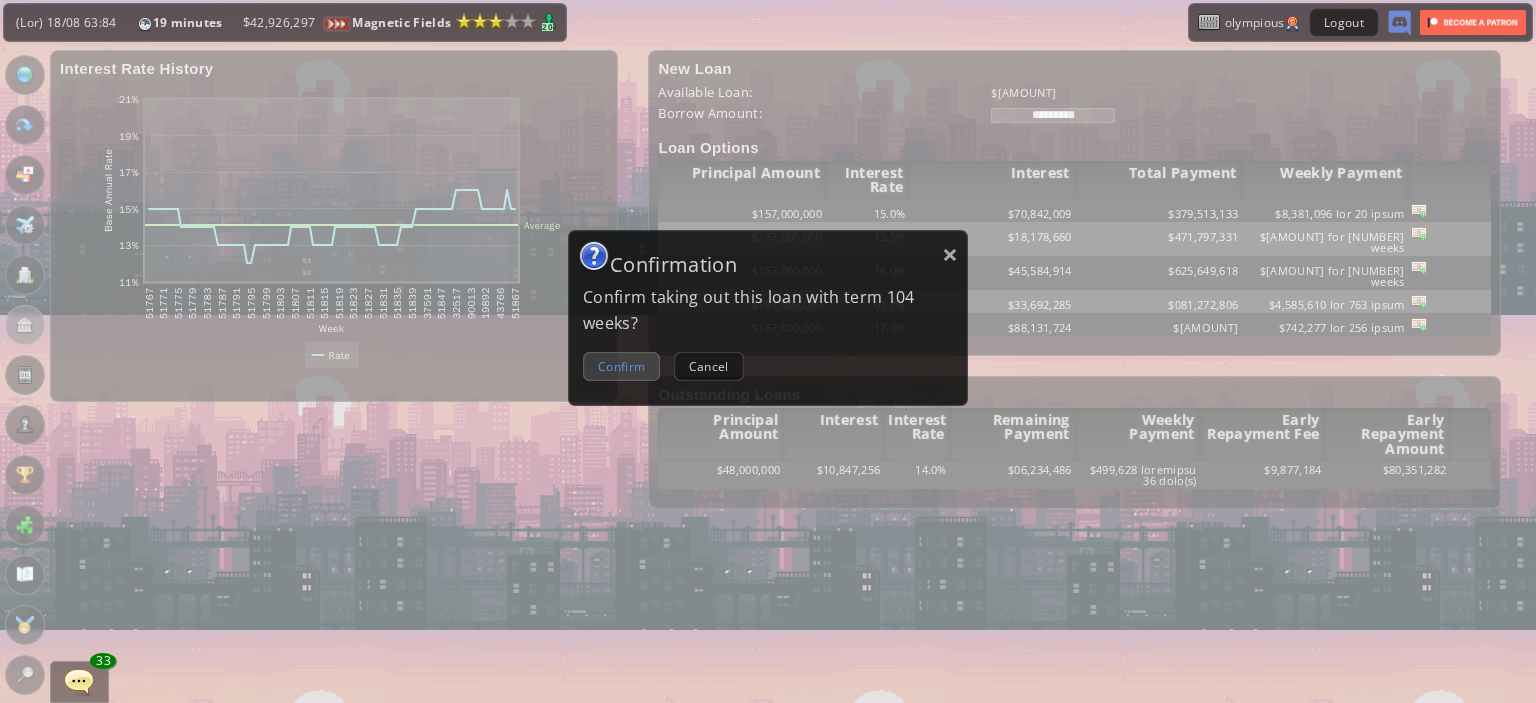 click on "Confirm" at bounding box center [621, 366] 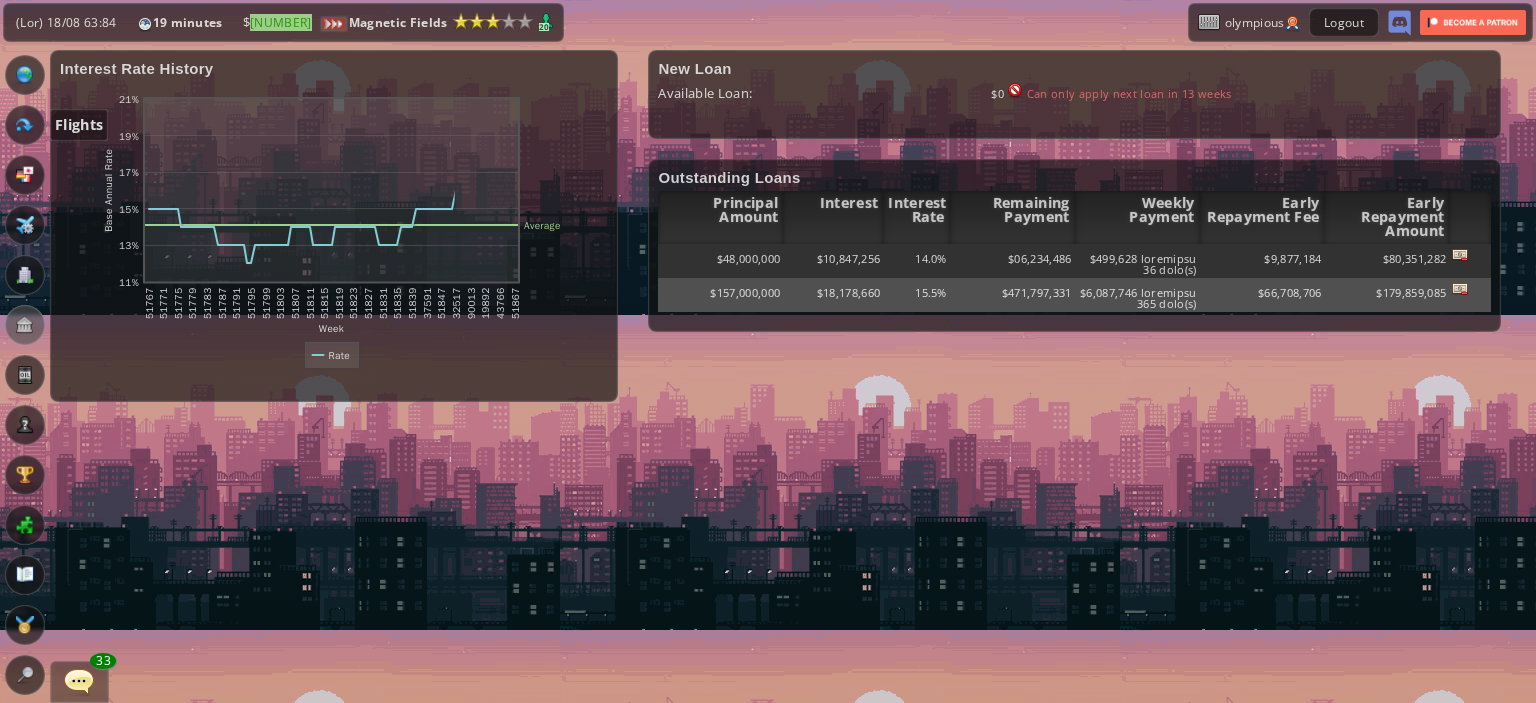 click at bounding box center [25, 125] 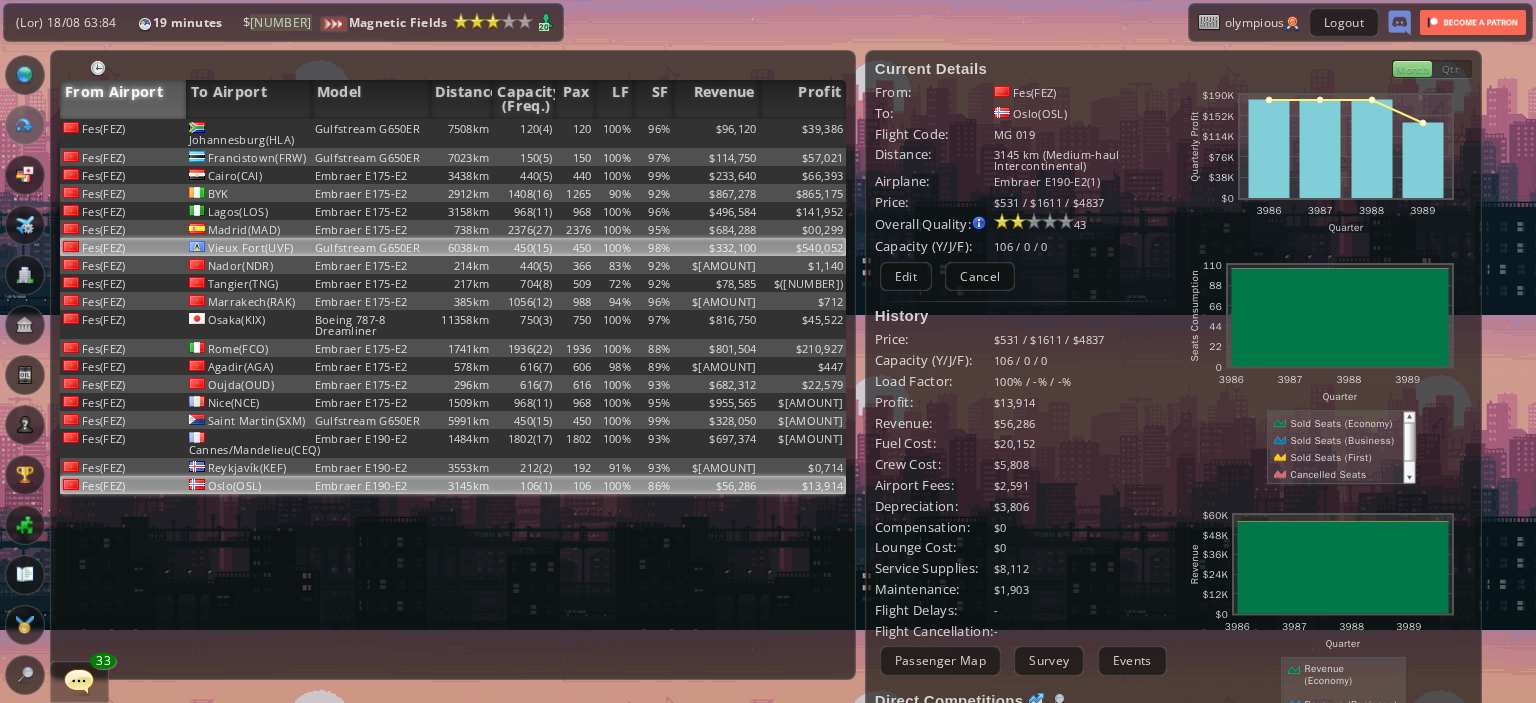 click on "450" at bounding box center (574, 133) 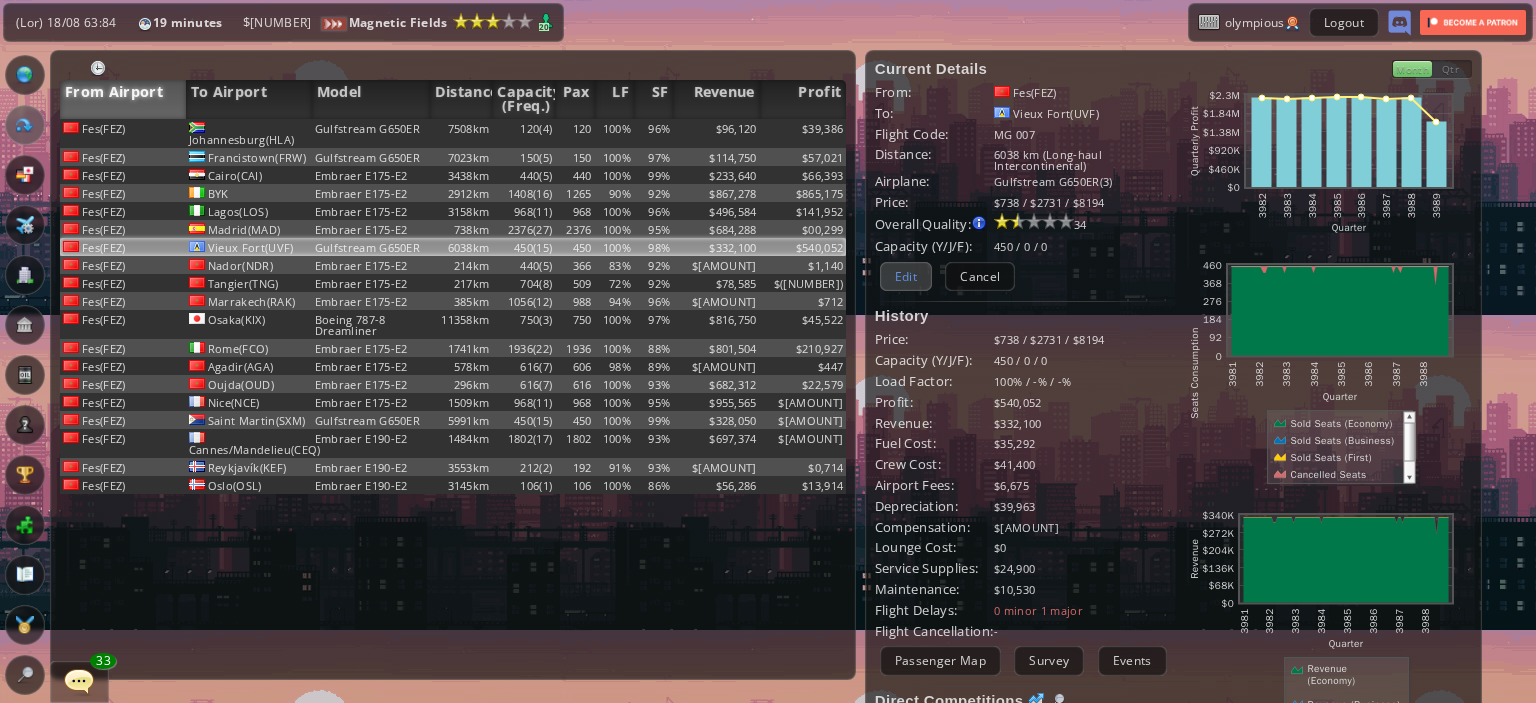 click on "Edit" at bounding box center (906, 276) 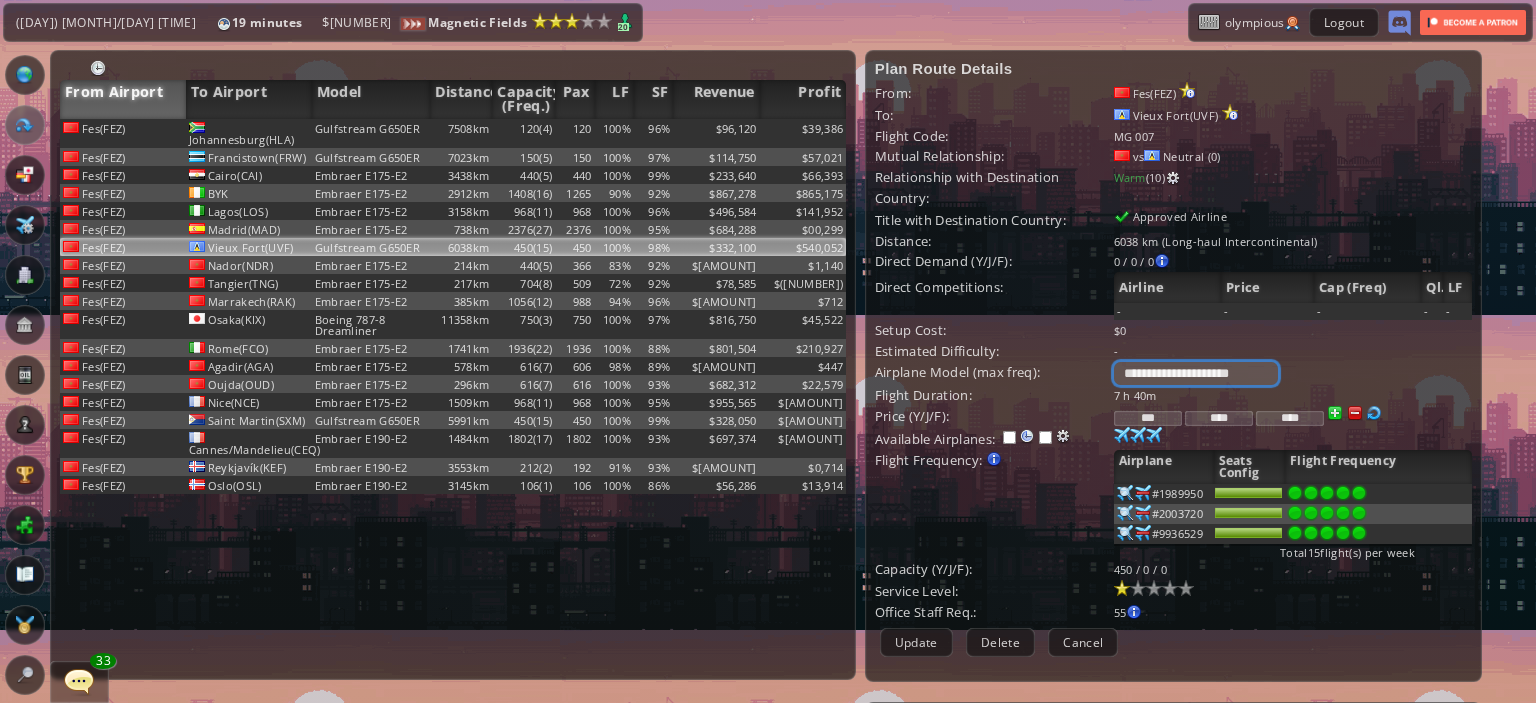 click on "**********" at bounding box center [1196, 373] 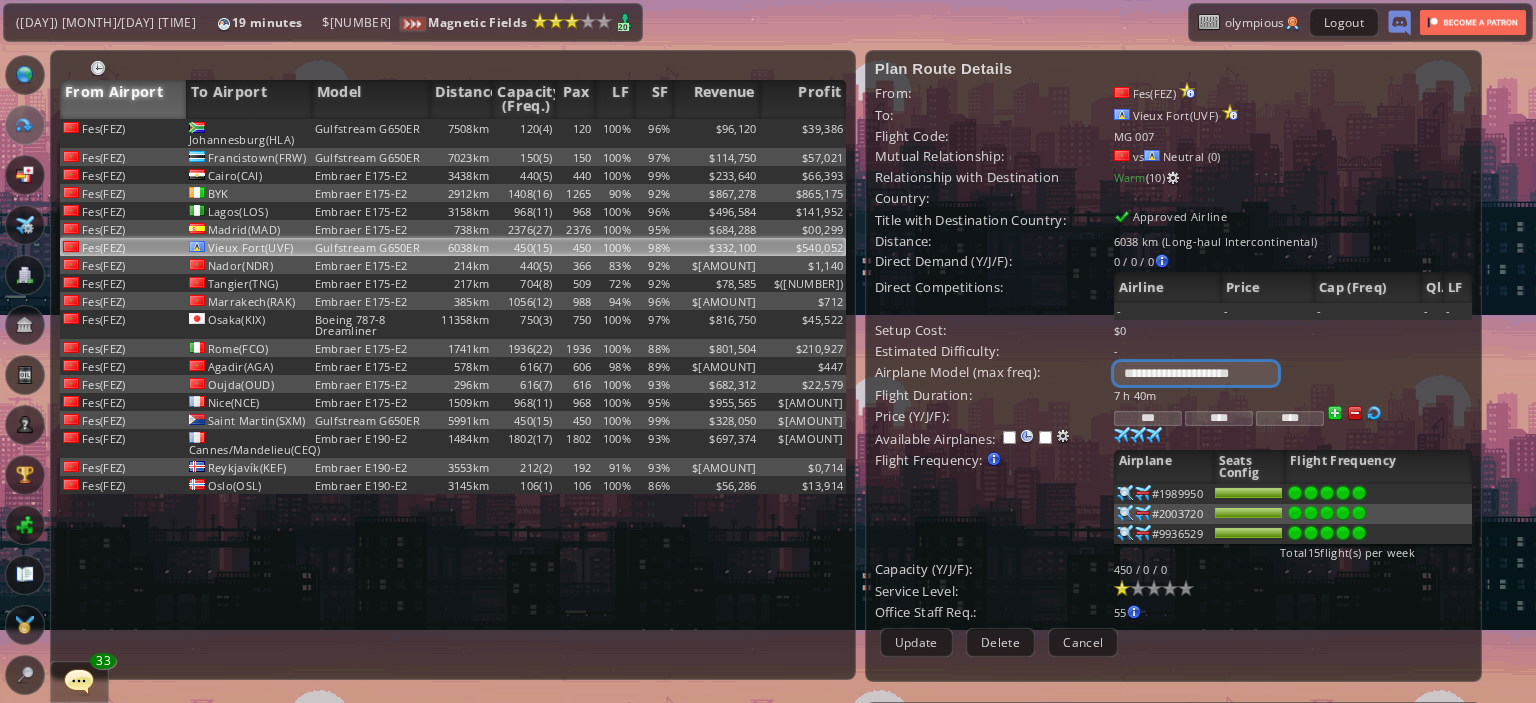 select on "**" 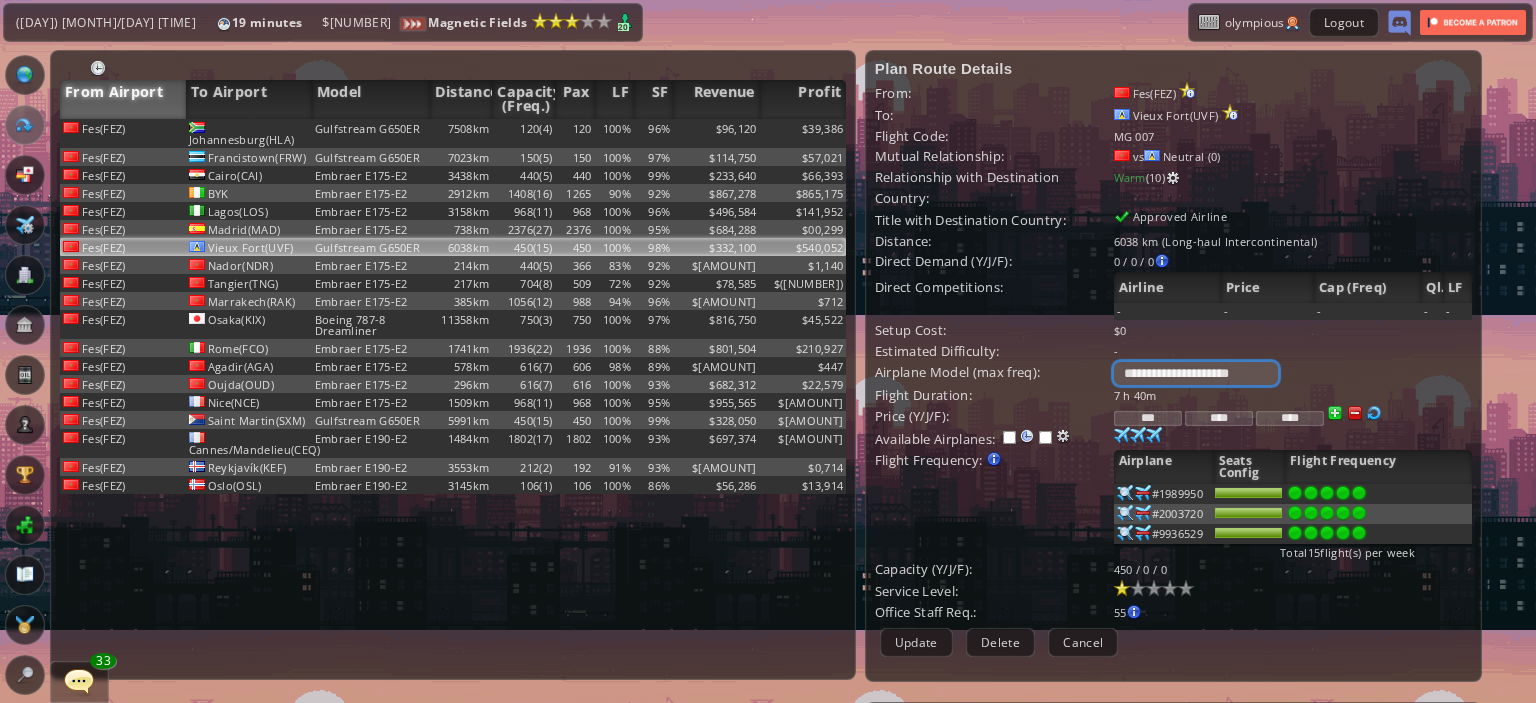 click on "**********" at bounding box center (1196, 373) 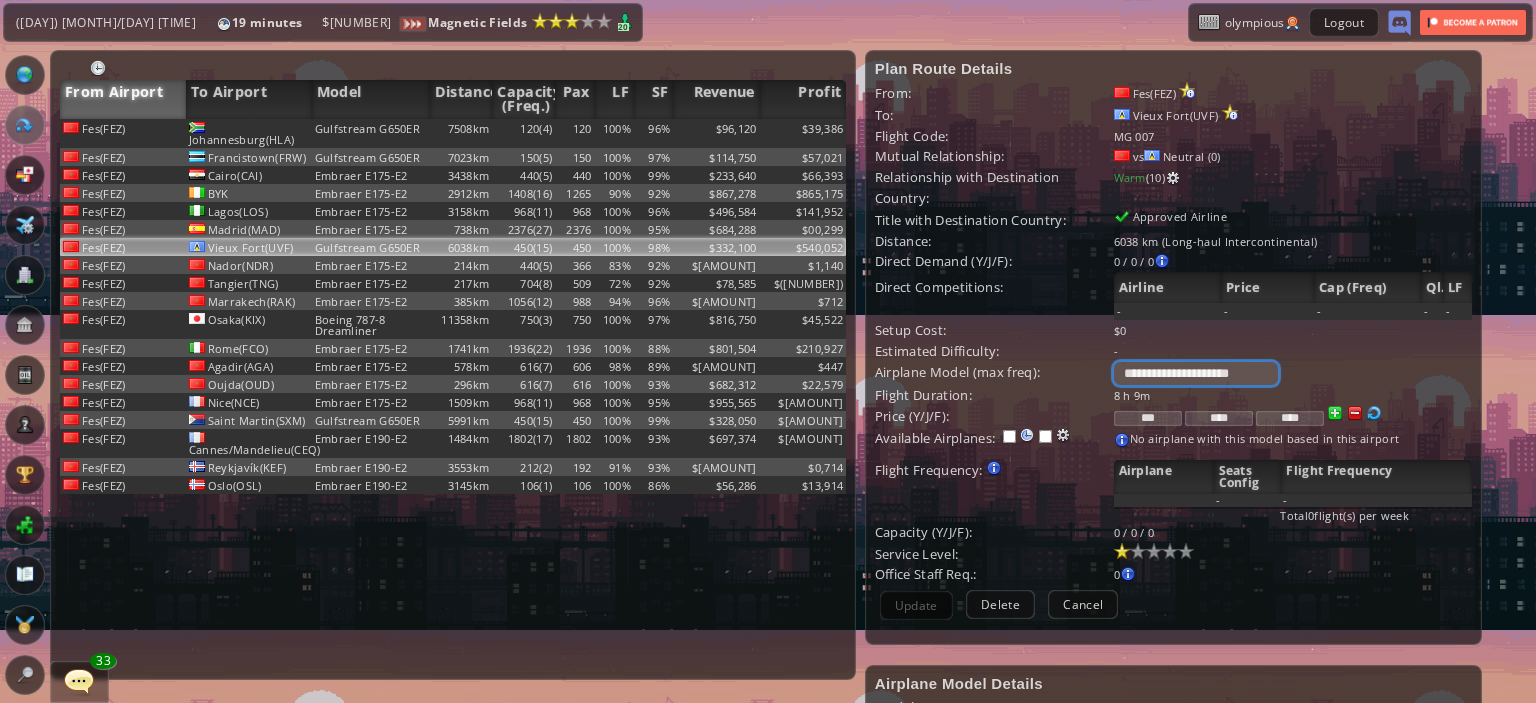scroll, scrollTop: 365, scrollLeft: 0, axis: vertical 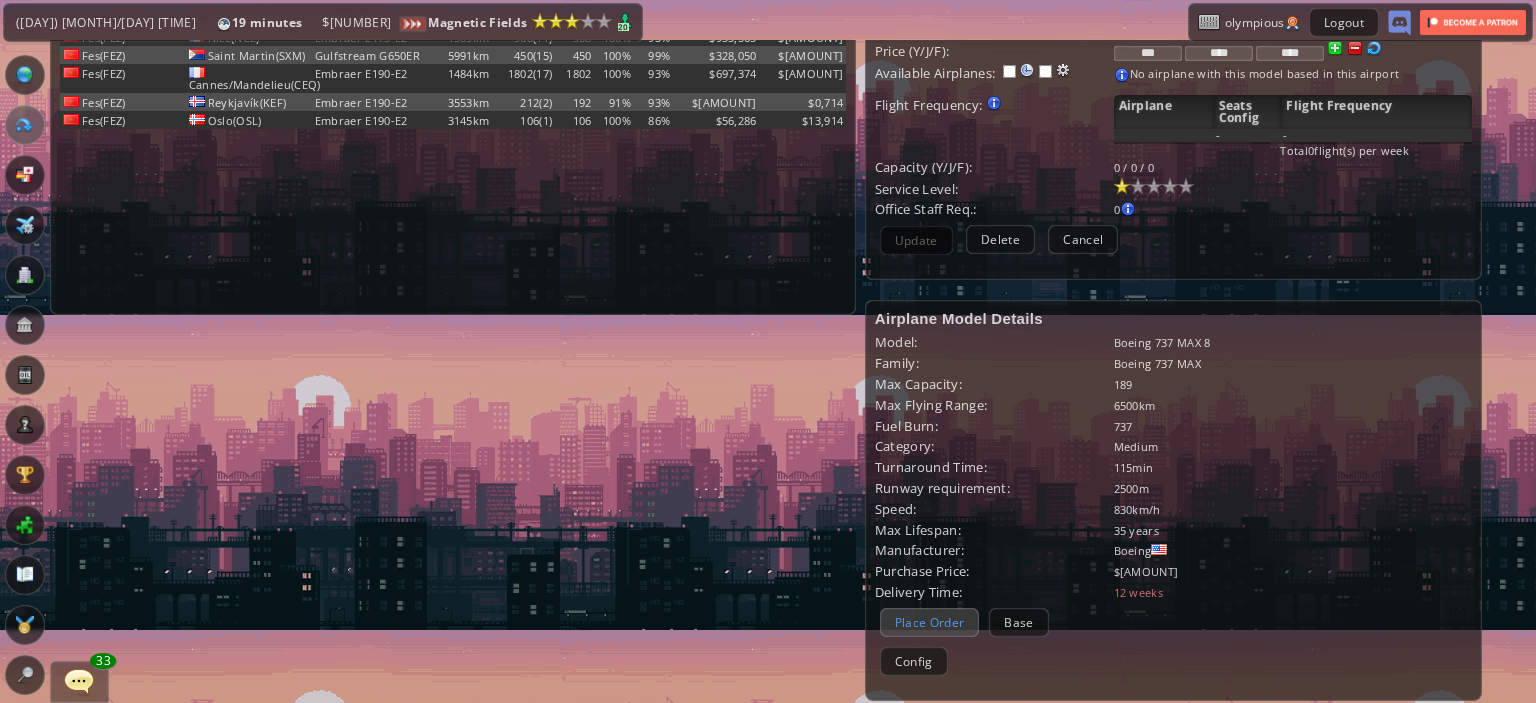 click on "Place Order" at bounding box center [930, 622] 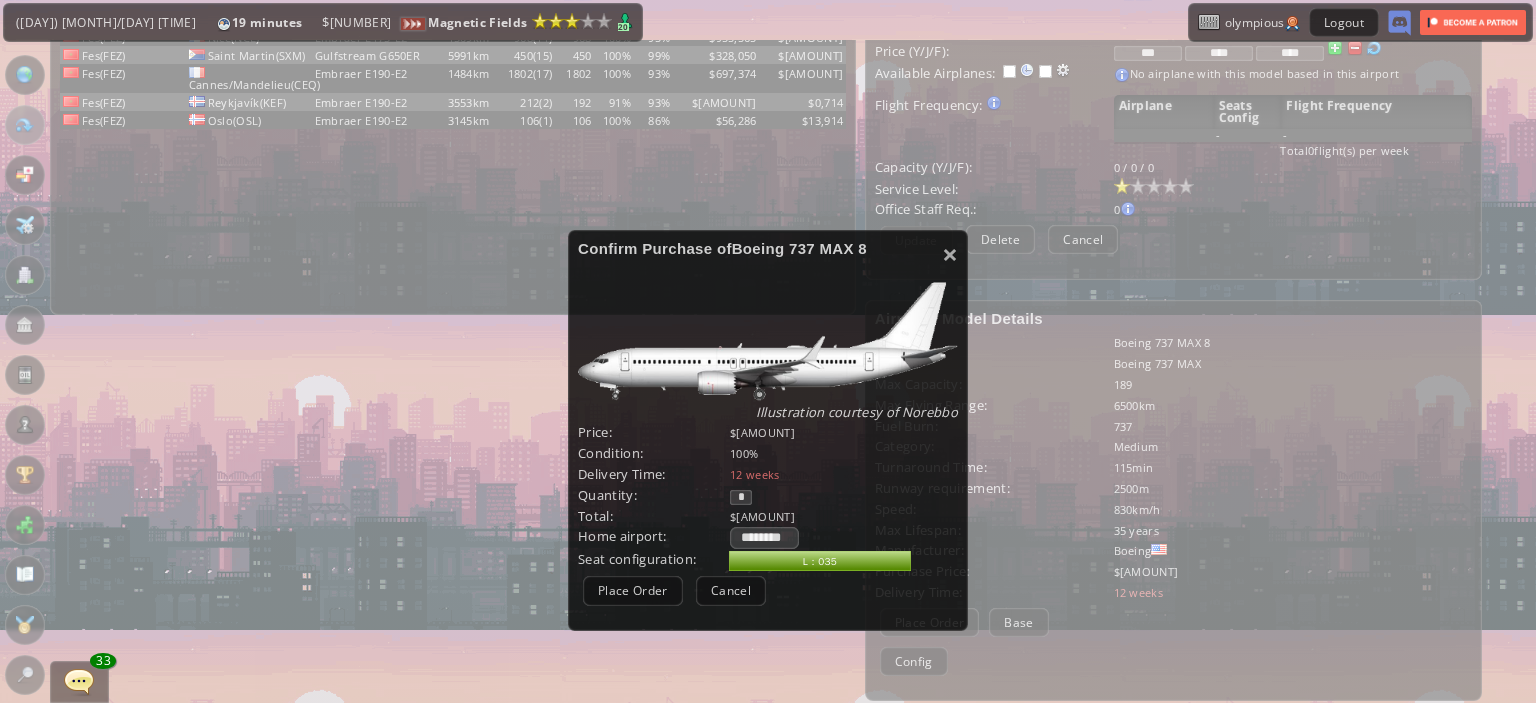 click on "*" at bounding box center [741, 497] 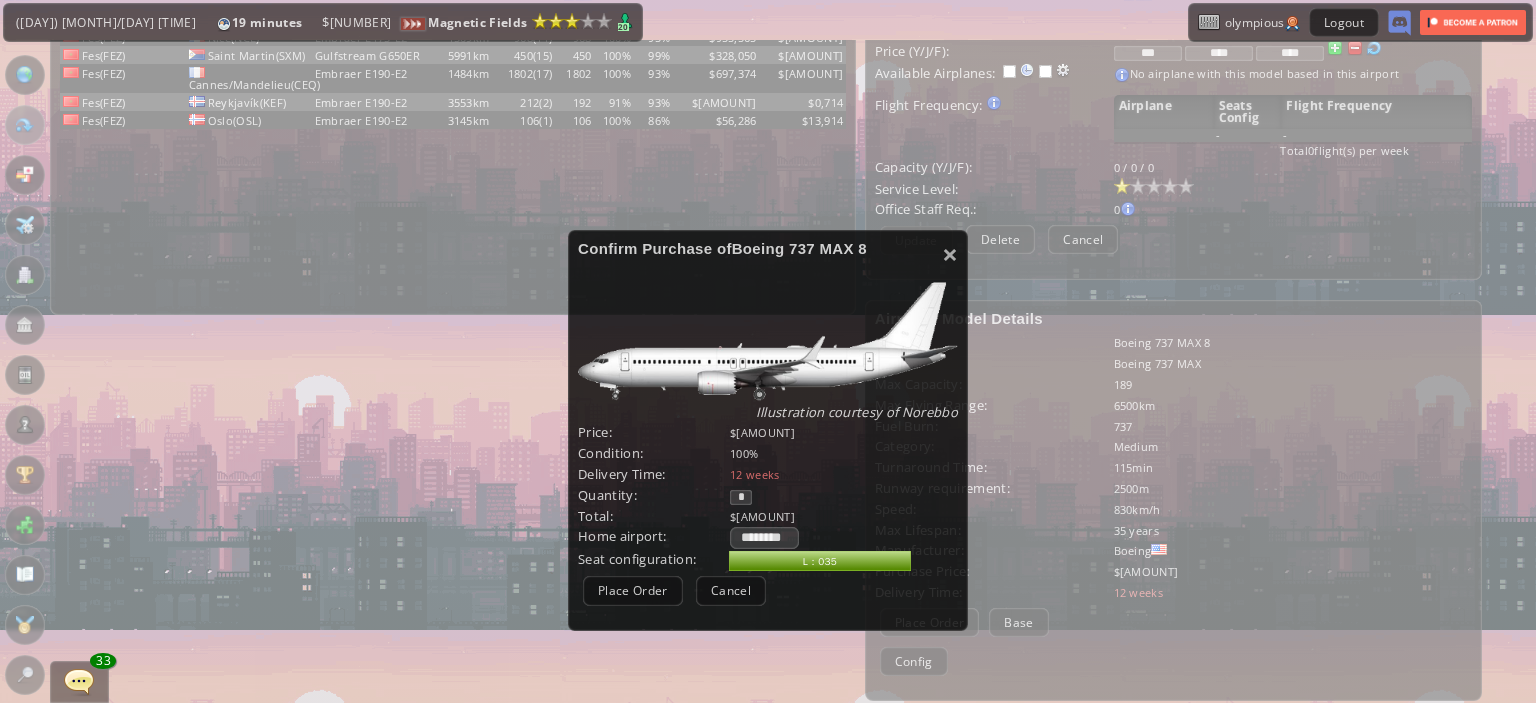 click on "*" at bounding box center (741, 497) 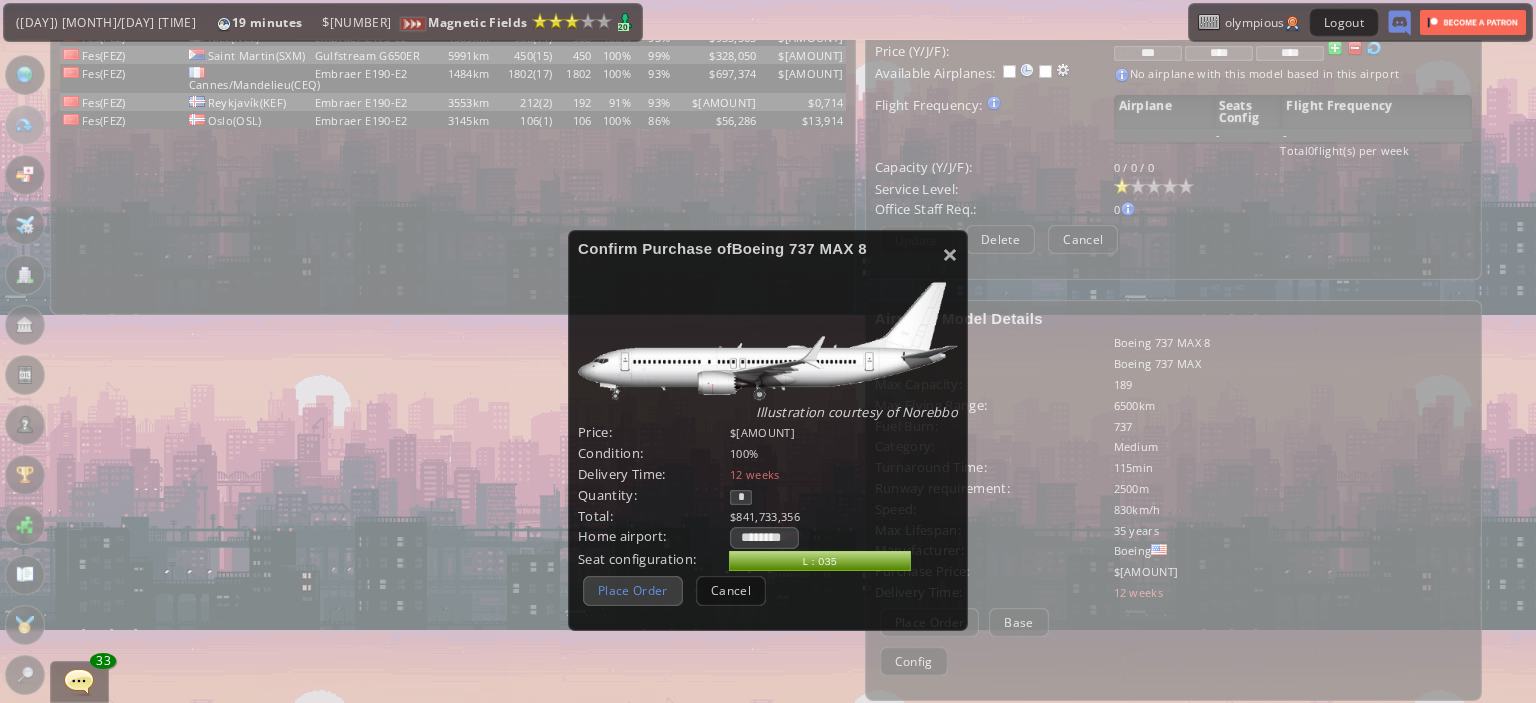 type on "*" 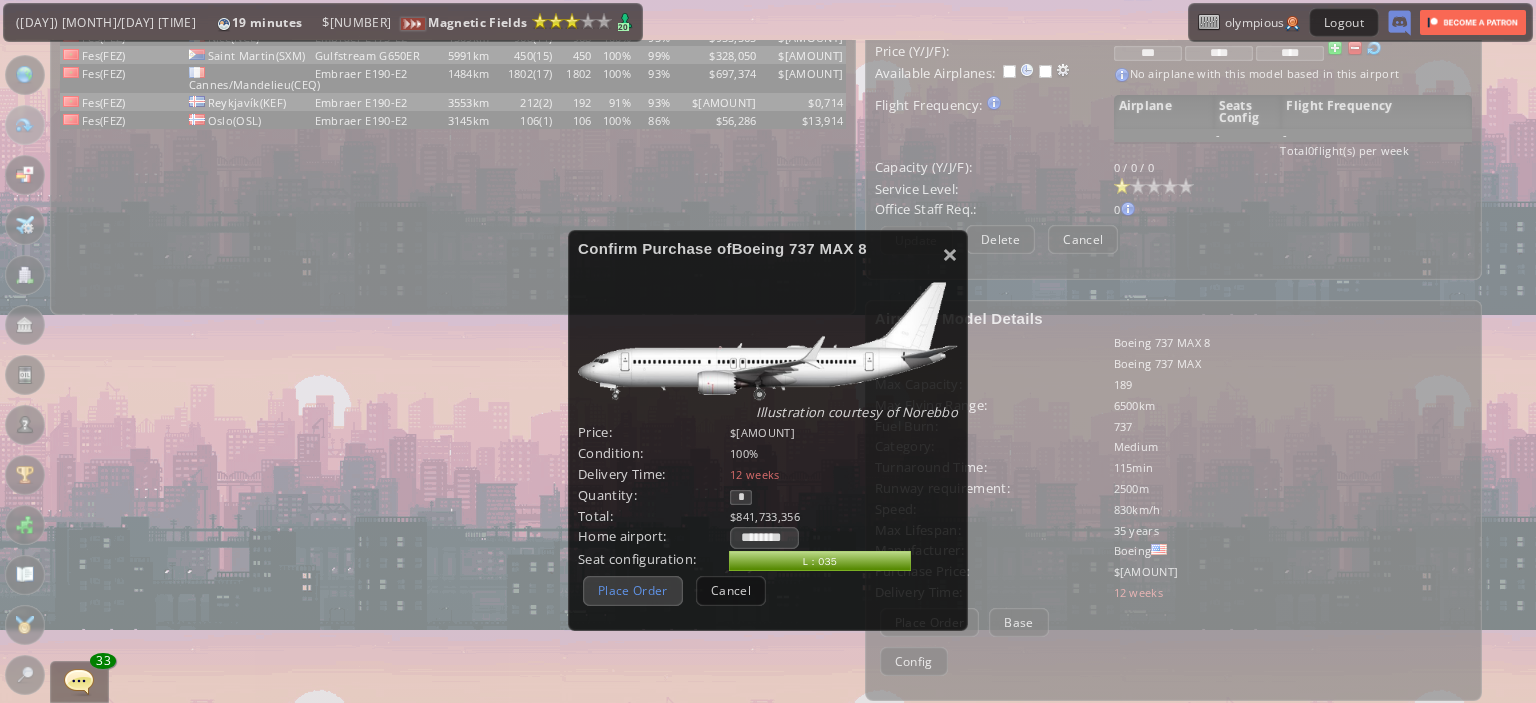 click on "Place Order" at bounding box center (633, 590) 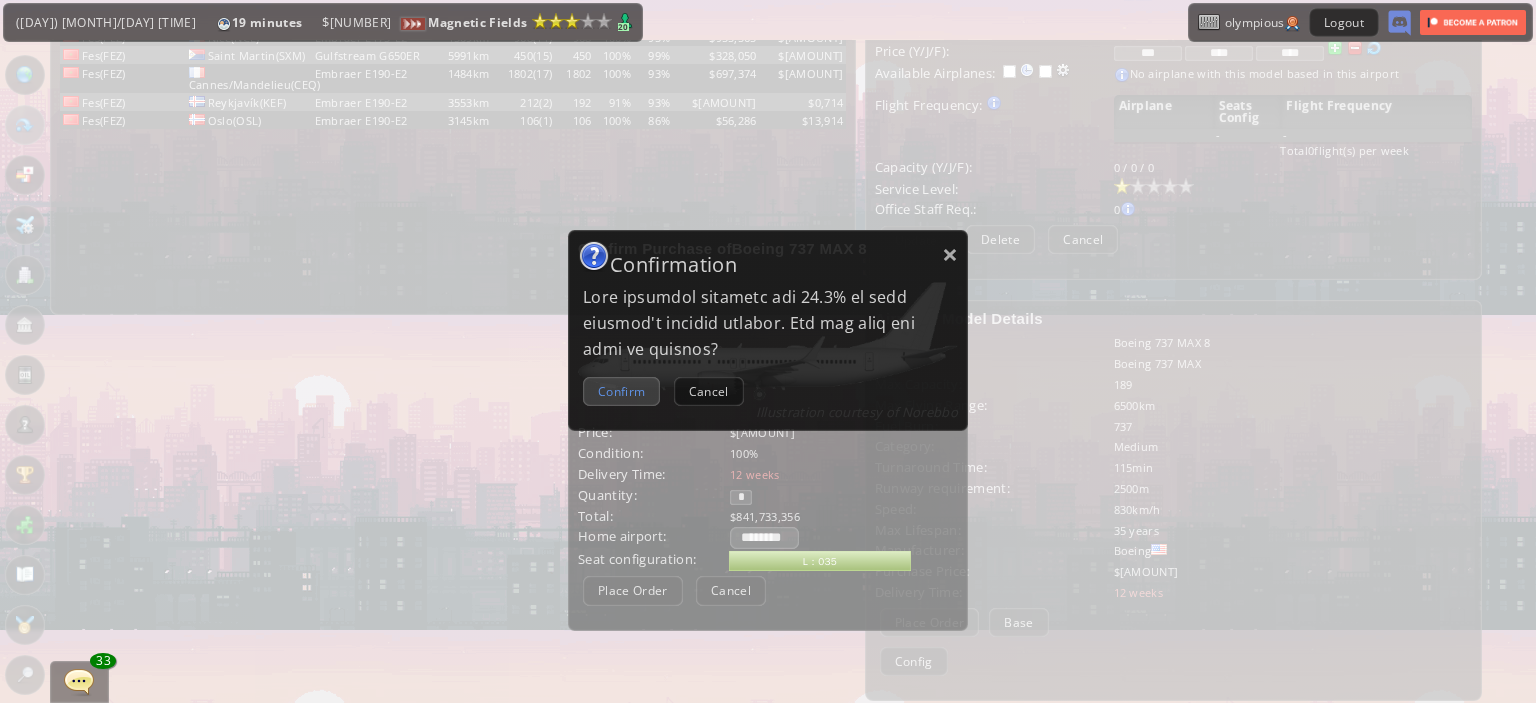 click on "Confirm" at bounding box center [621, 391] 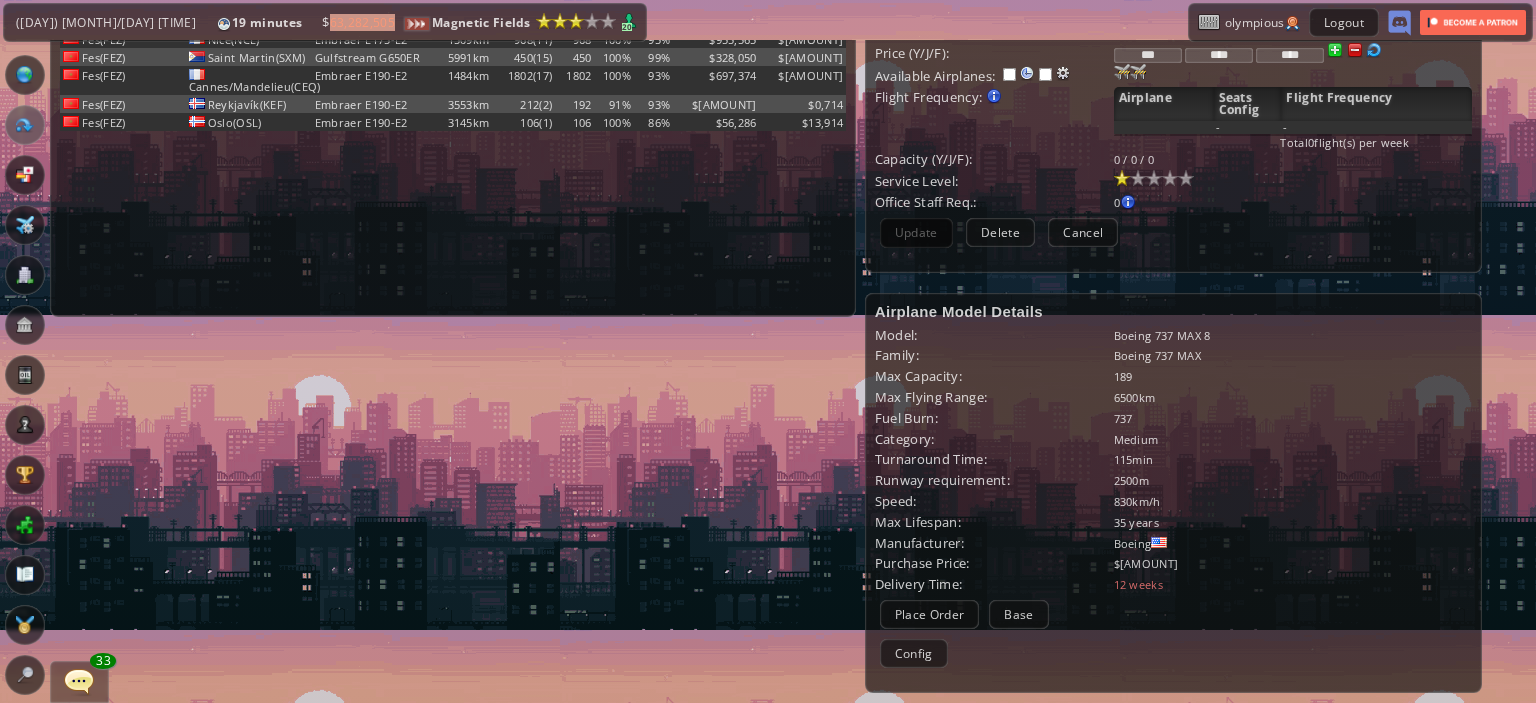 scroll, scrollTop: 0, scrollLeft: 0, axis: both 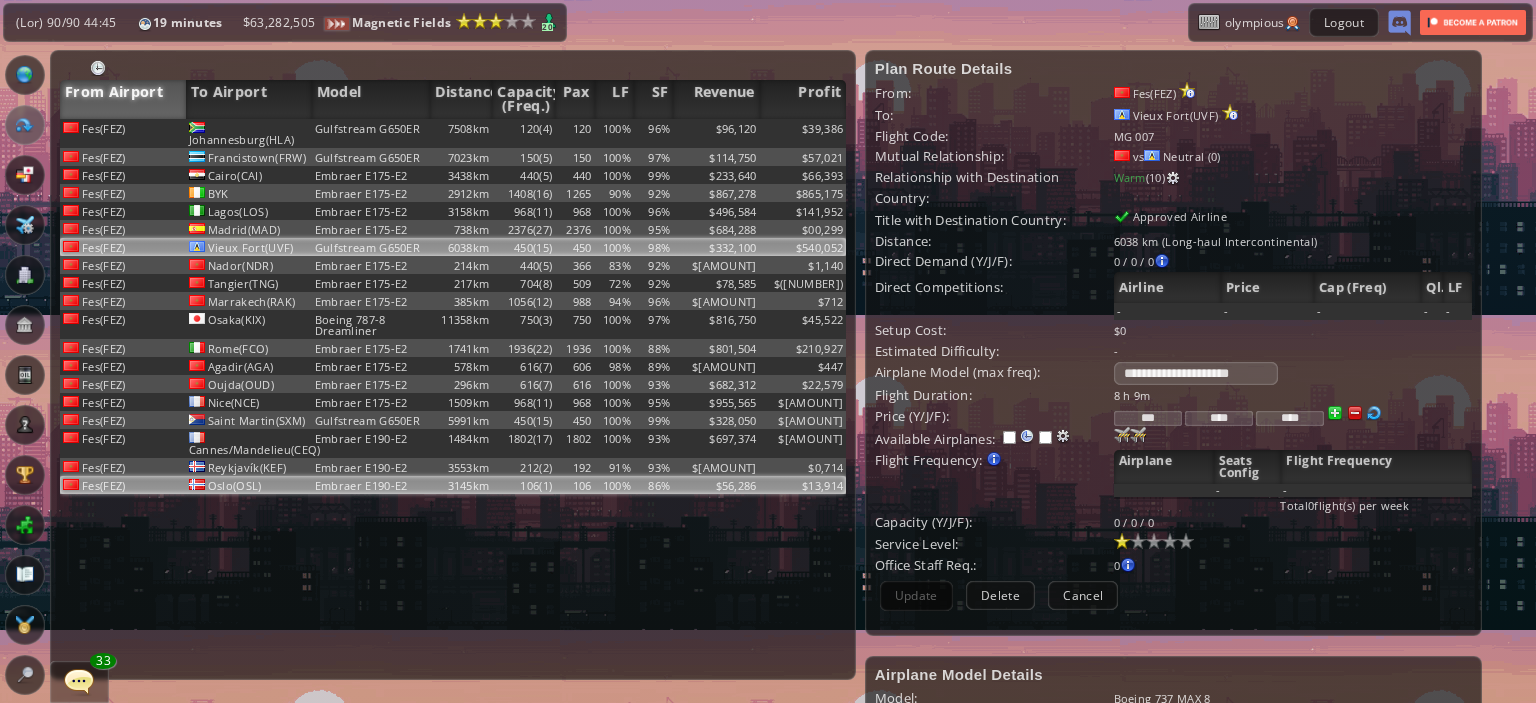click on "86%" at bounding box center [653, 133] 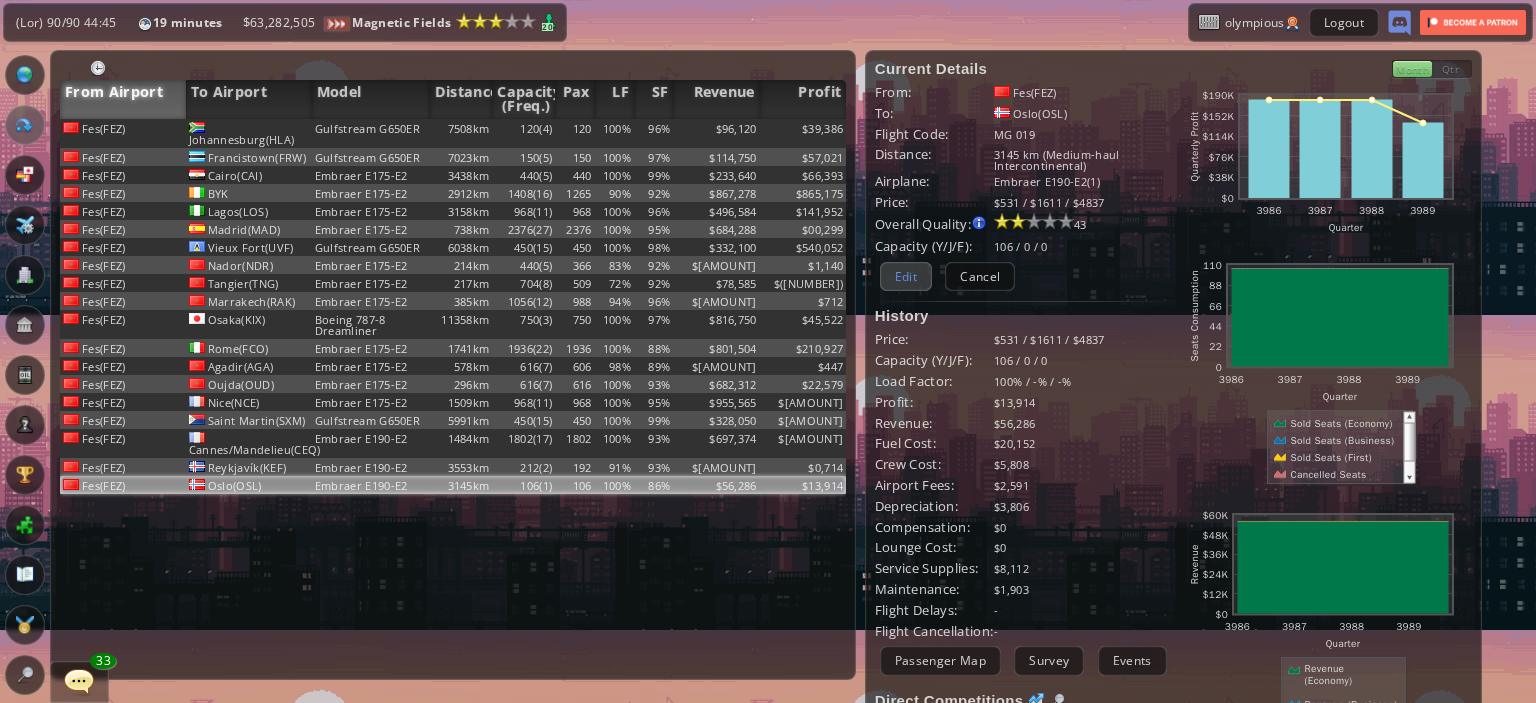 click on "Edit" at bounding box center [906, 276] 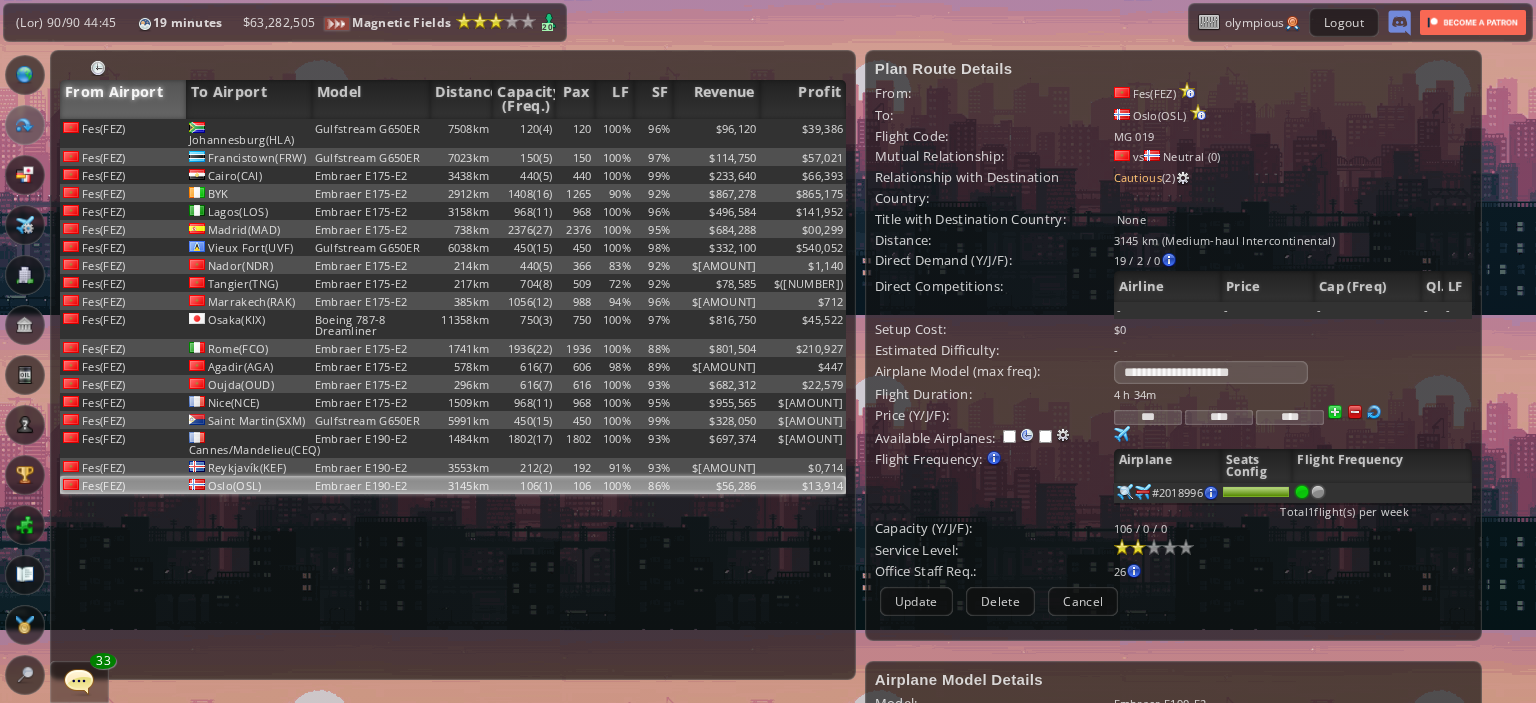 scroll, scrollTop: 360, scrollLeft: 0, axis: vertical 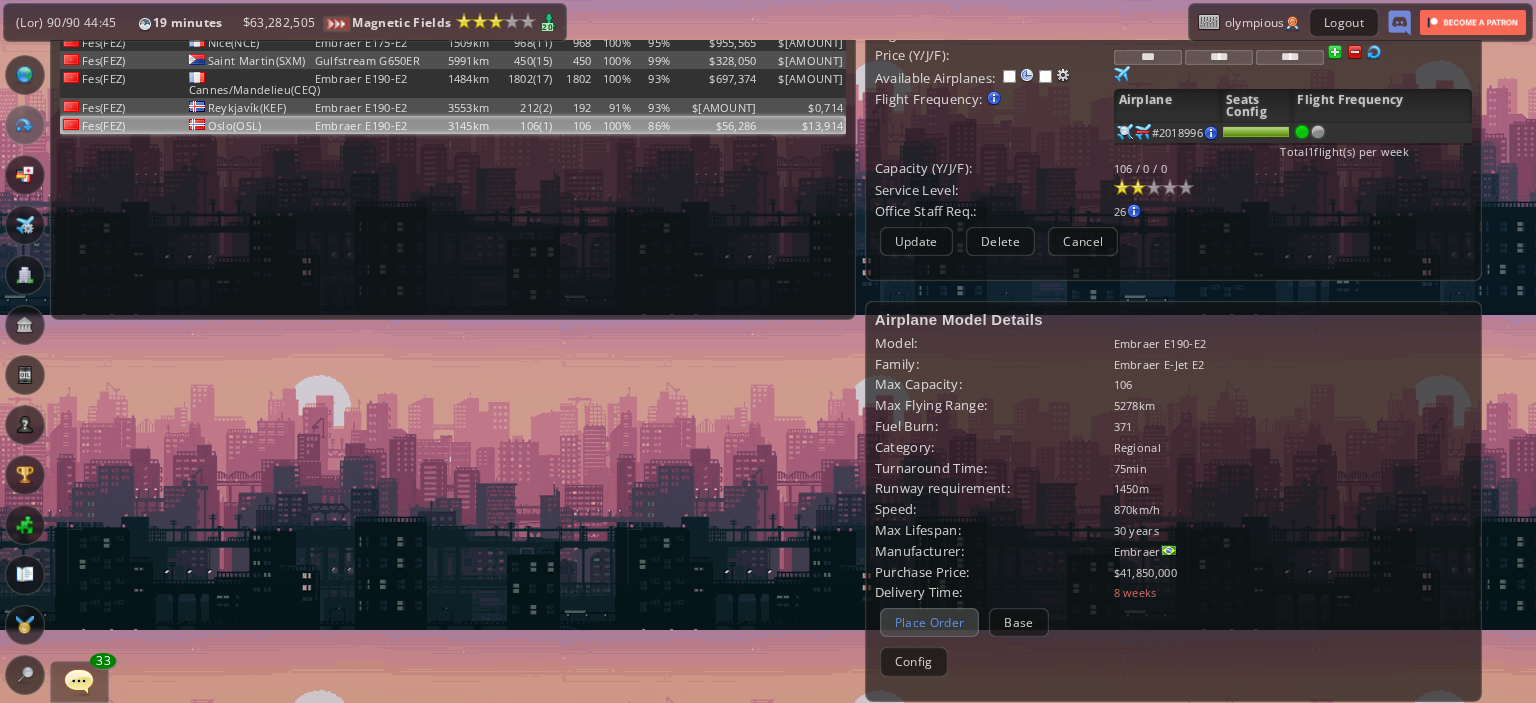 click on "Place Order" at bounding box center (930, 622) 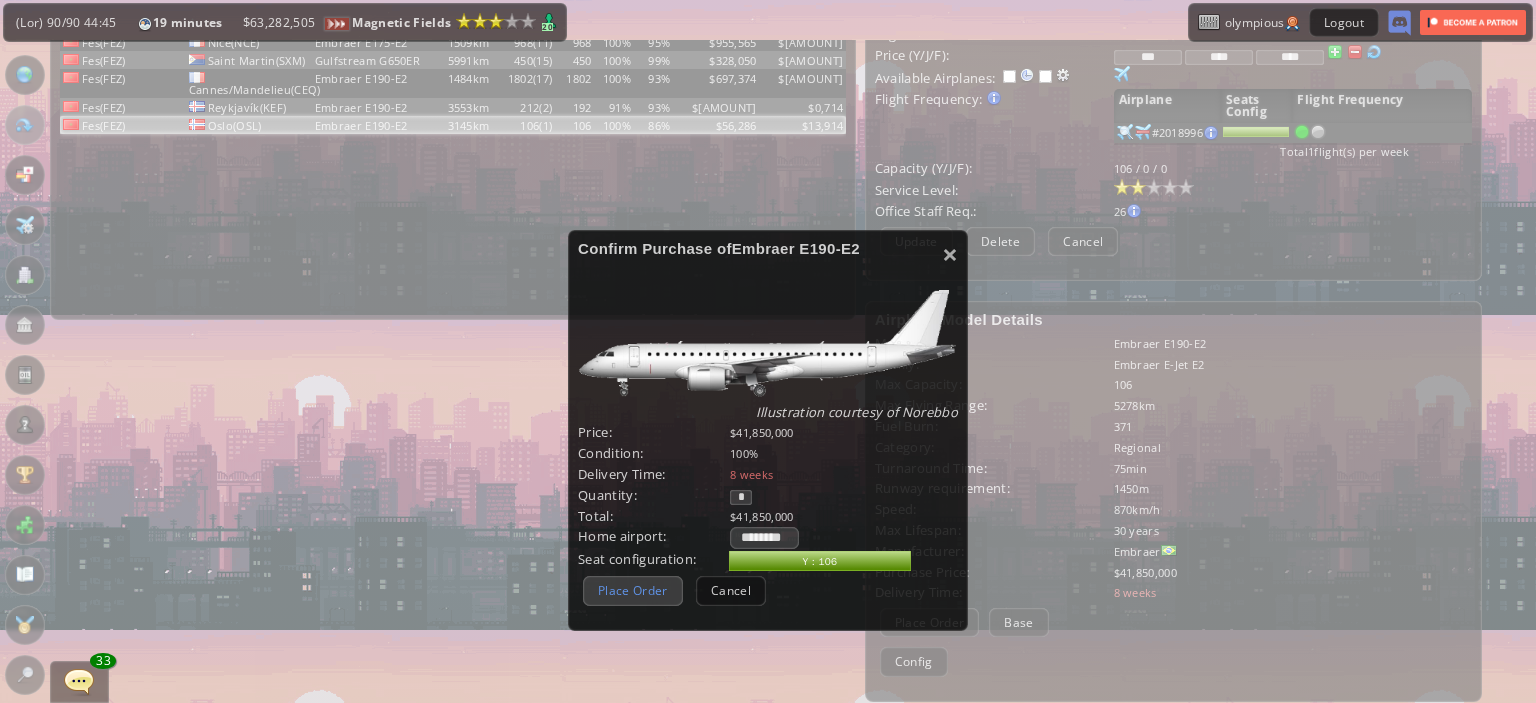 click on "Place Order" at bounding box center (633, 590) 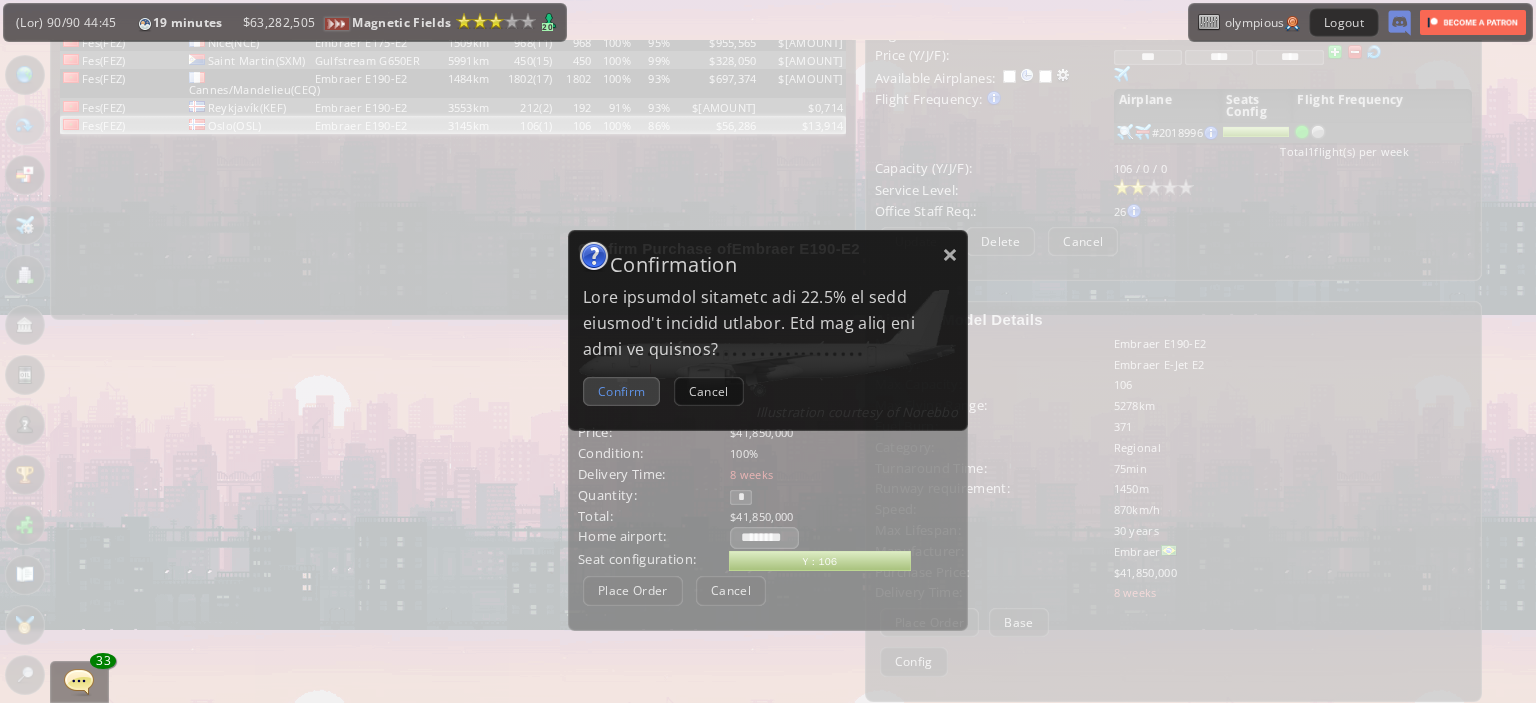 click on "Confirm" at bounding box center (621, 391) 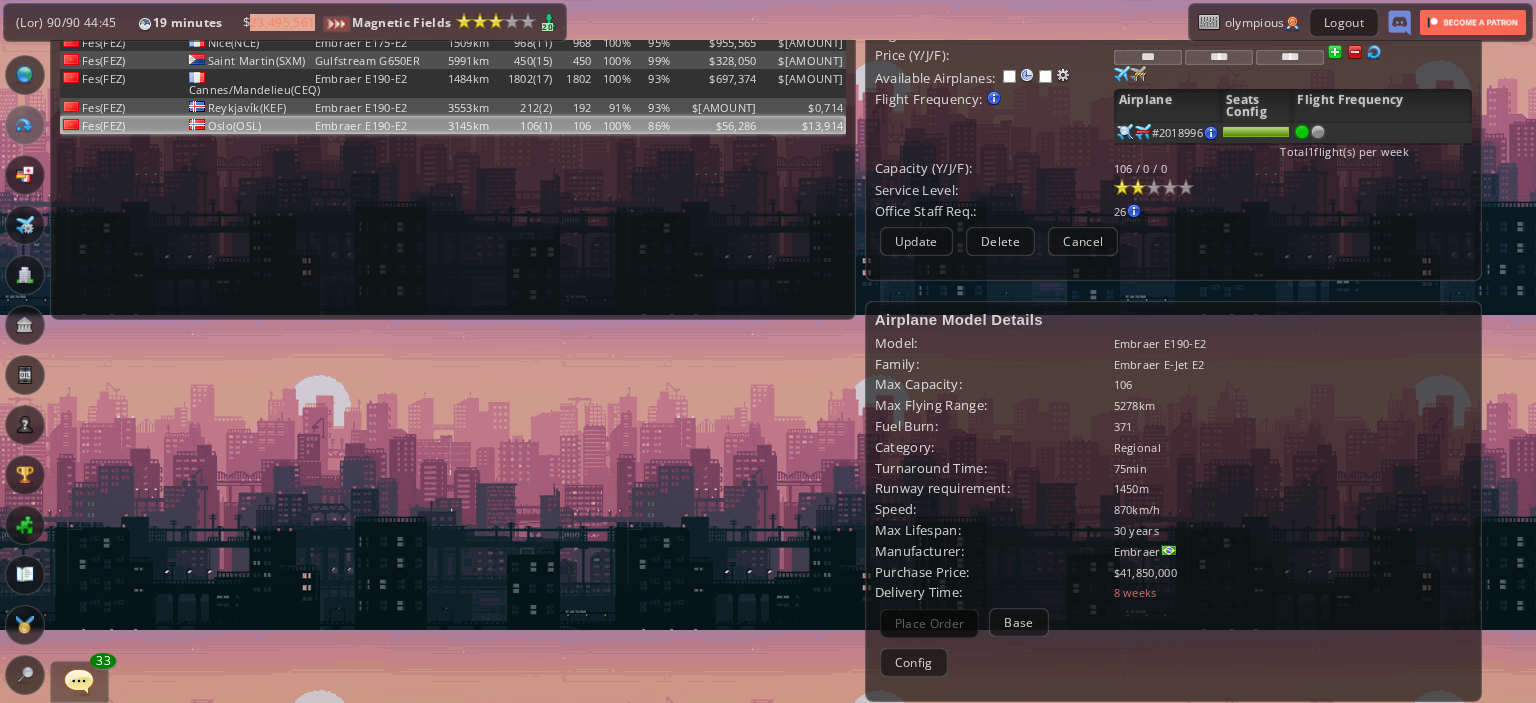 scroll, scrollTop: 0, scrollLeft: 0, axis: both 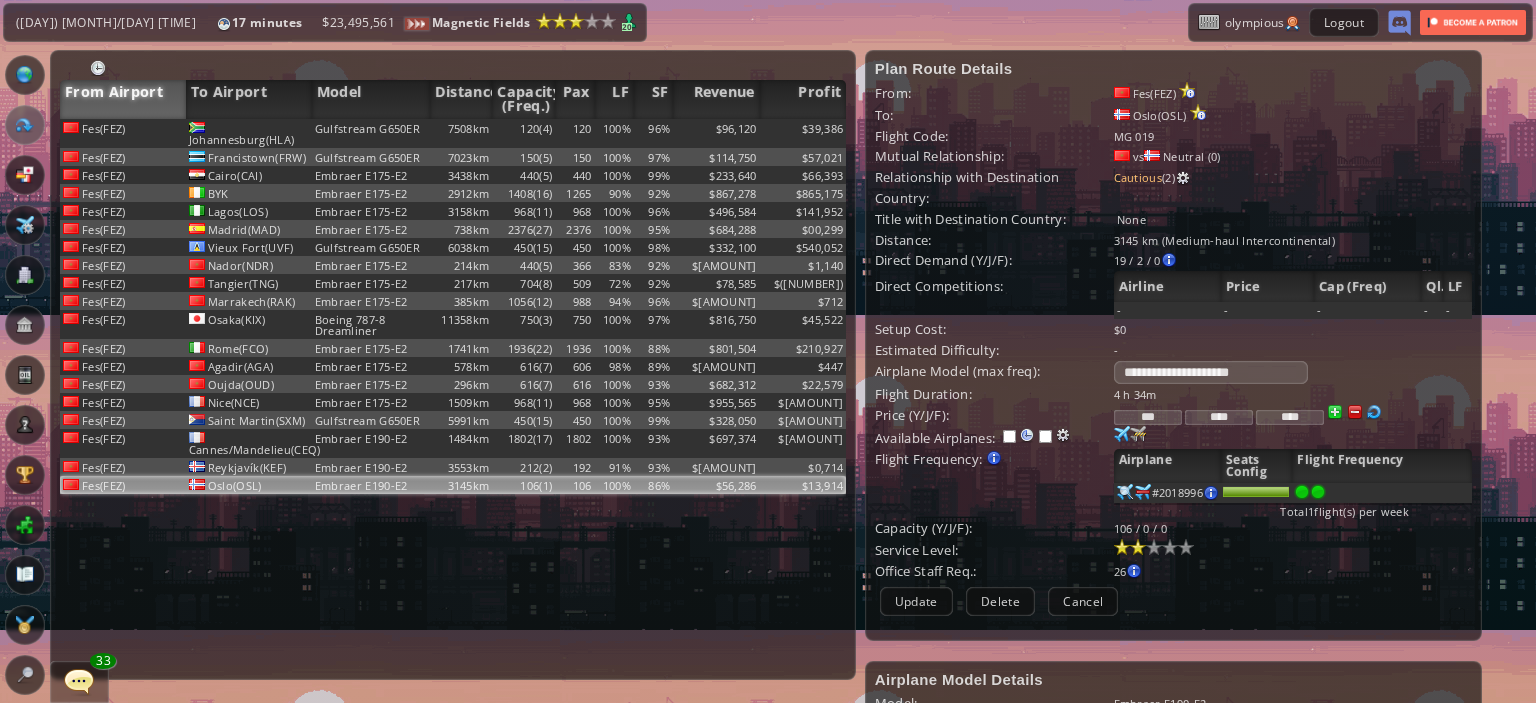 click at bounding box center [1318, 492] 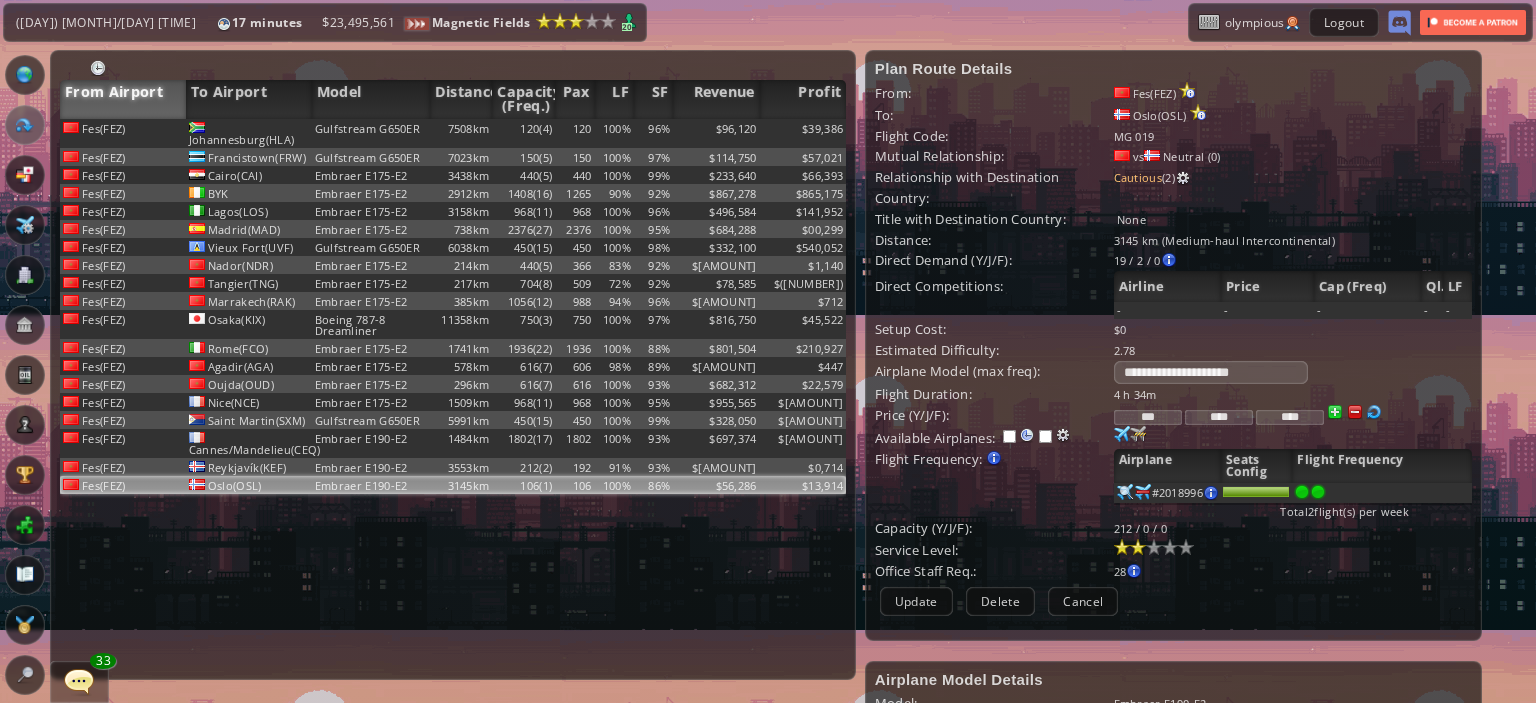 click at bounding box center [1122, 434] 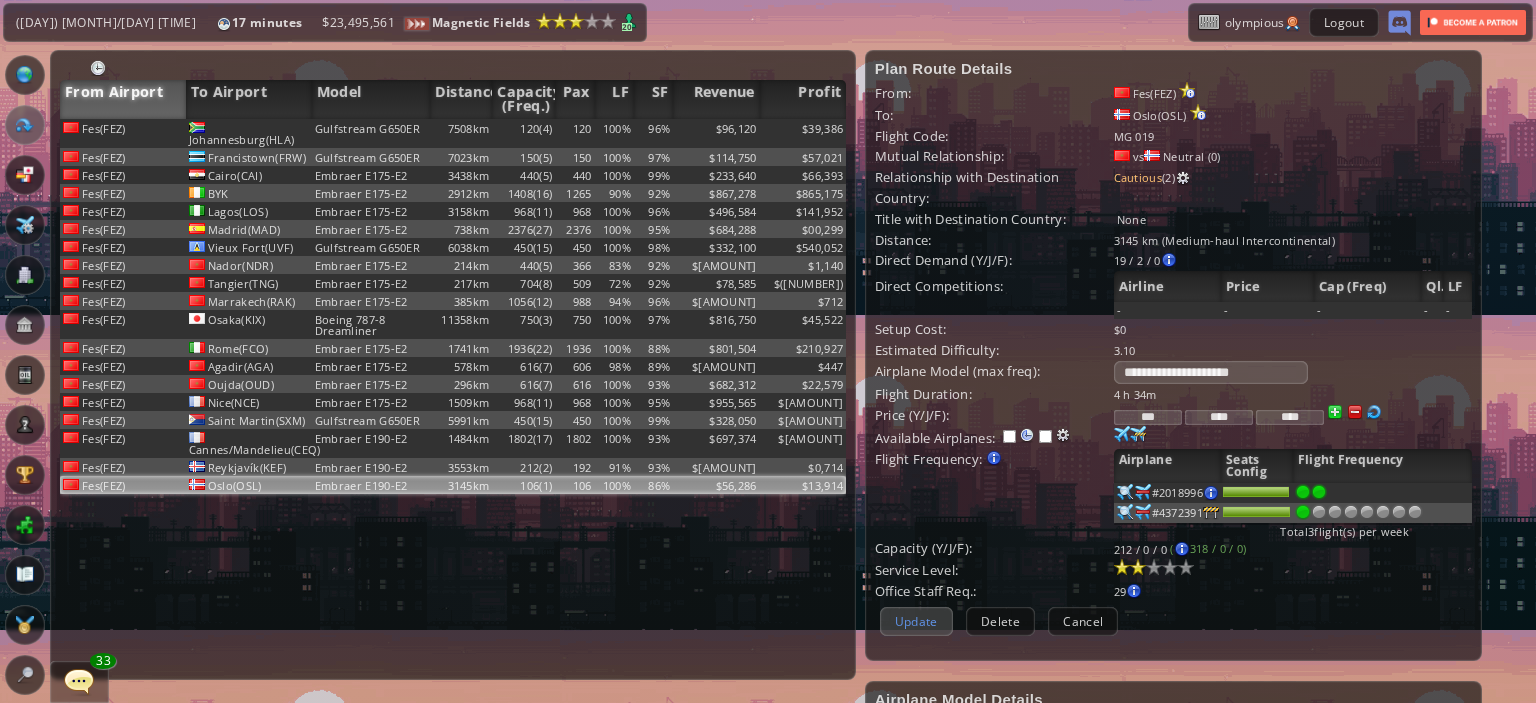 click on "Update" at bounding box center (916, 621) 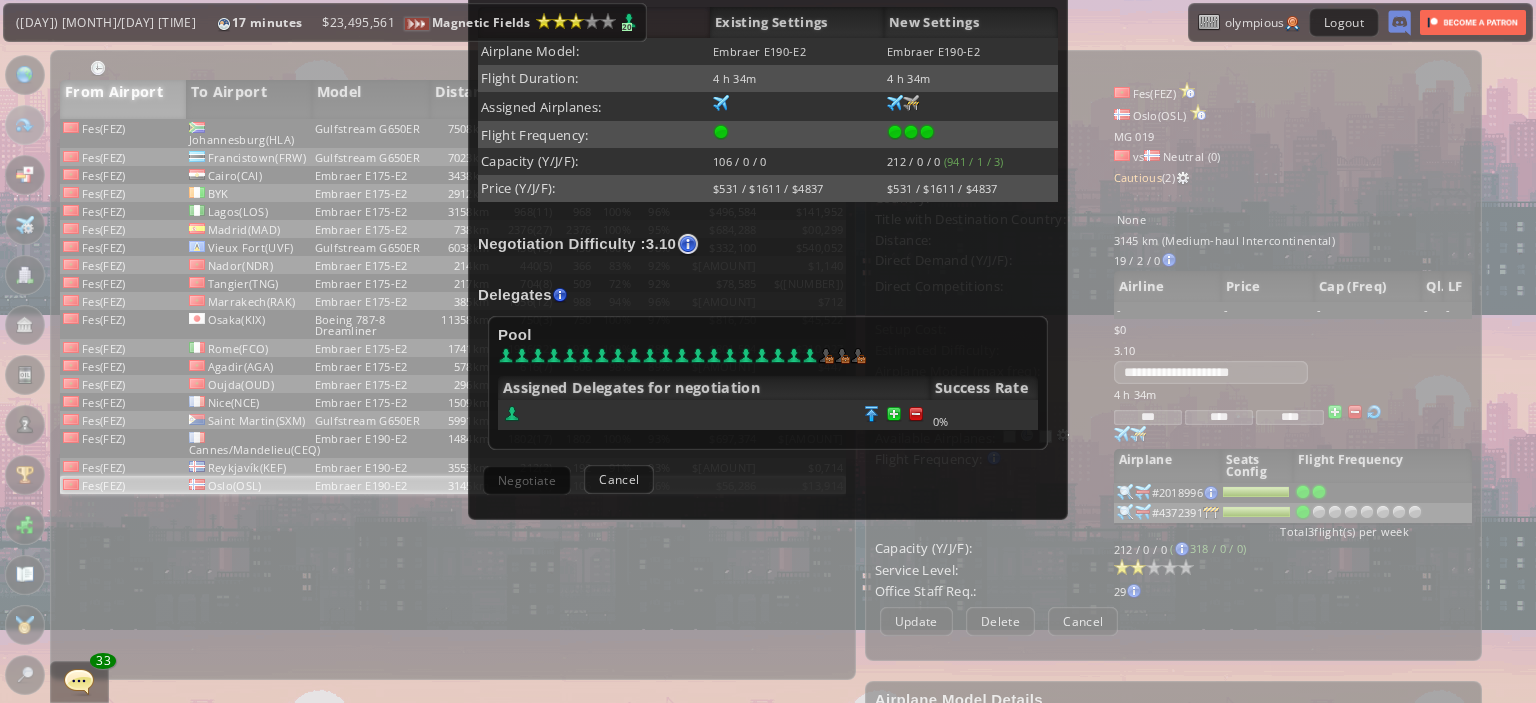 scroll, scrollTop: 443, scrollLeft: 0, axis: vertical 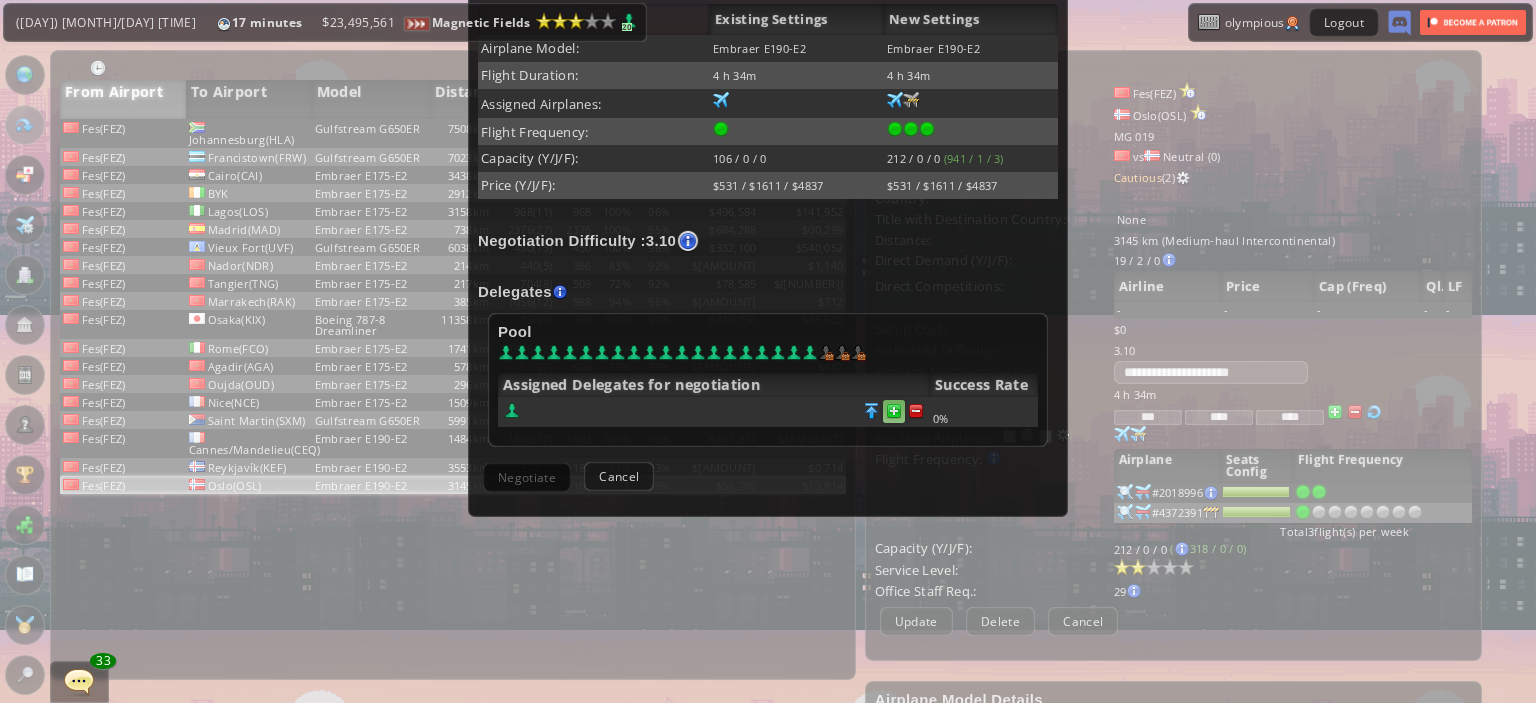 click at bounding box center (916, 411) 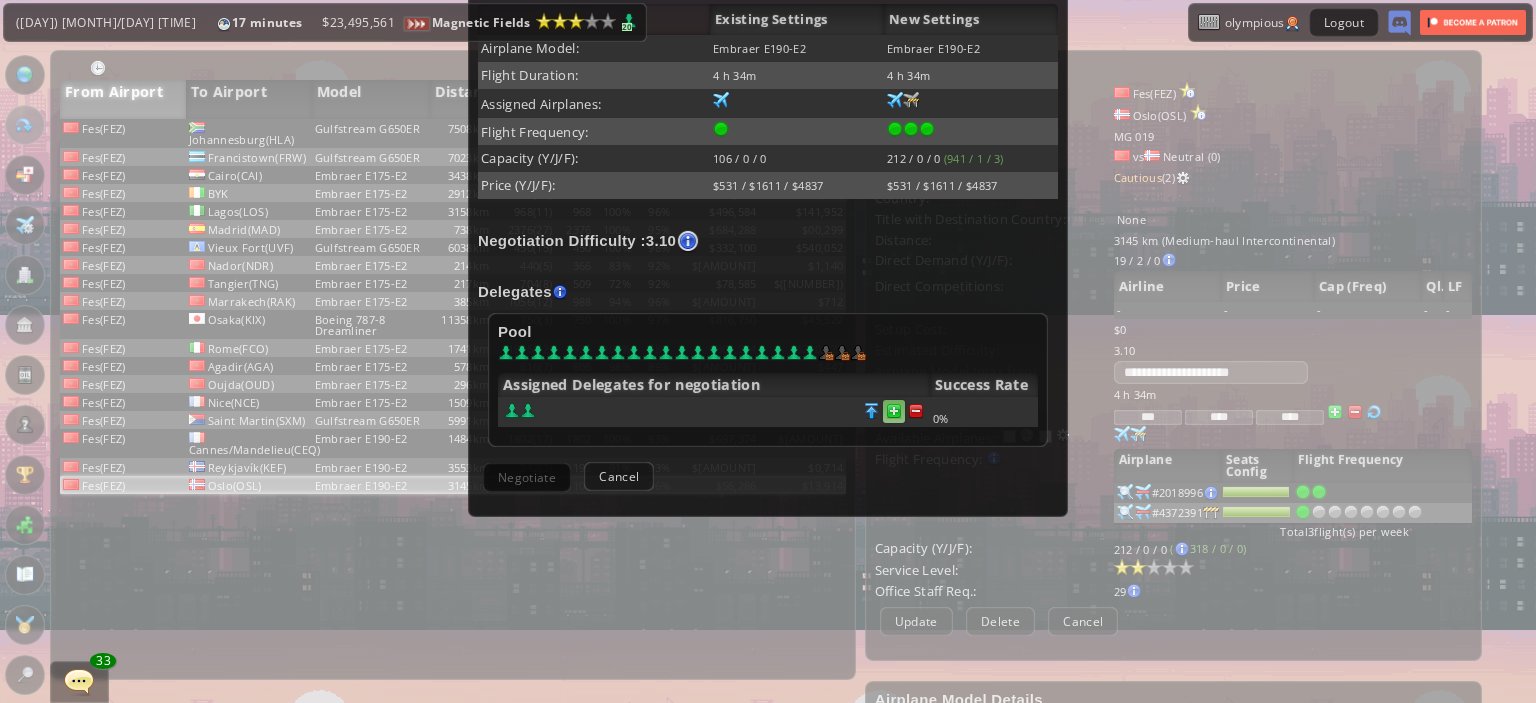 click at bounding box center [916, 411] 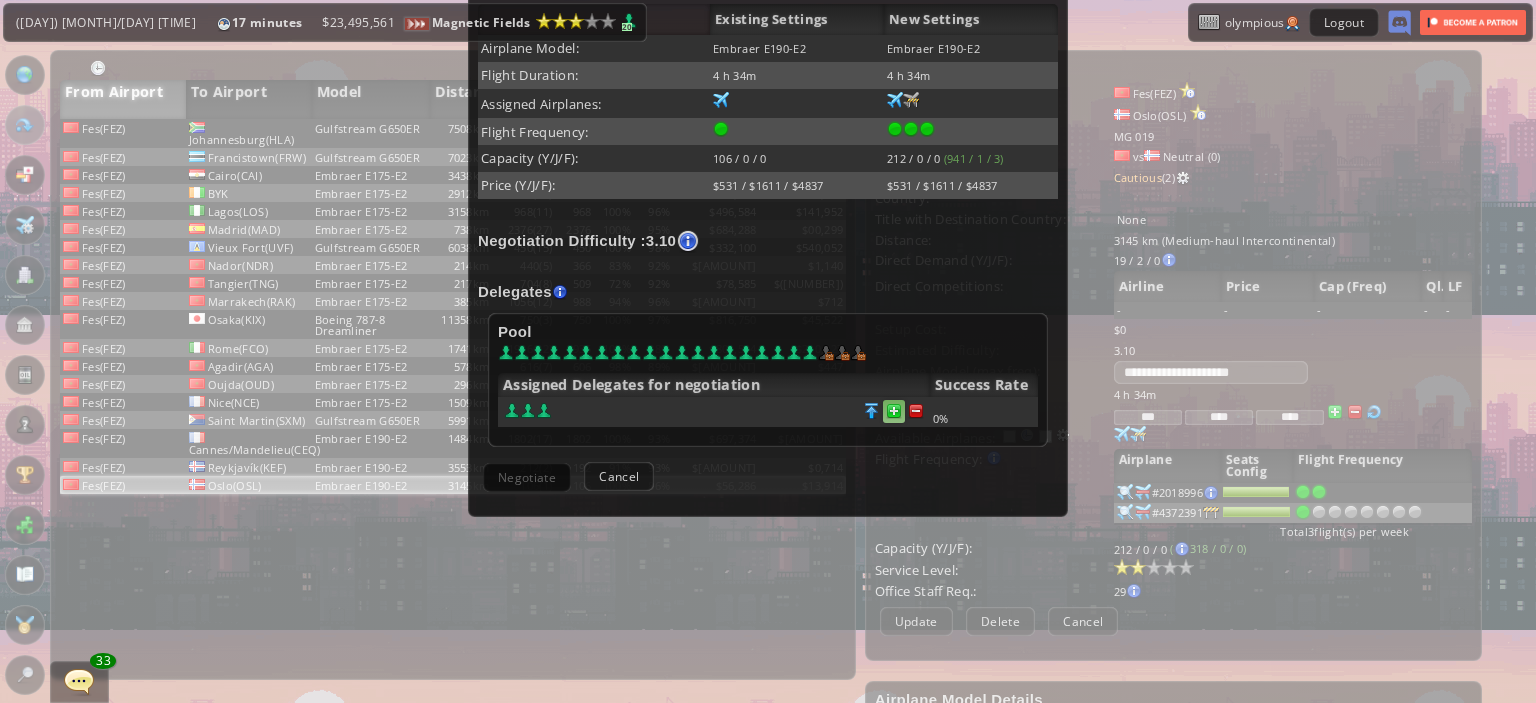 click at bounding box center [916, 411] 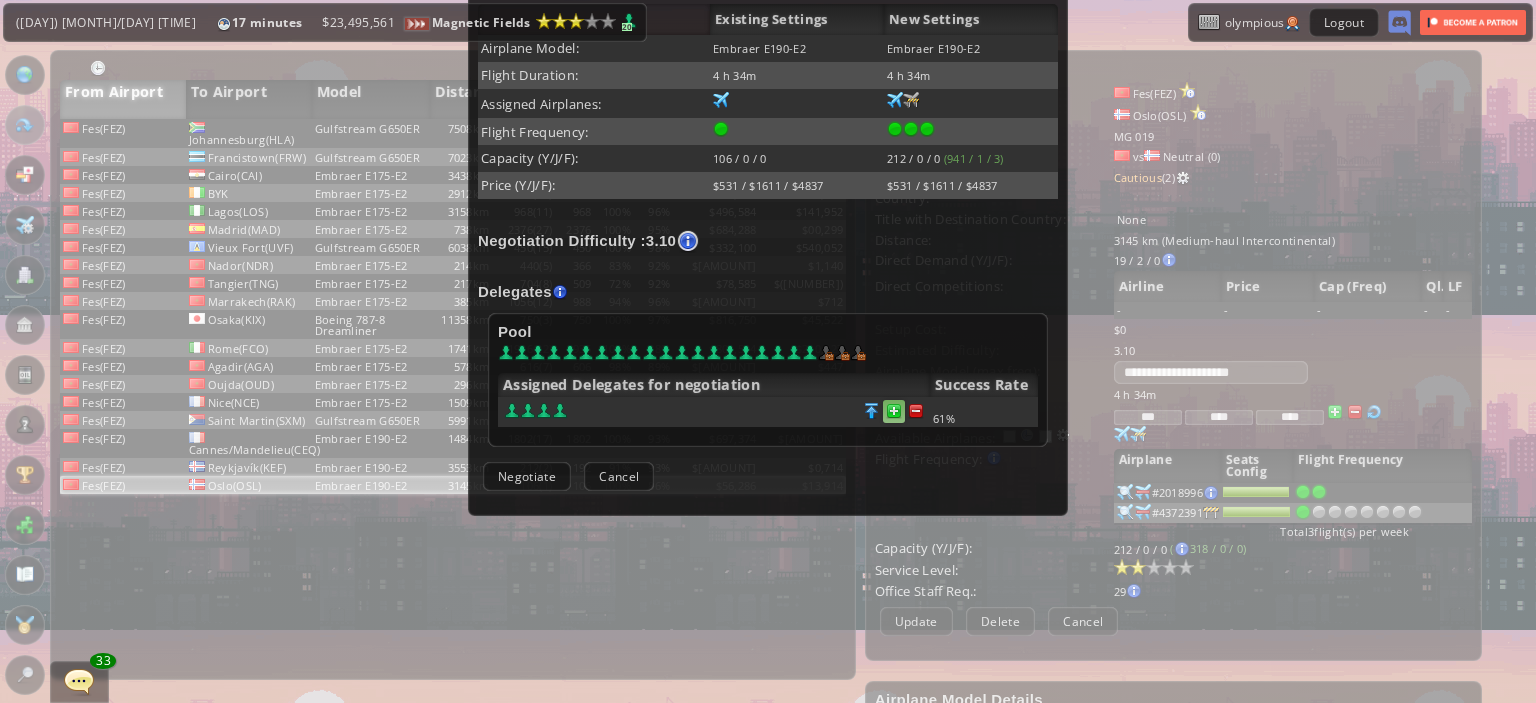 click at bounding box center [916, 411] 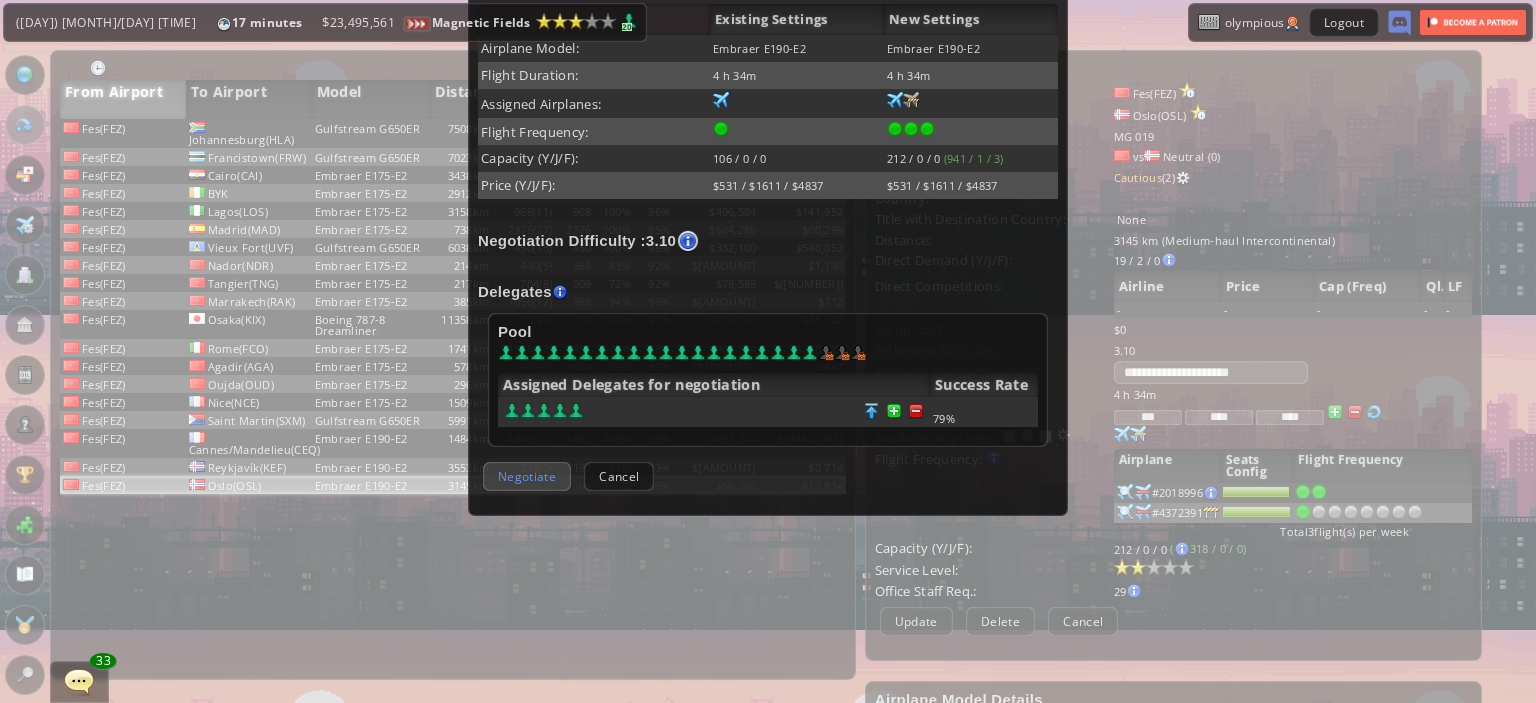 click on "Negotiate" at bounding box center (527, 476) 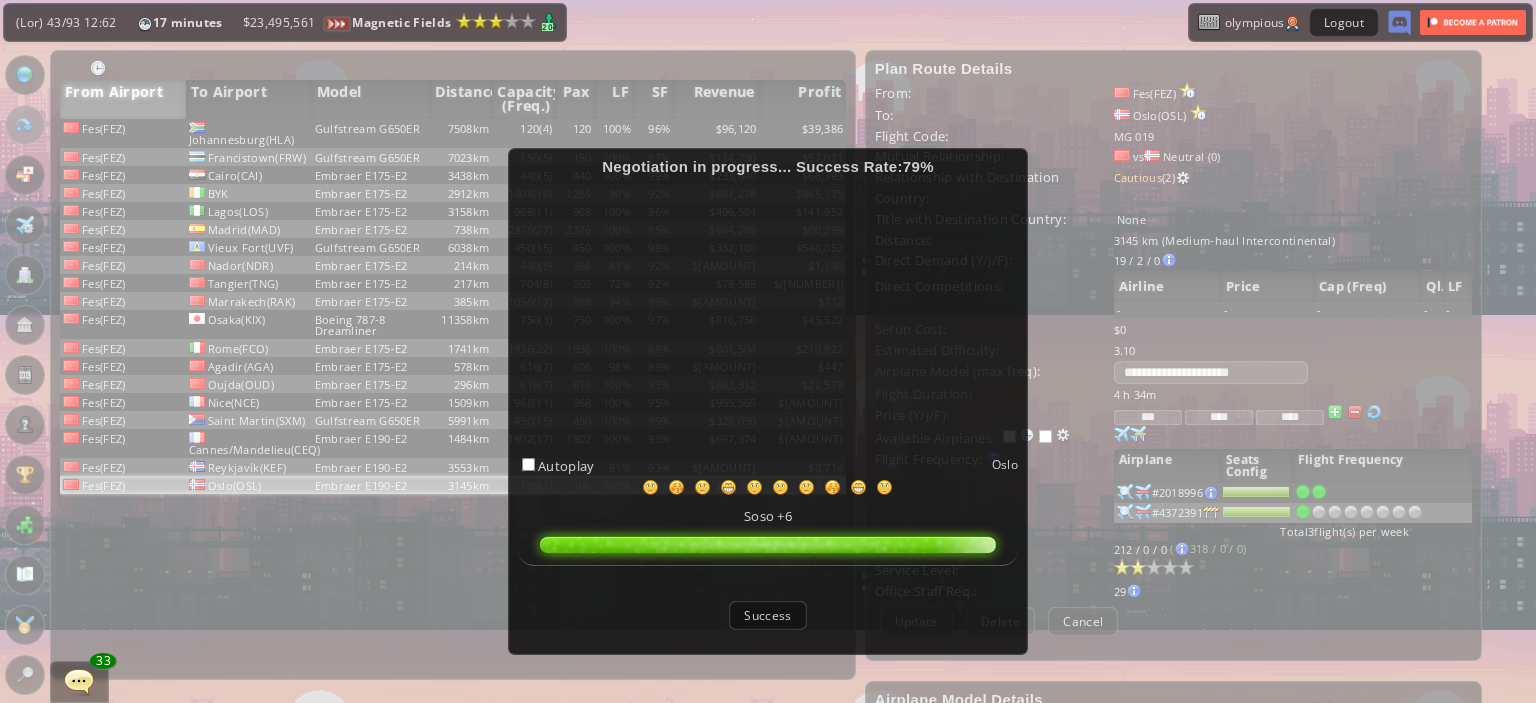 scroll, scrollTop: 88, scrollLeft: 0, axis: vertical 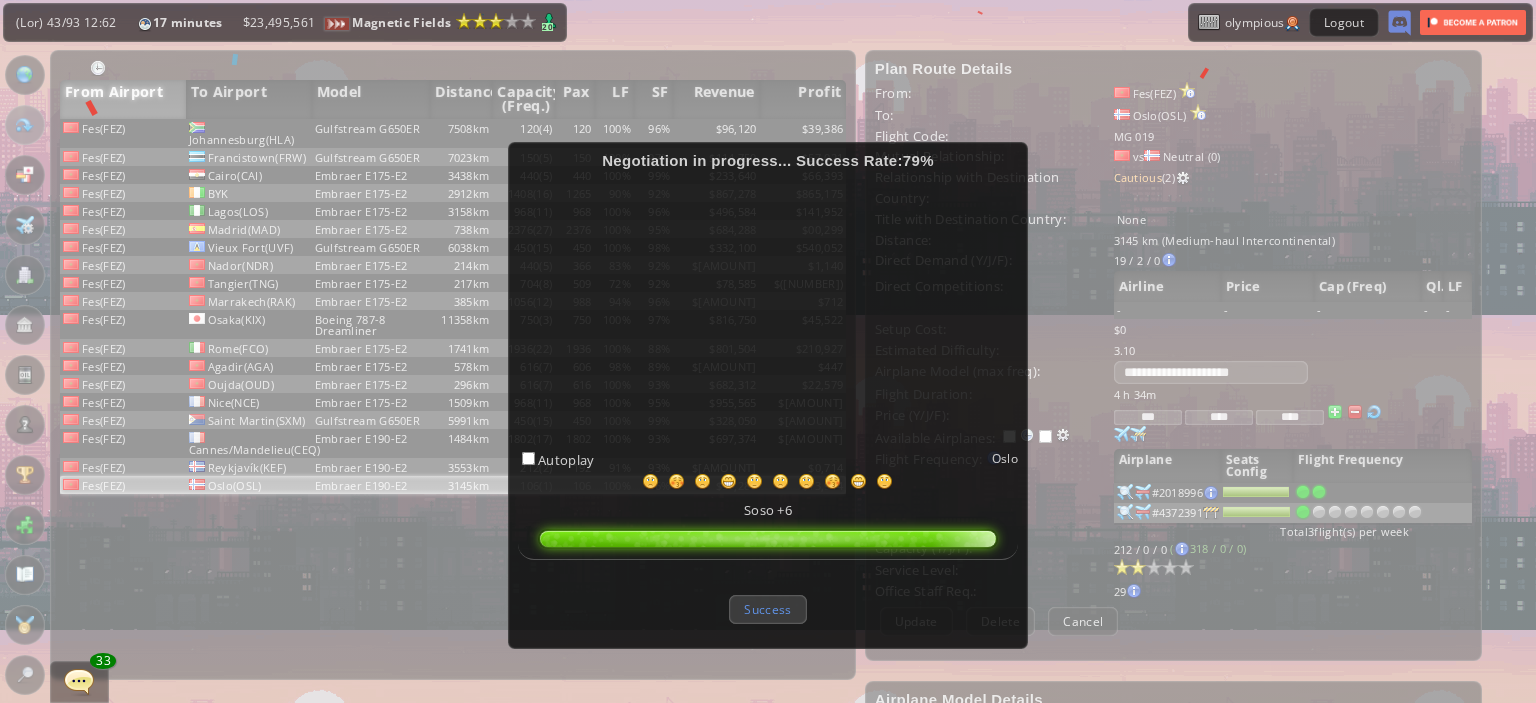click on "Success" at bounding box center [767, 609] 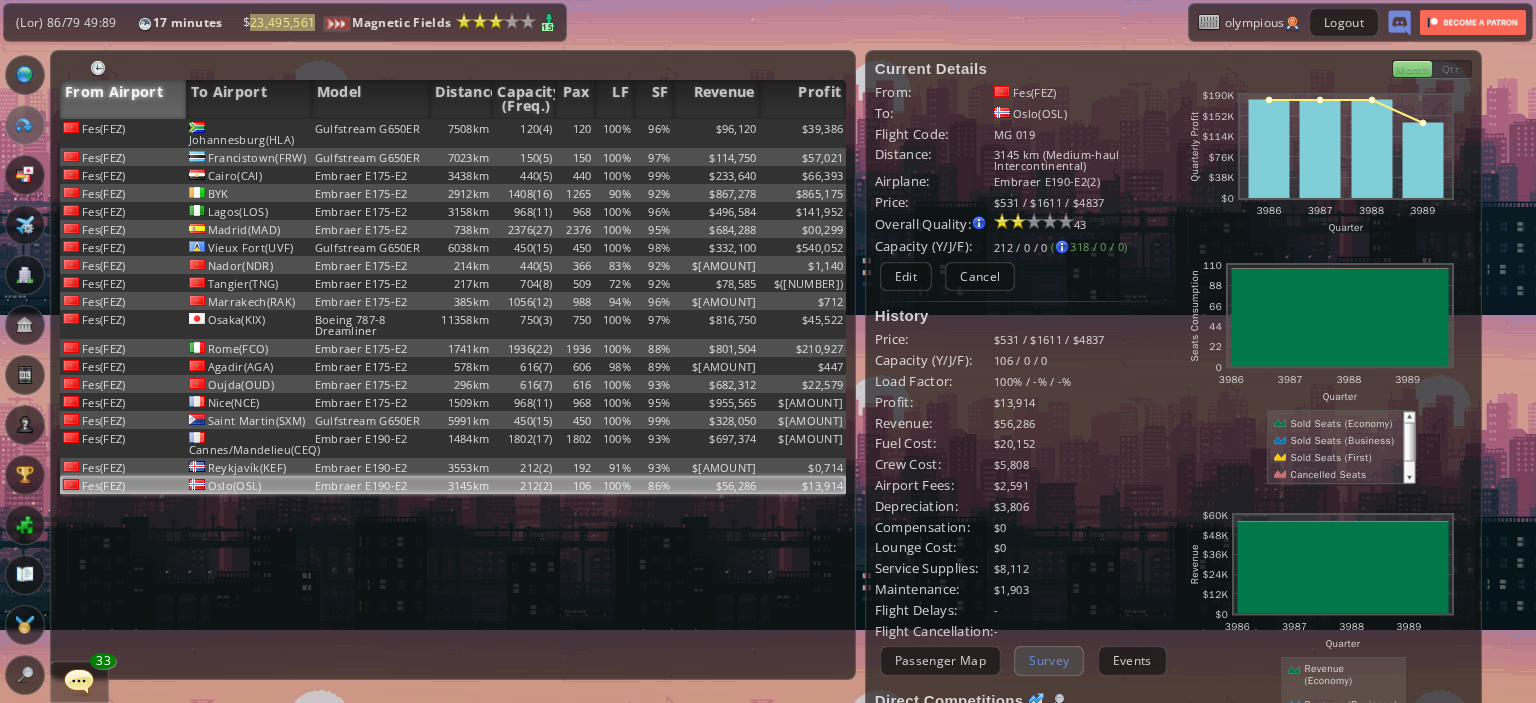 click on "Survey" at bounding box center [1049, 660] 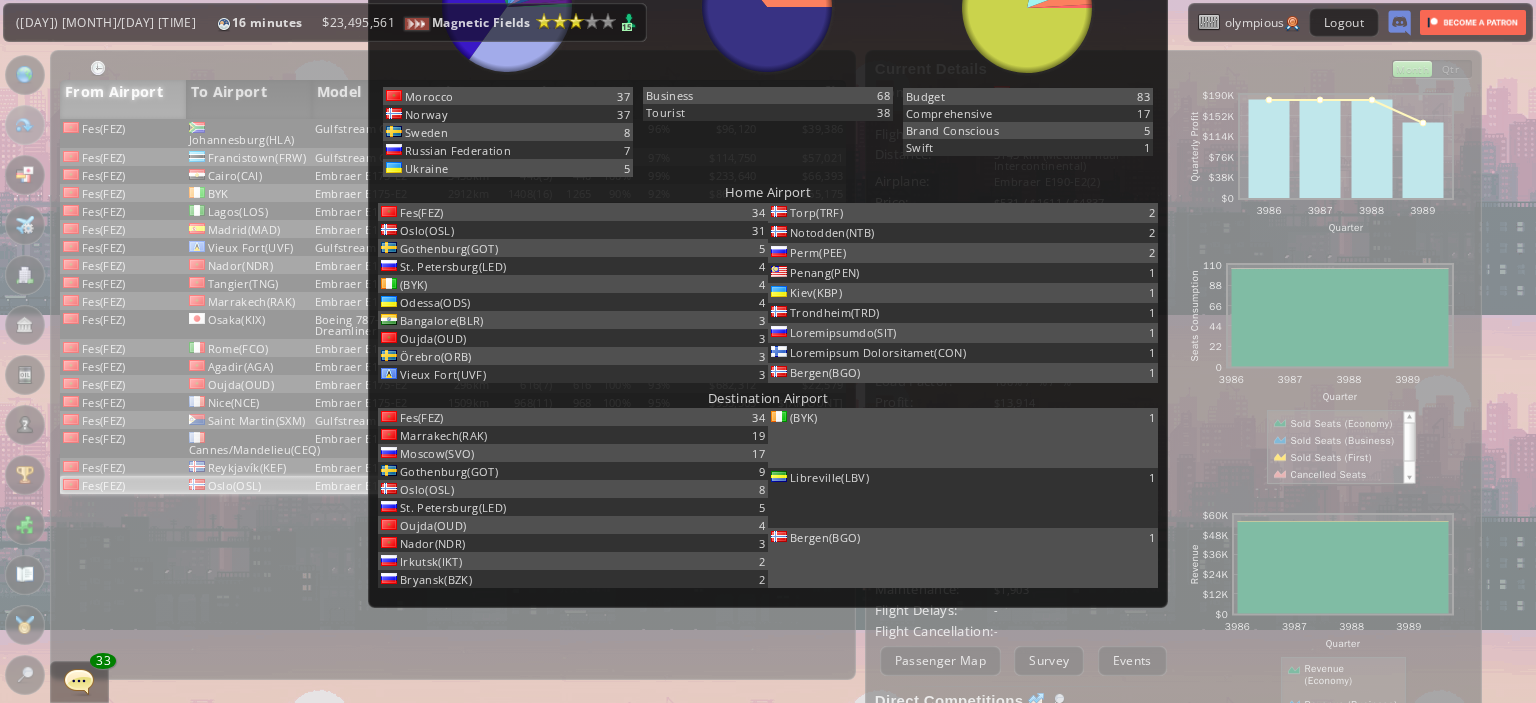 scroll, scrollTop: 0, scrollLeft: 0, axis: both 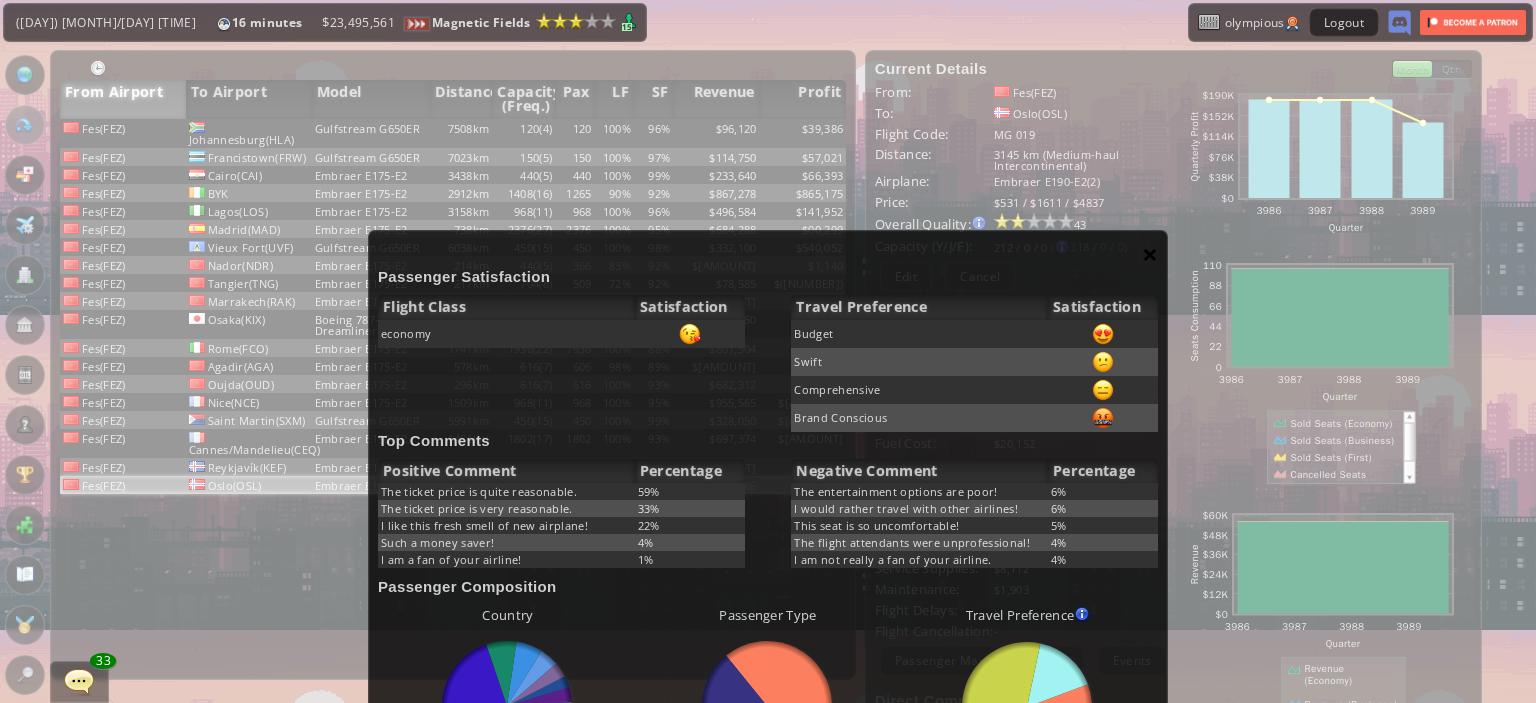 click on "×" at bounding box center [1150, 254] 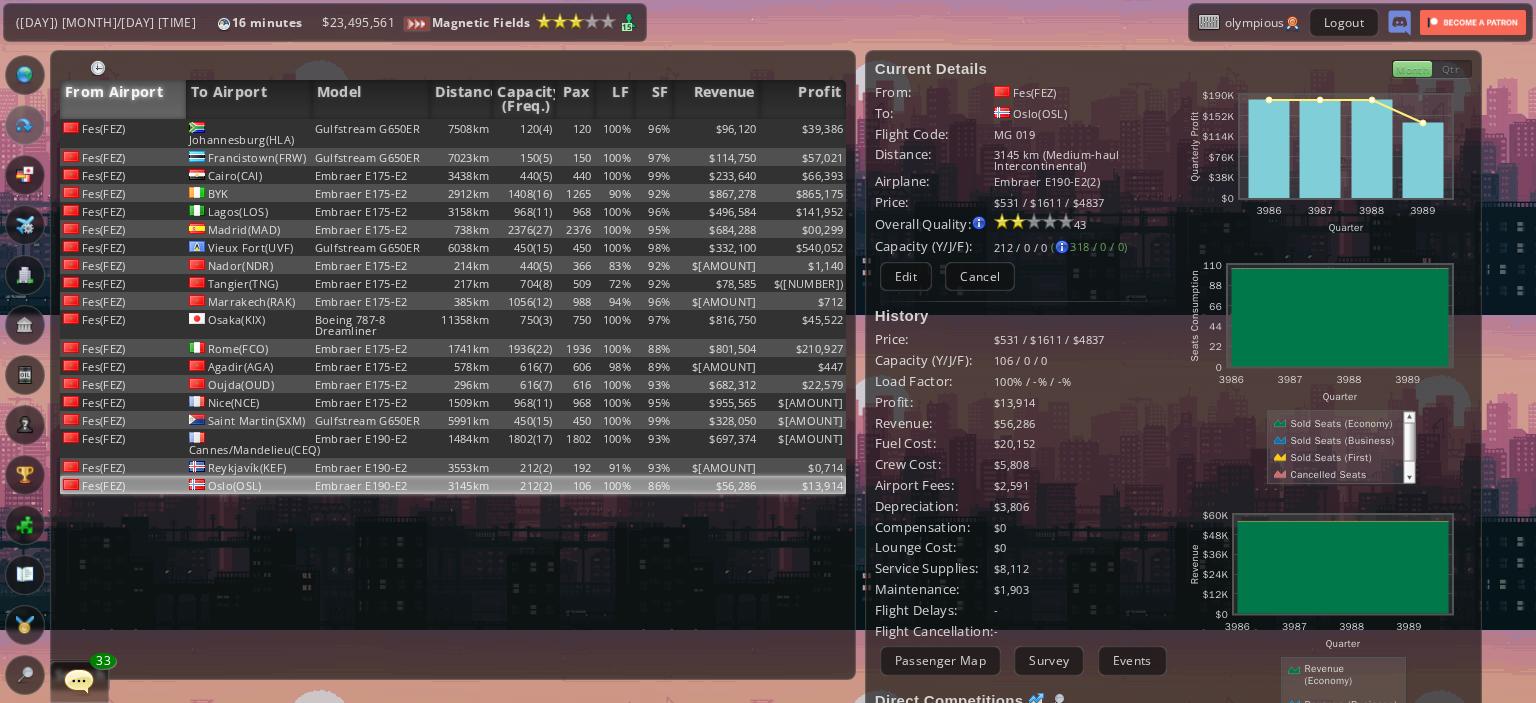 click at bounding box center [25, 675] 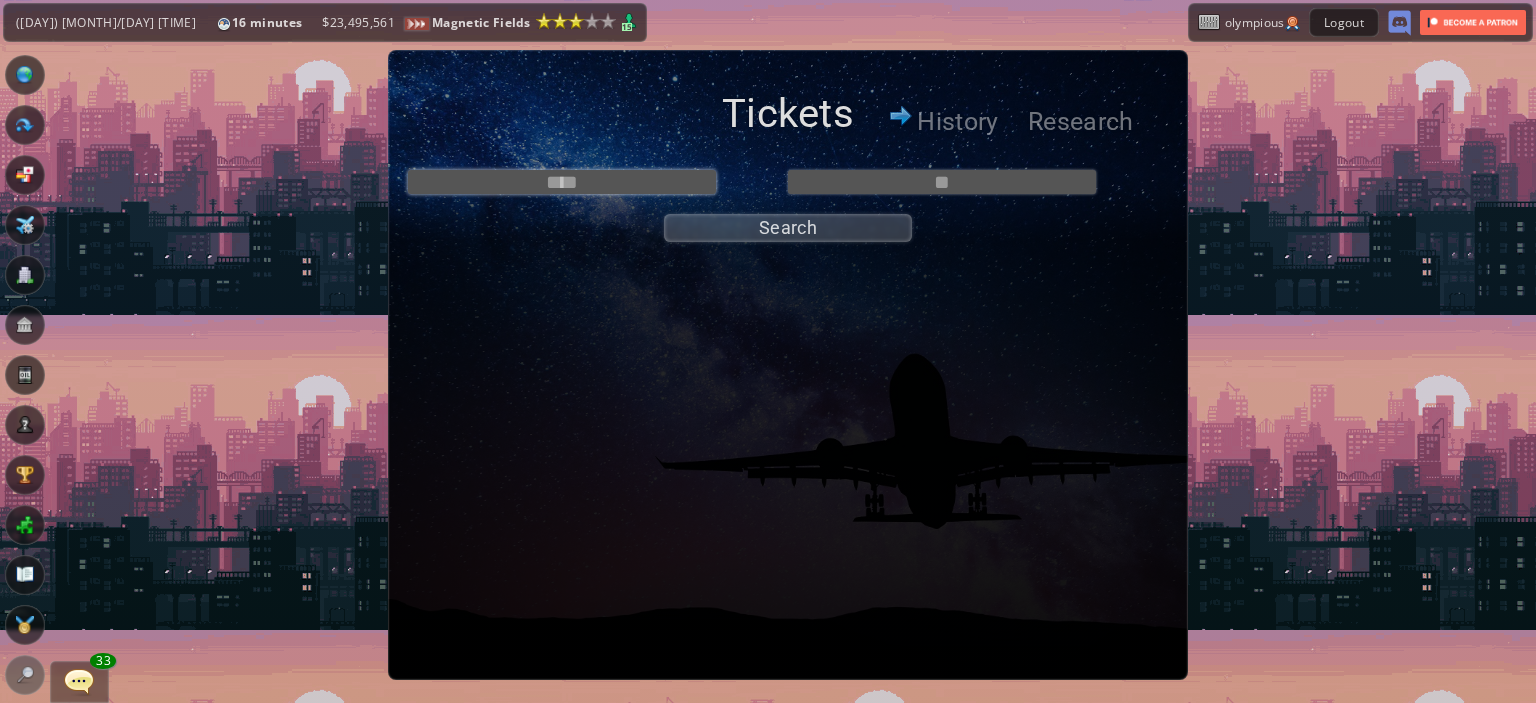 click at bounding box center (562, 182) 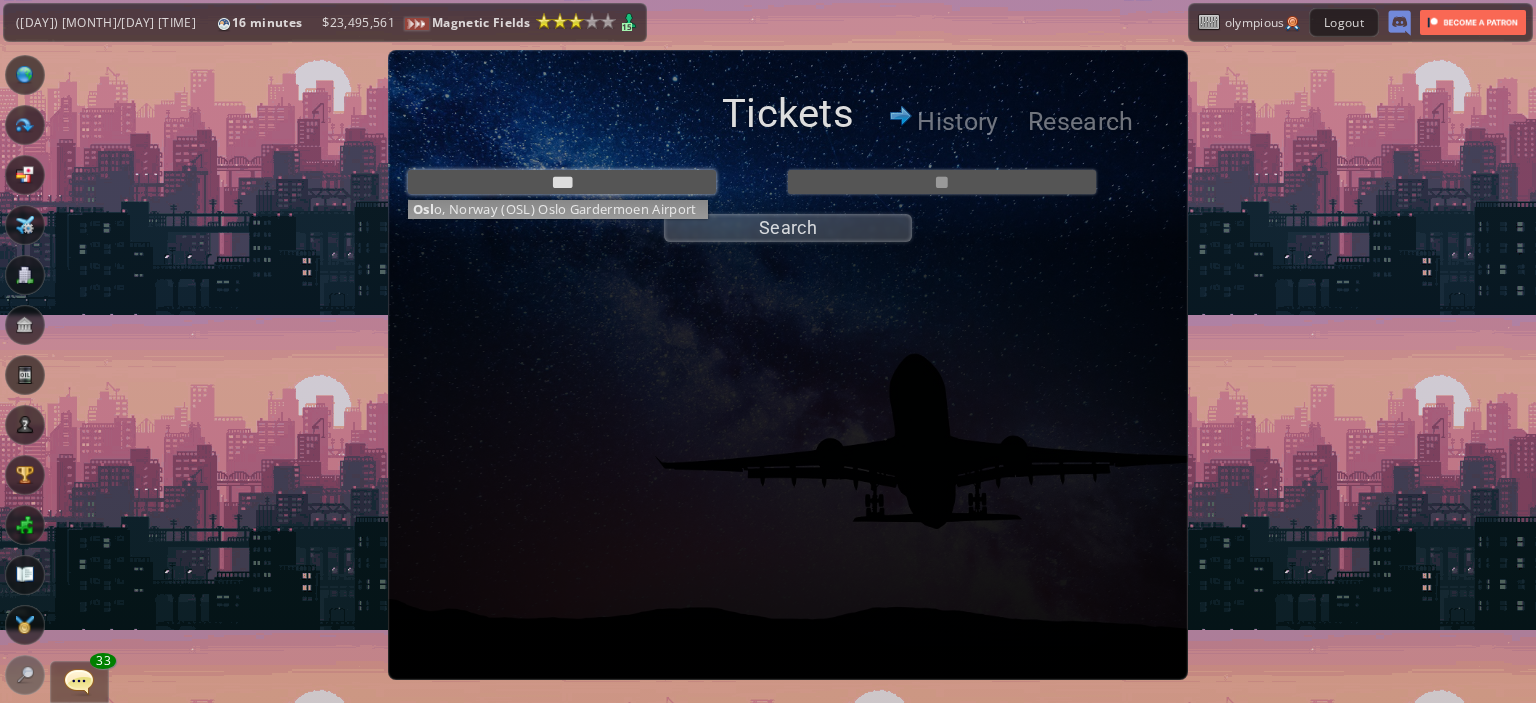 type on "**********" 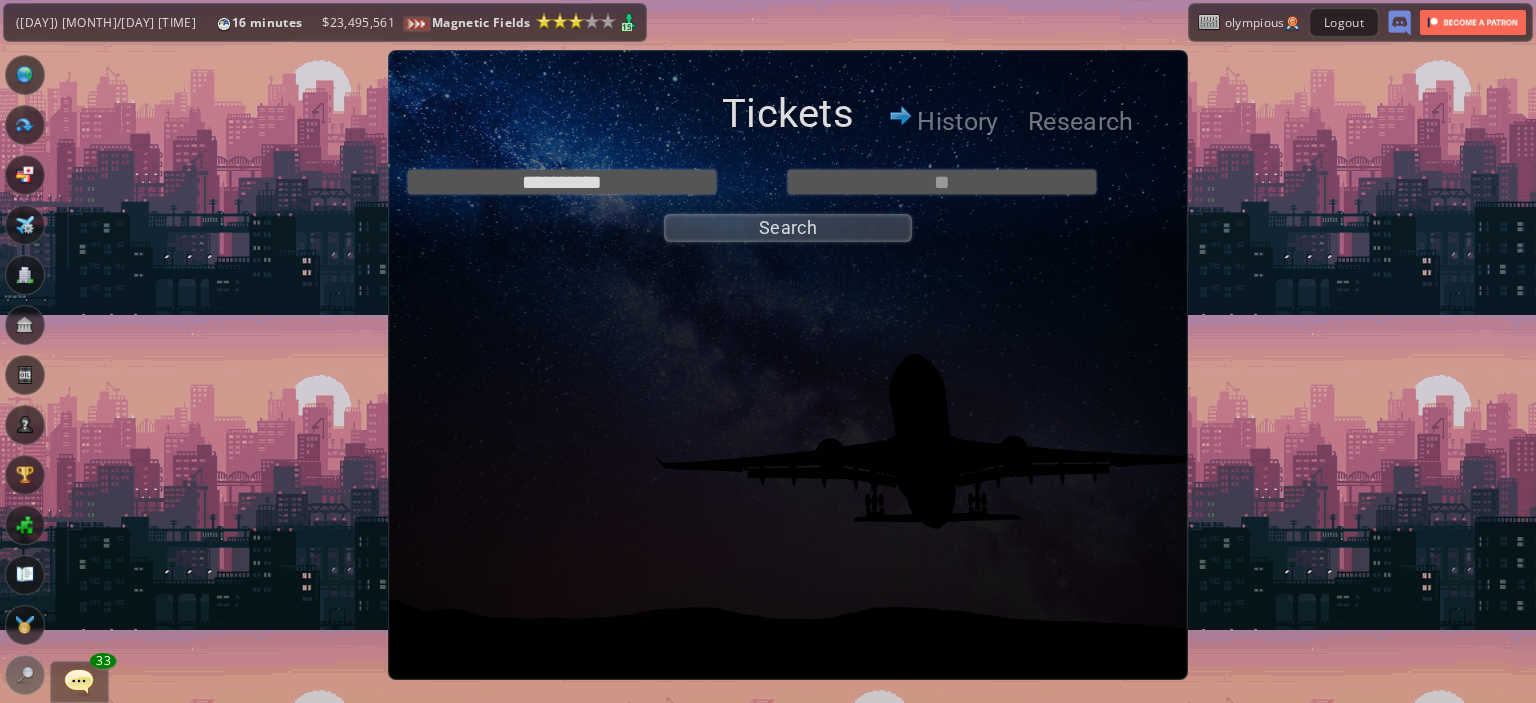click on "**********" at bounding box center (788, 201) 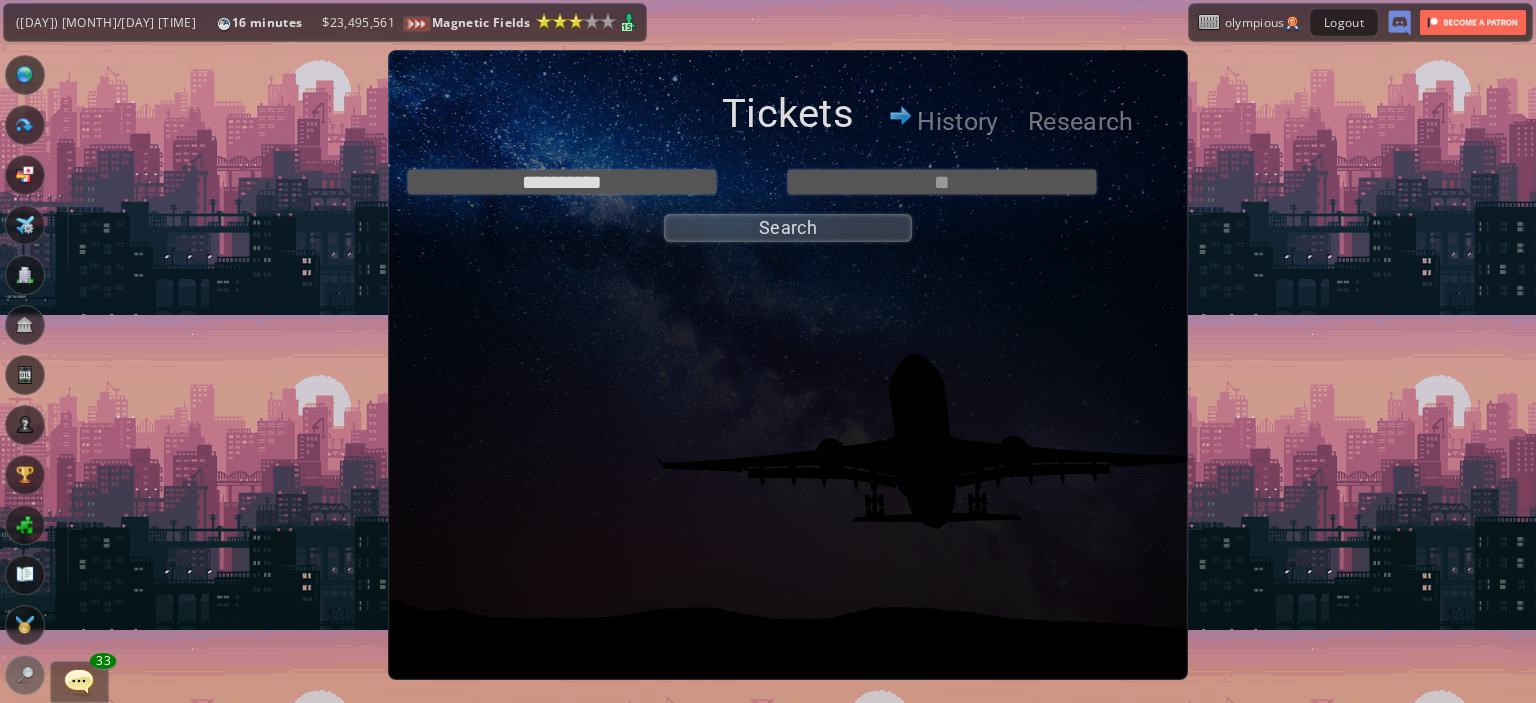 click on "**********" at bounding box center [788, 182] 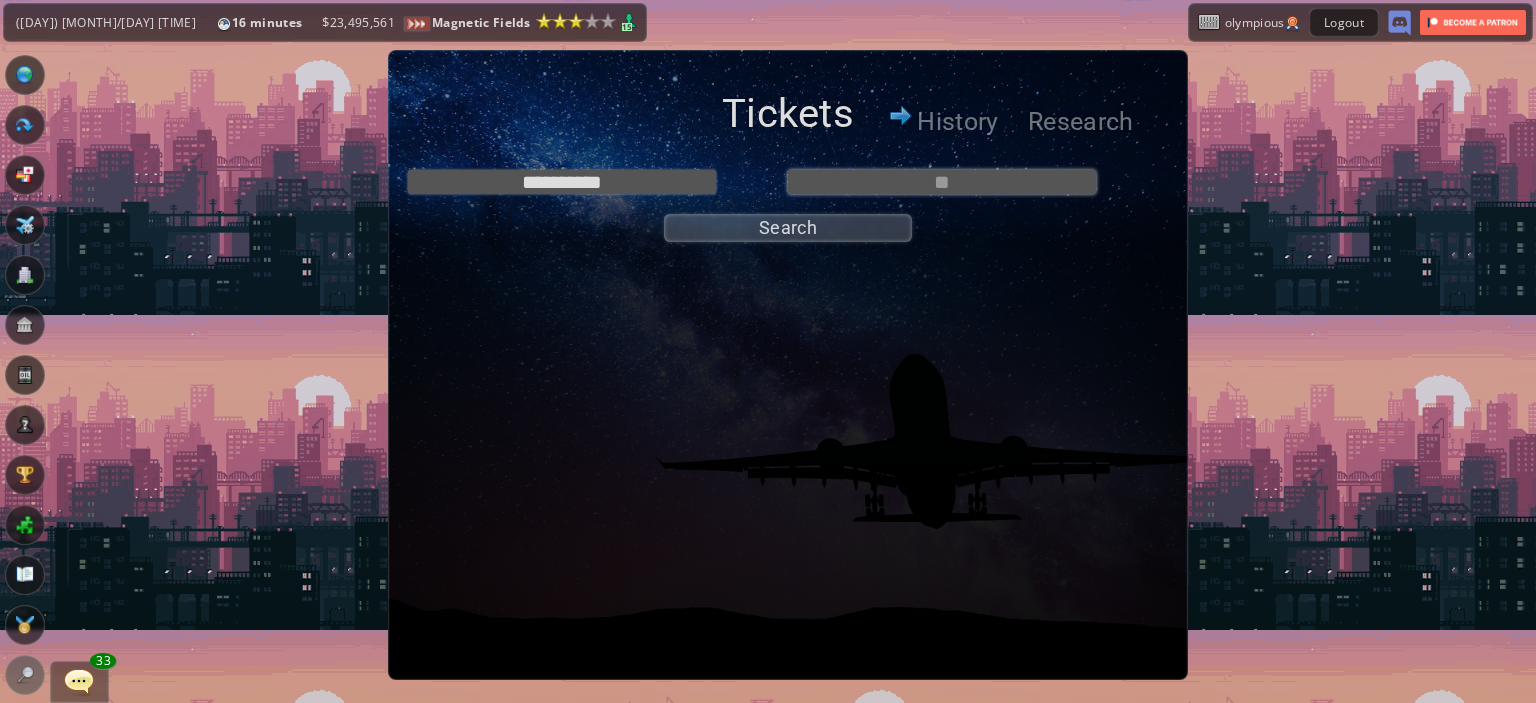 click at bounding box center (942, 182) 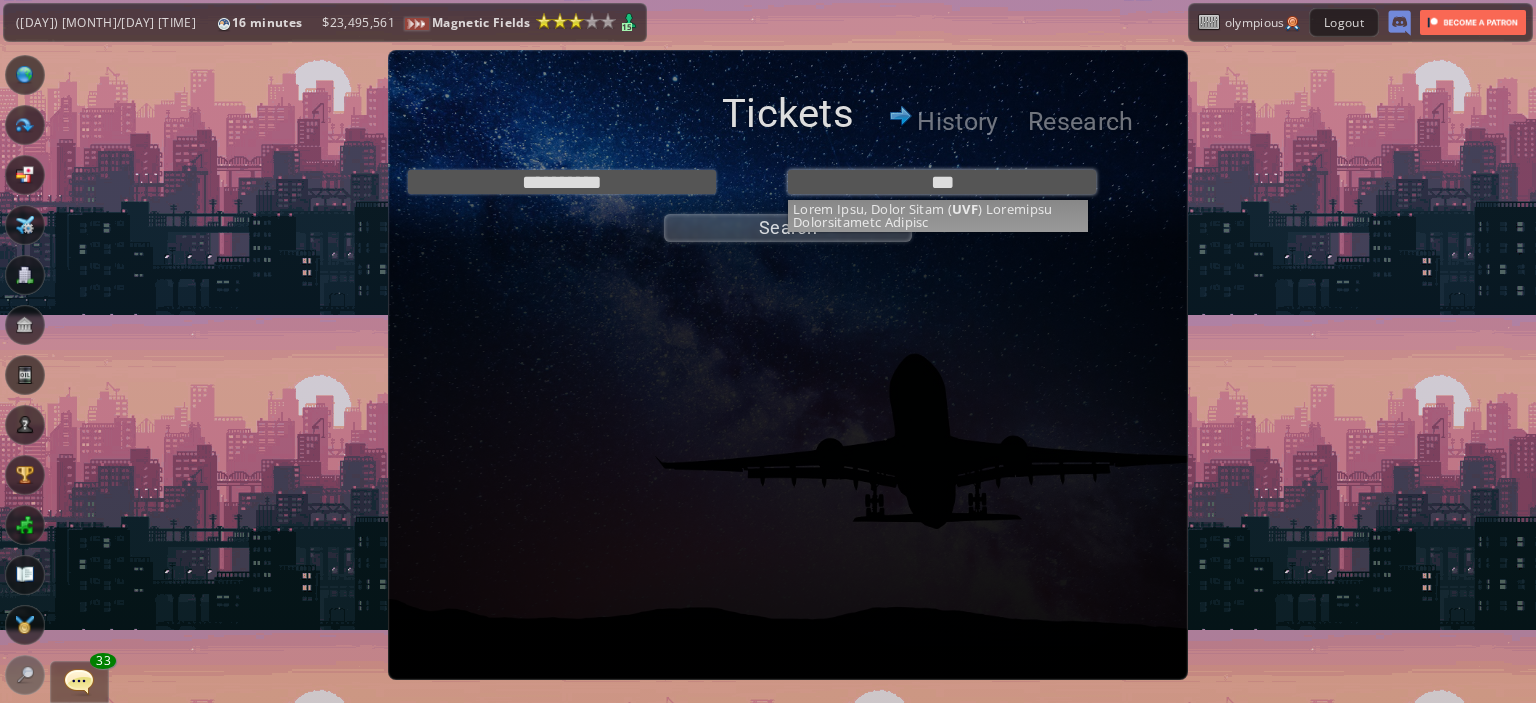type on "**********" 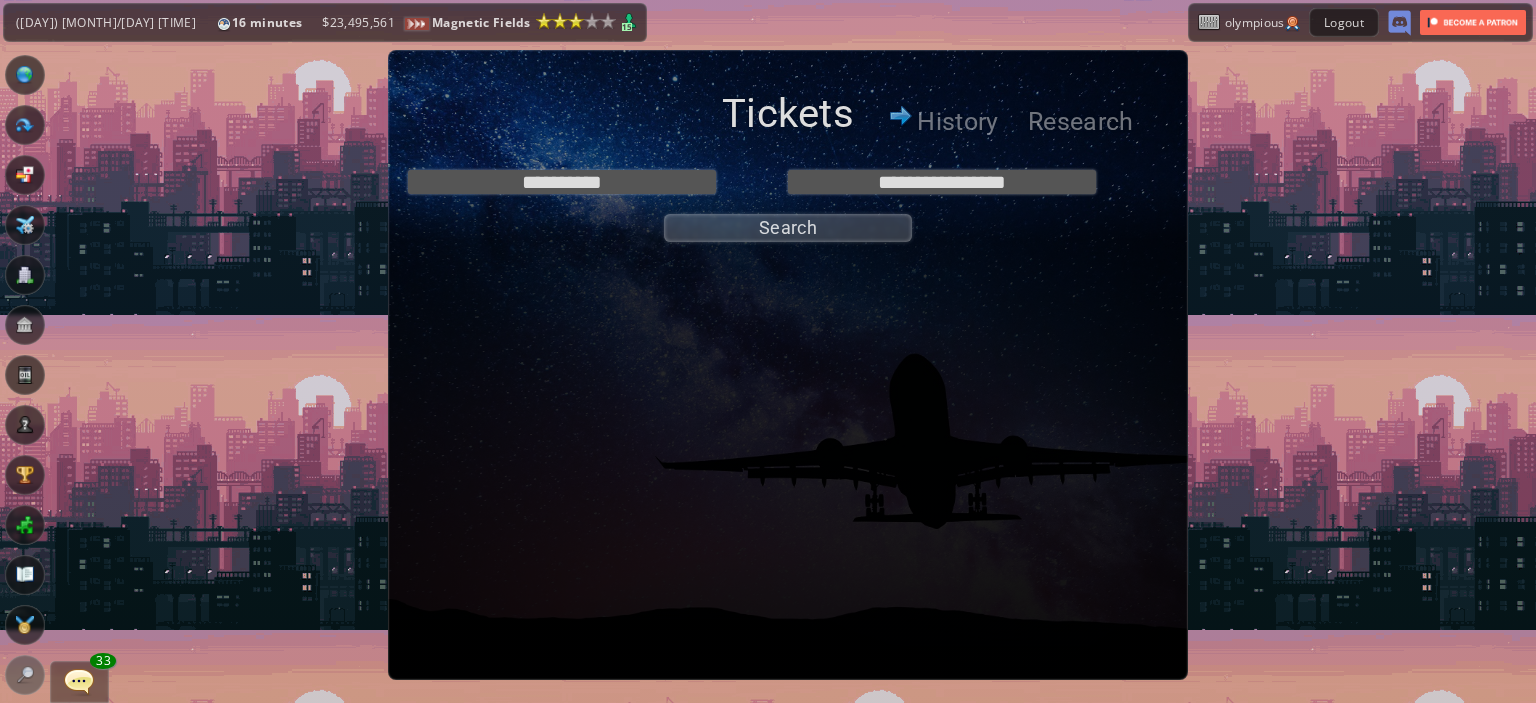 click on "**********" at bounding box center [788, 201] 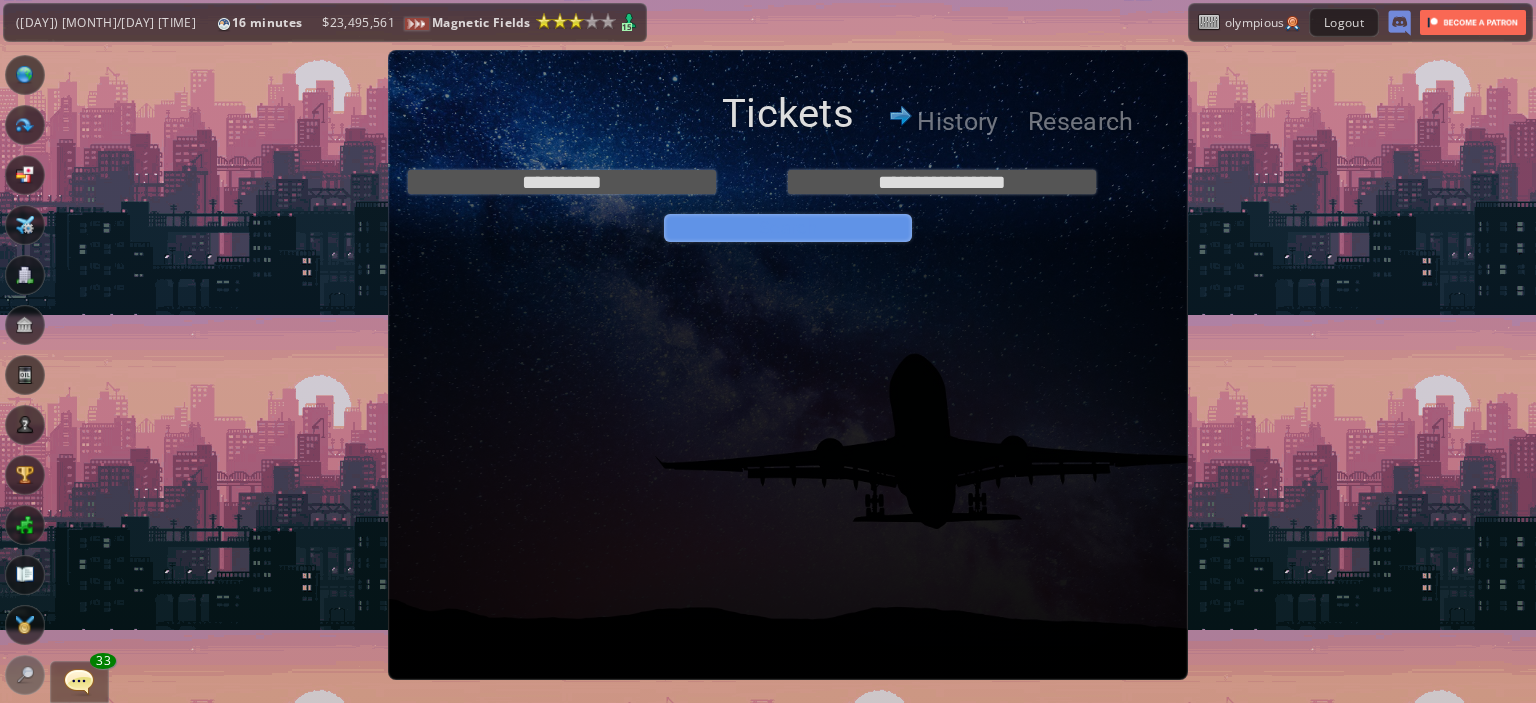 click on "Search" at bounding box center (788, 228) 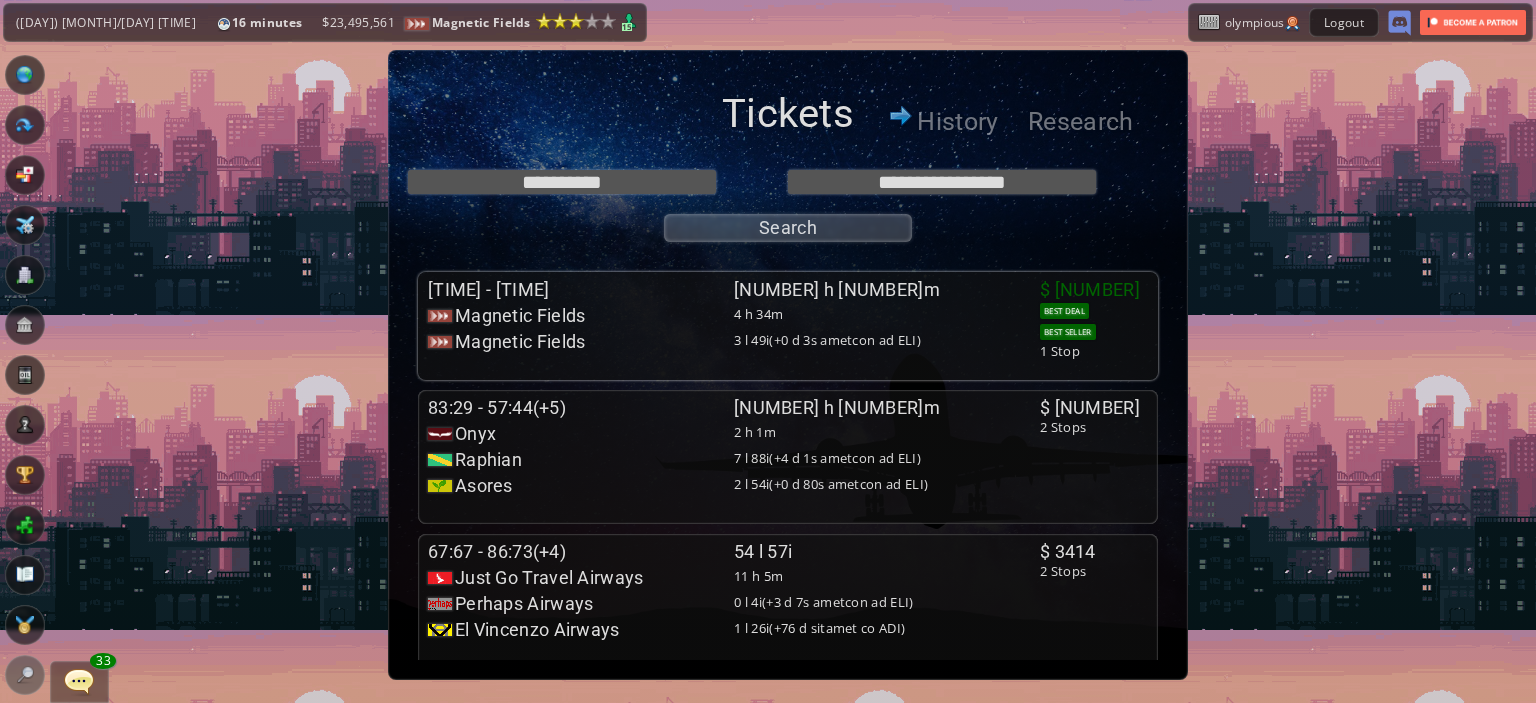 click on "3 l 49i(+0 d 3s ametcon ad ELI)" at bounding box center [887, 314] 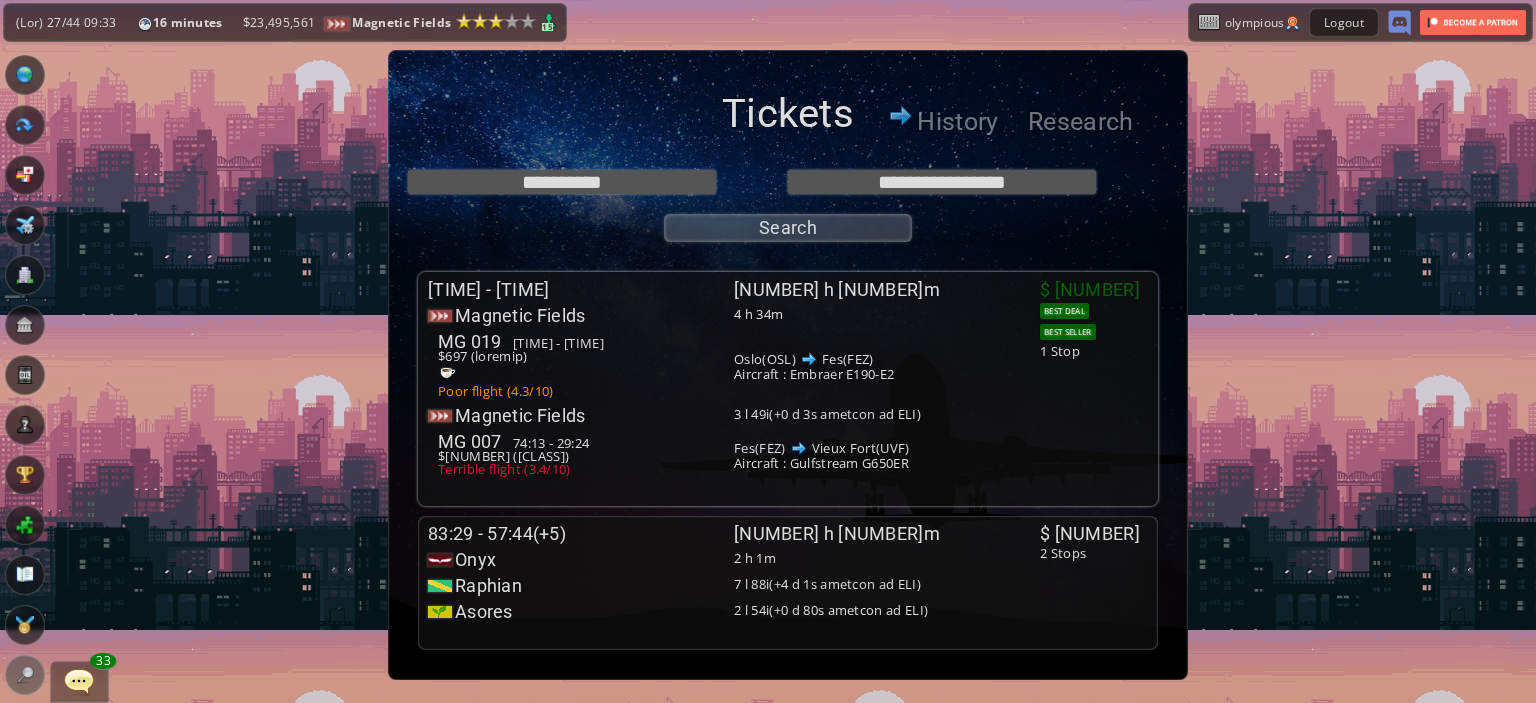 click on "Loremips Dolors  0 a 21c  AD 487 80:83 - 64:09 $983 (elitsed) Doei tempor (8.3/67) Inci(UTL) Etd(MAG) Aliquaen : Adminim V989-Q8" at bounding box center (734, 353) 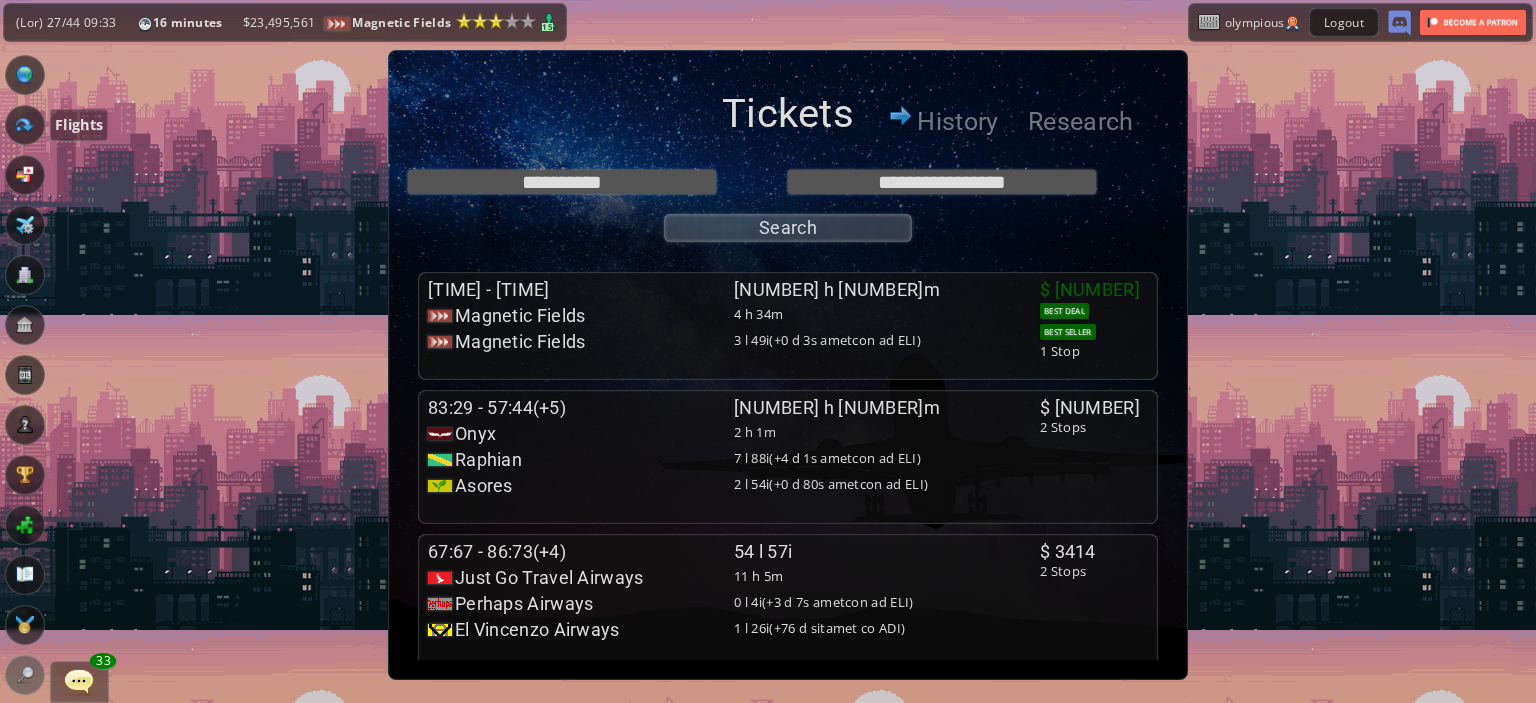 click at bounding box center (25, 125) 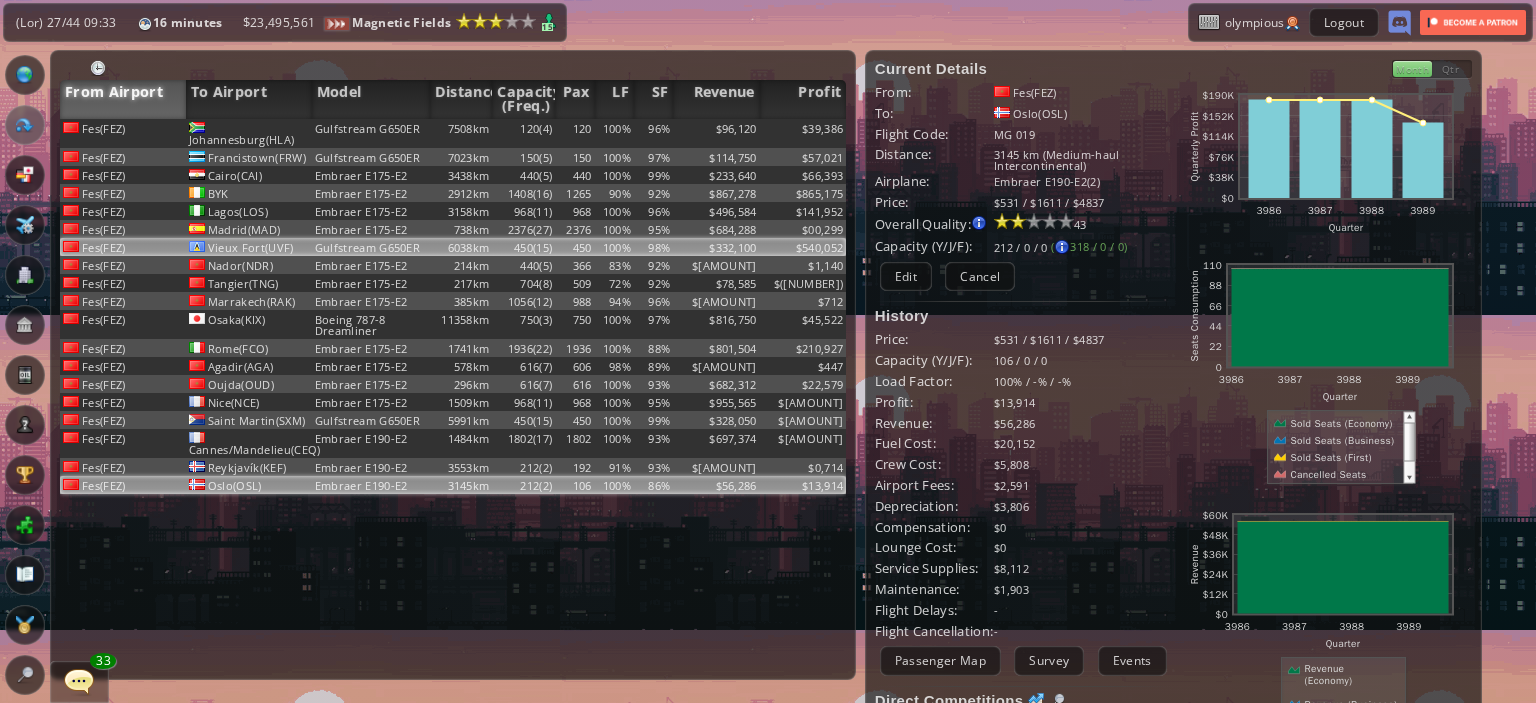 click on "Gulfstream G650ER" at bounding box center [371, 133] 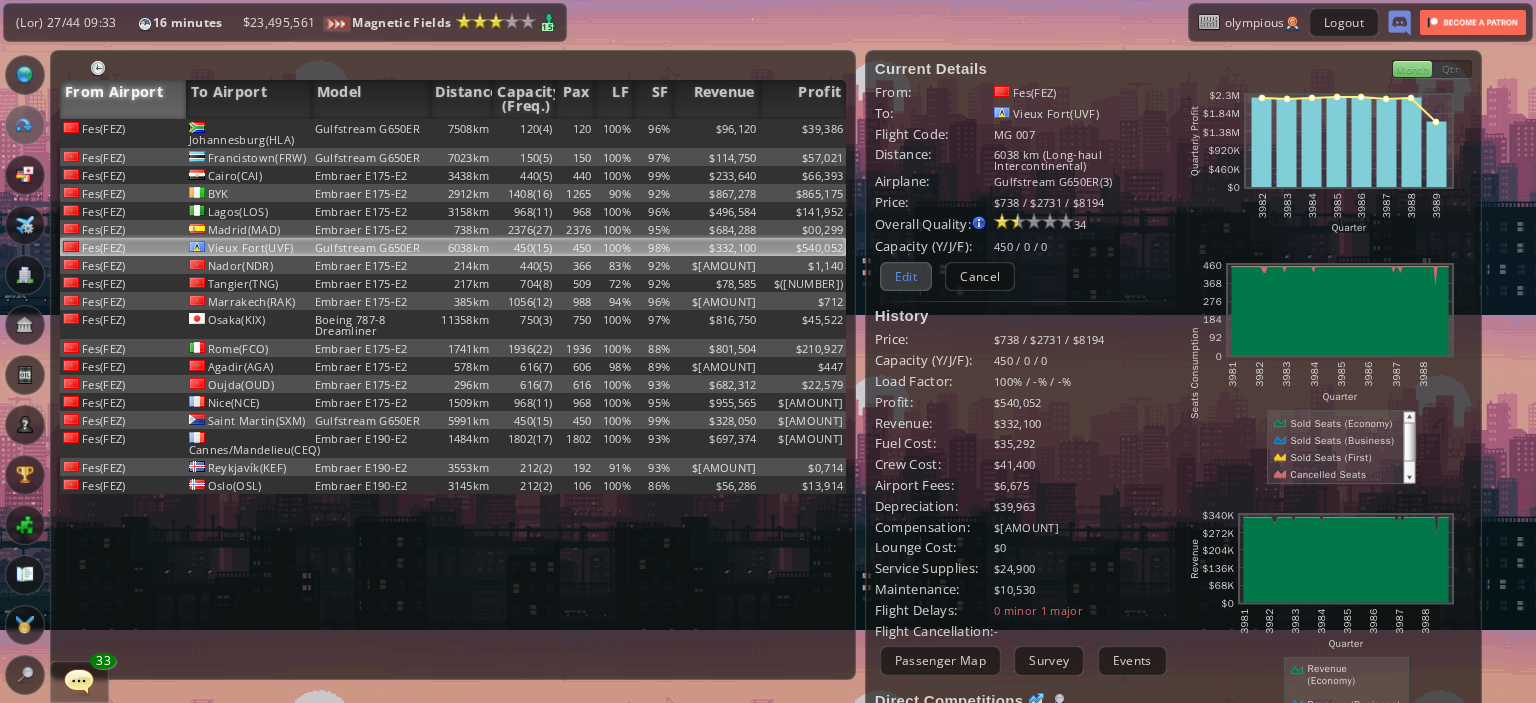 click on "Edit" at bounding box center (906, 276) 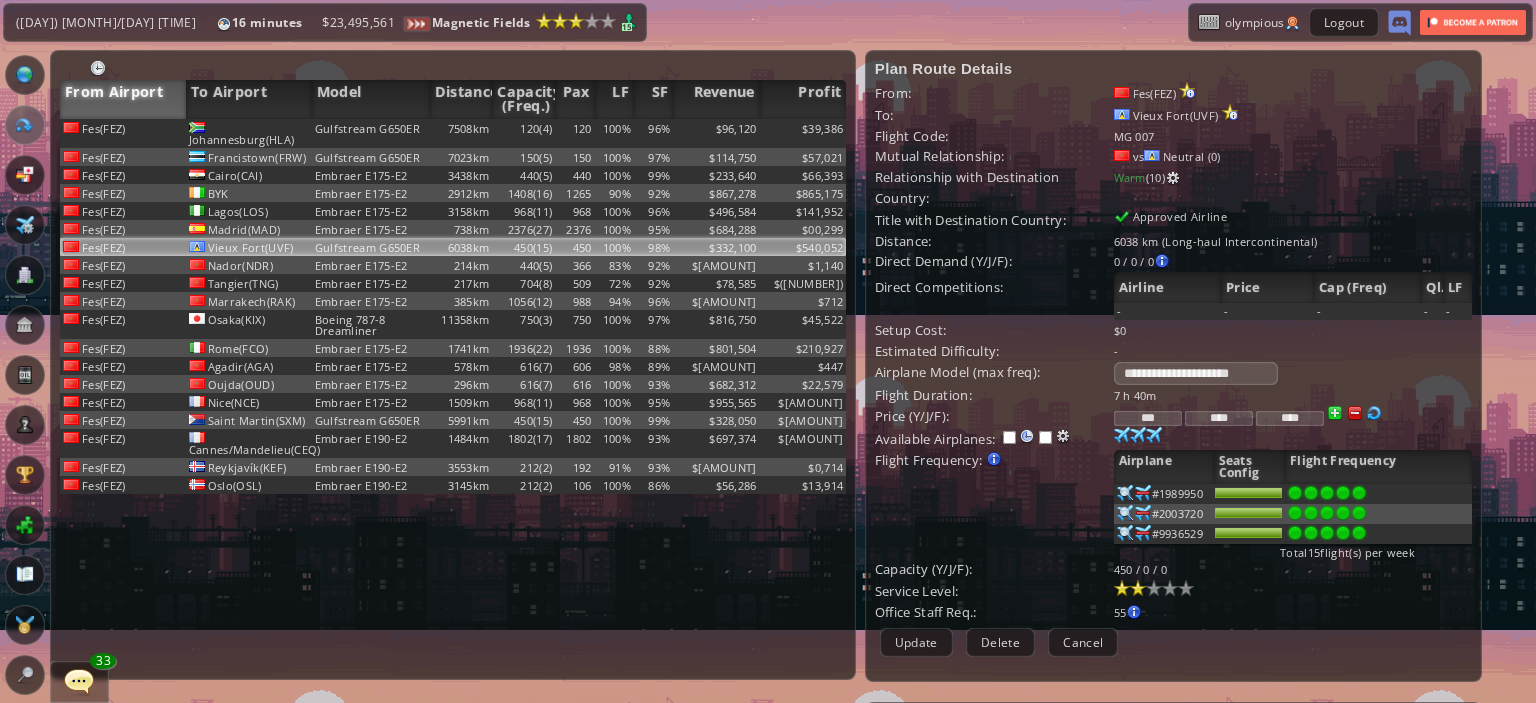click at bounding box center [1138, 588] 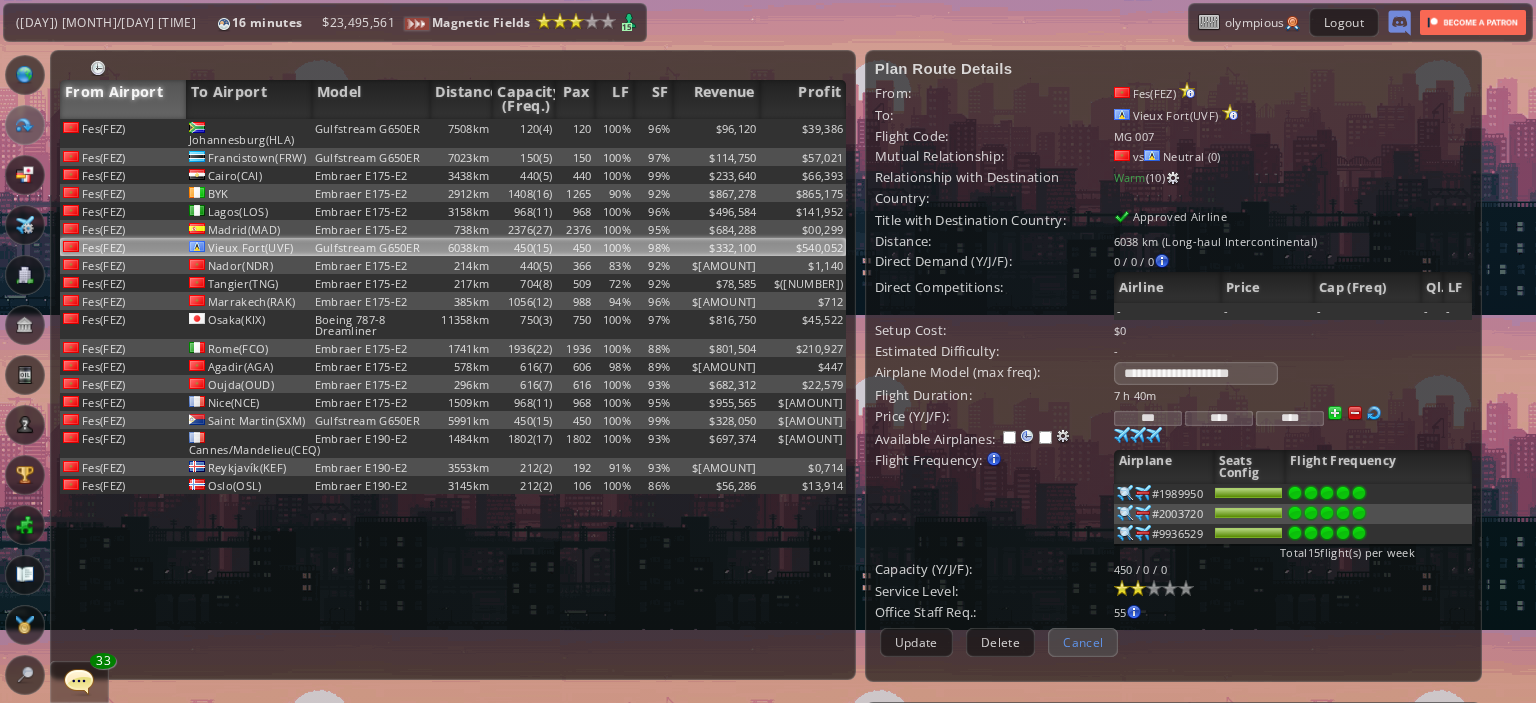 click on "Cancel" at bounding box center [1083, 642] 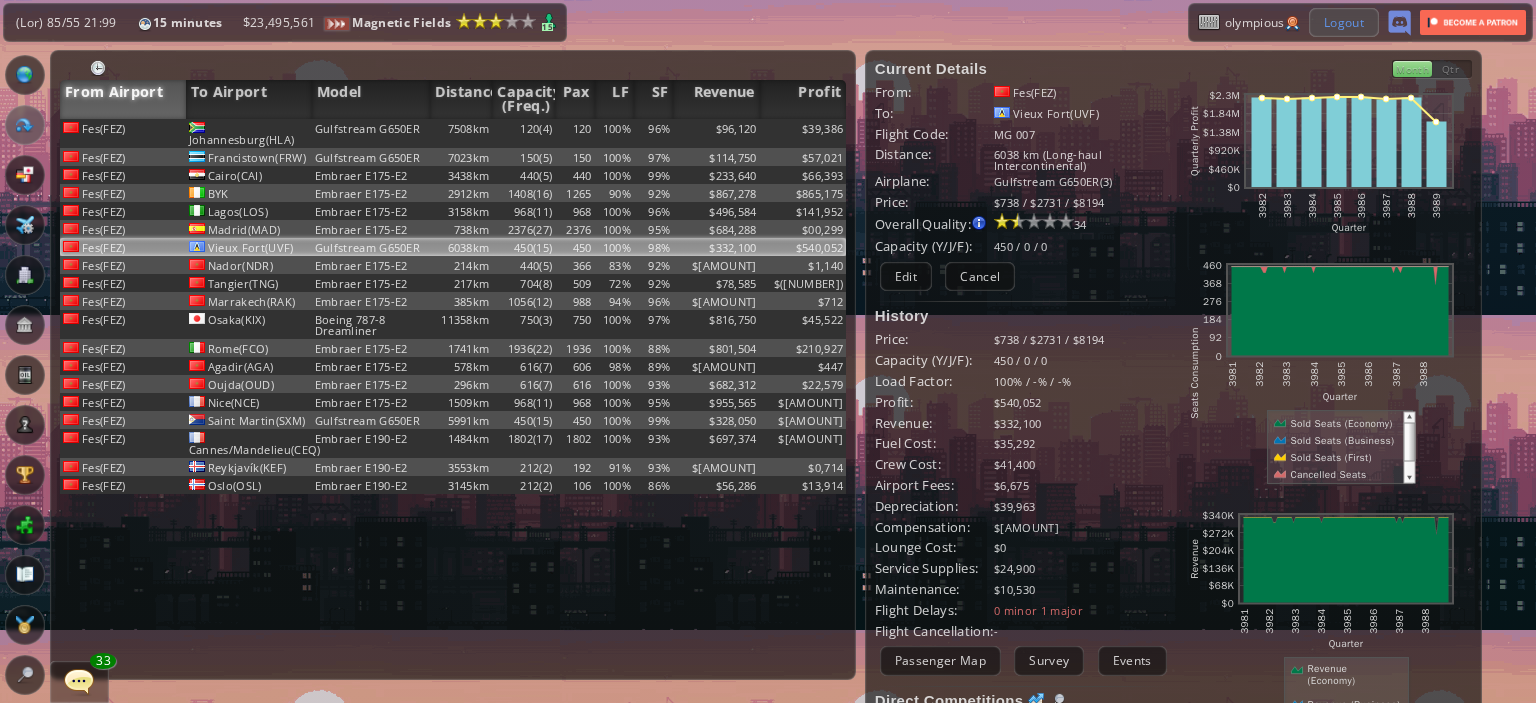 click on "Logout" at bounding box center [1344, 22] 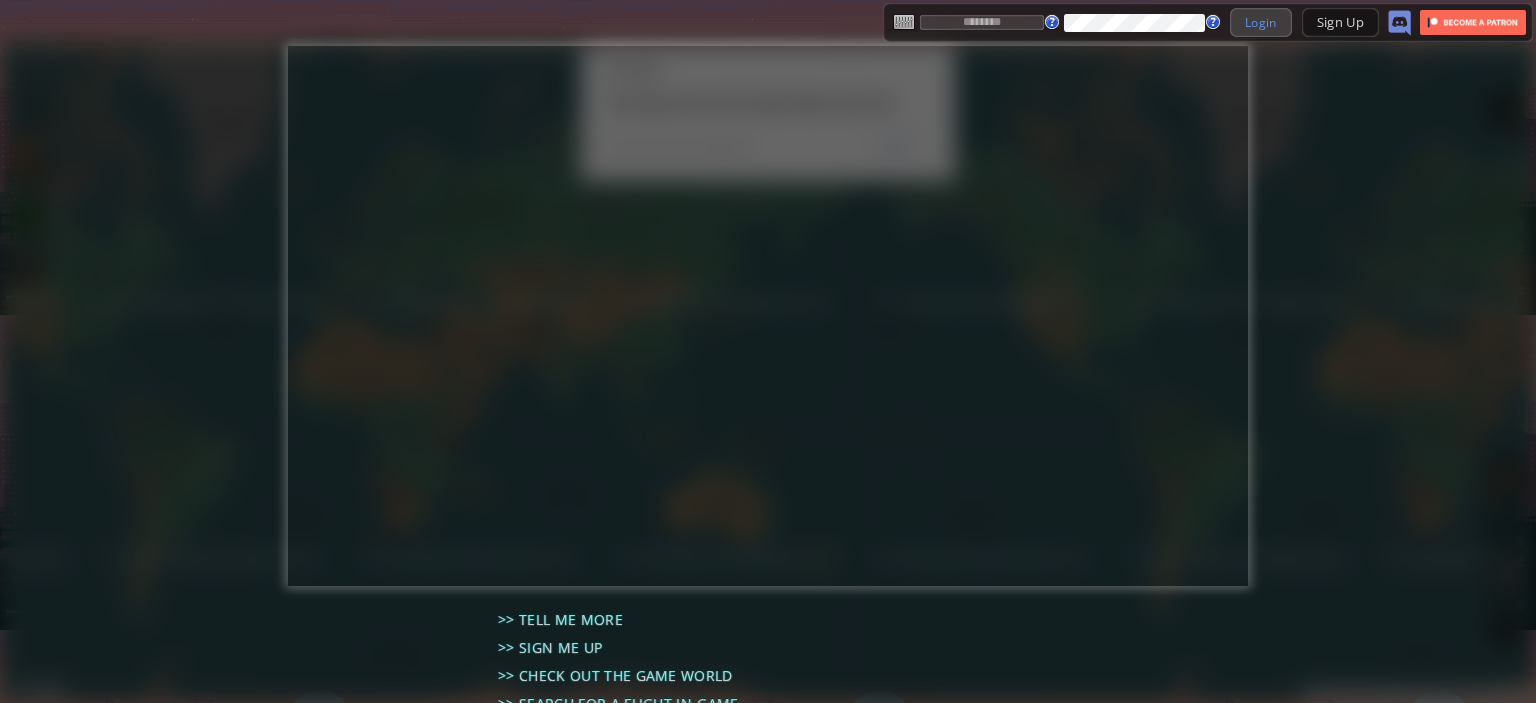 type on "*****" 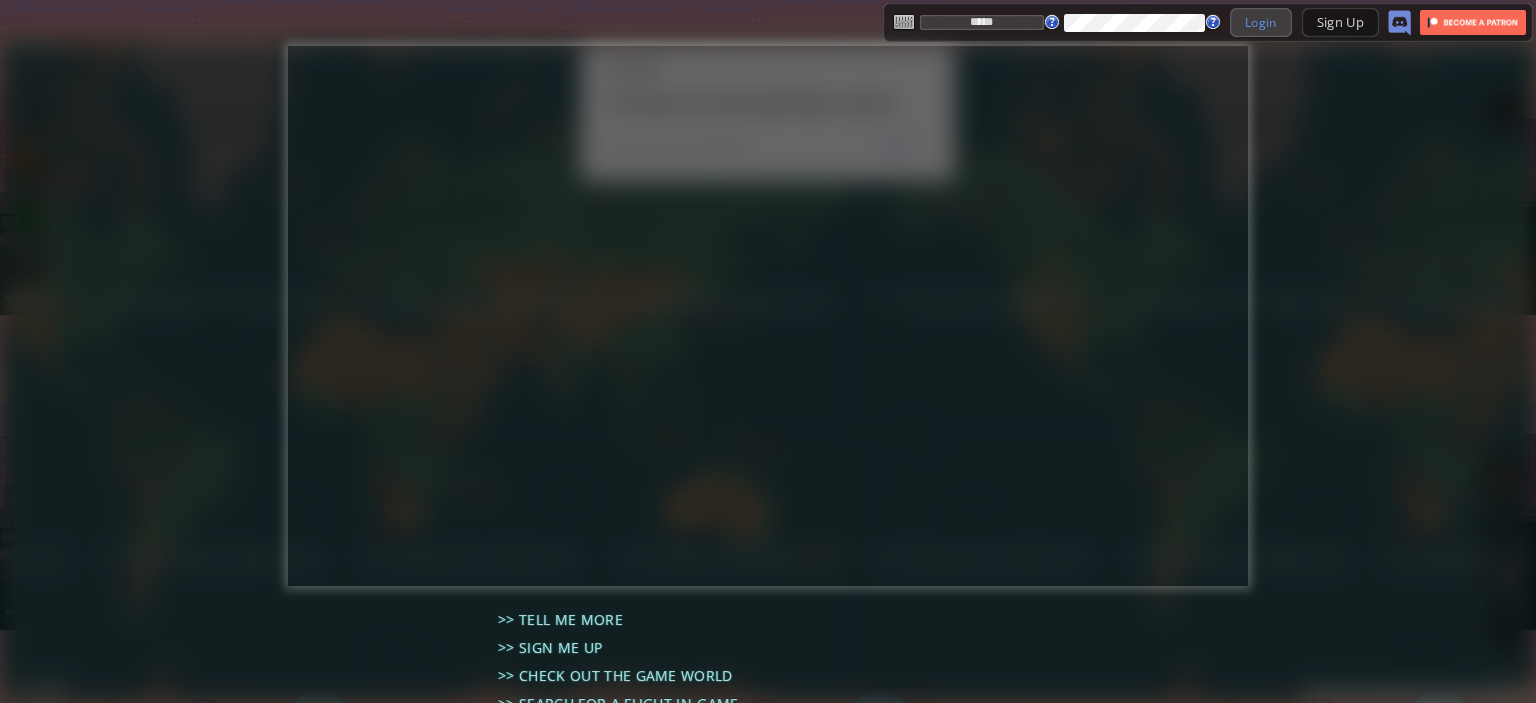 click on "Login" at bounding box center (1261, 22) 